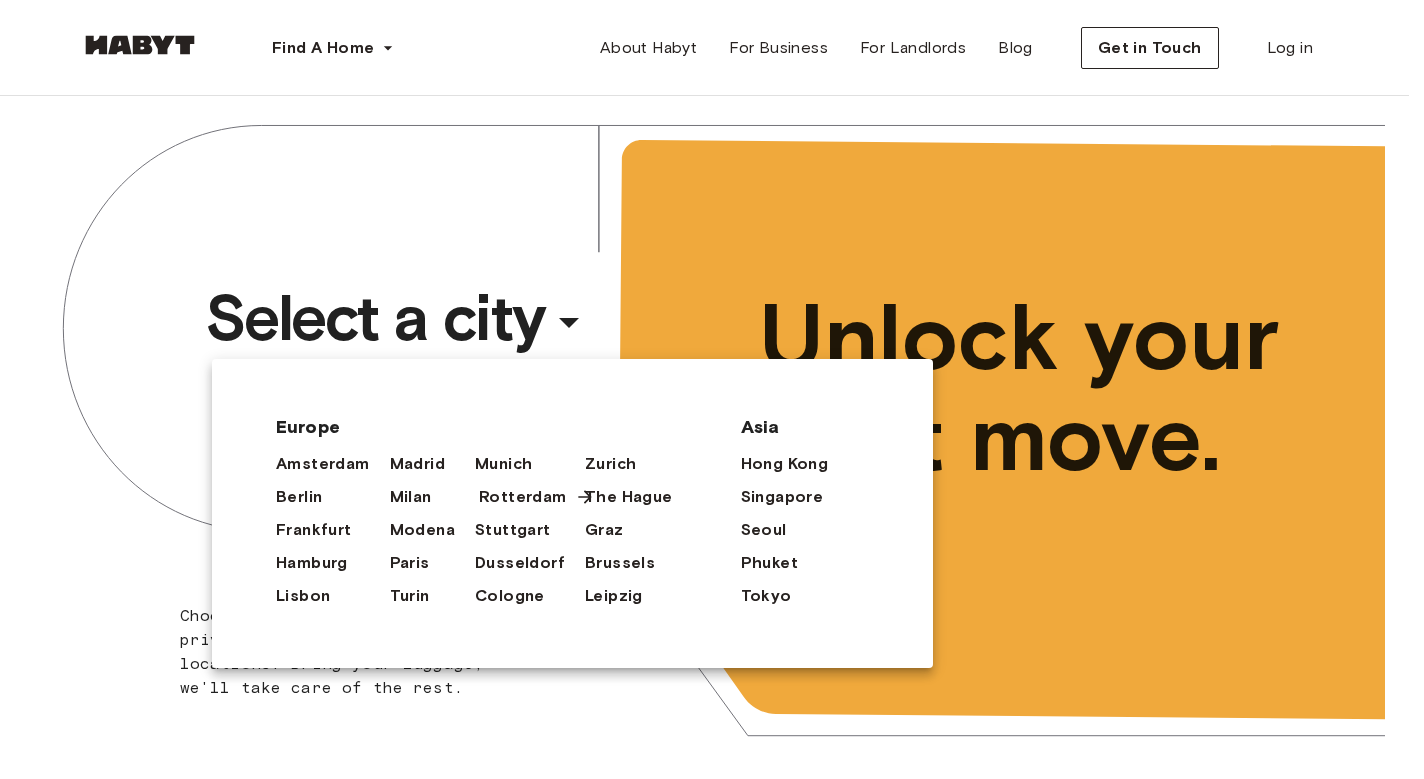 scroll, scrollTop: 0, scrollLeft: 0, axis: both 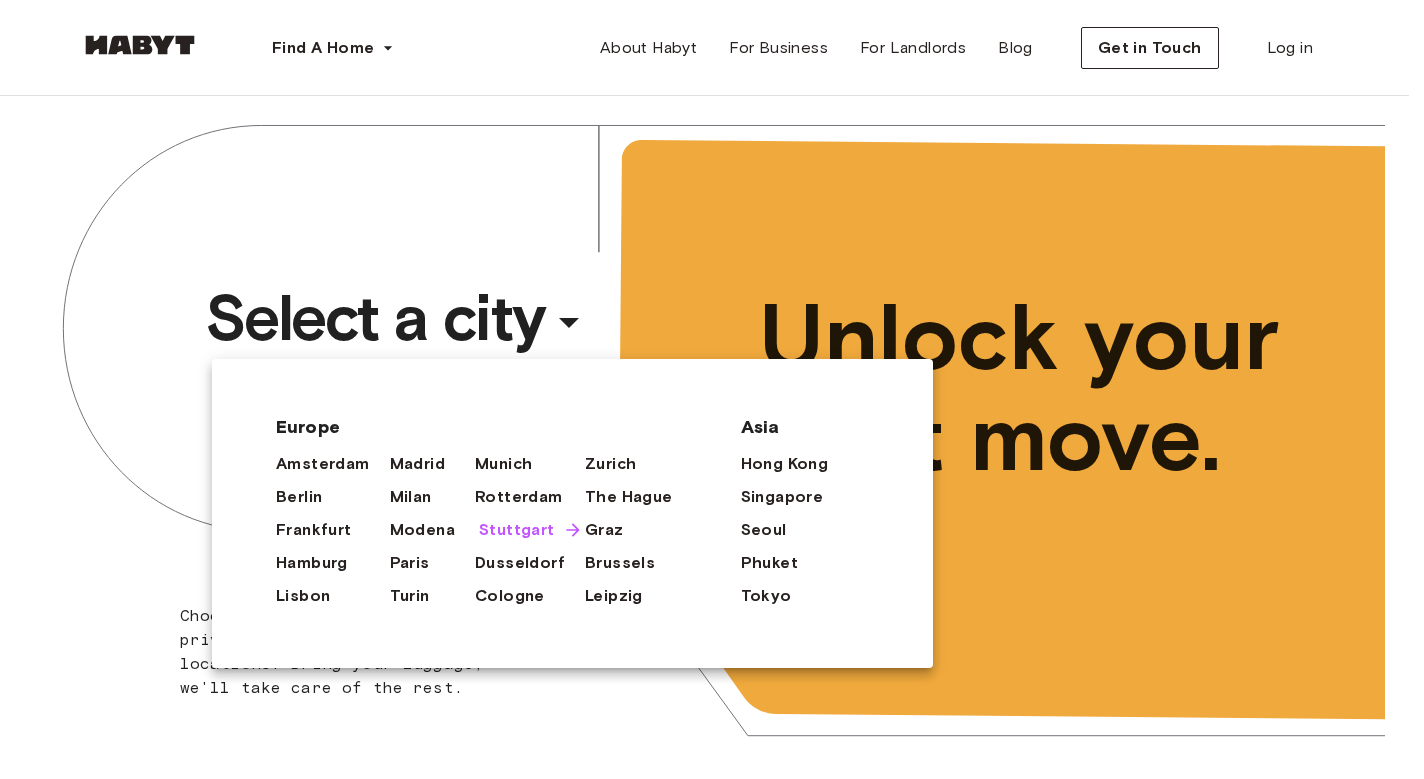 click on "Stuttgart" at bounding box center [517, 530] 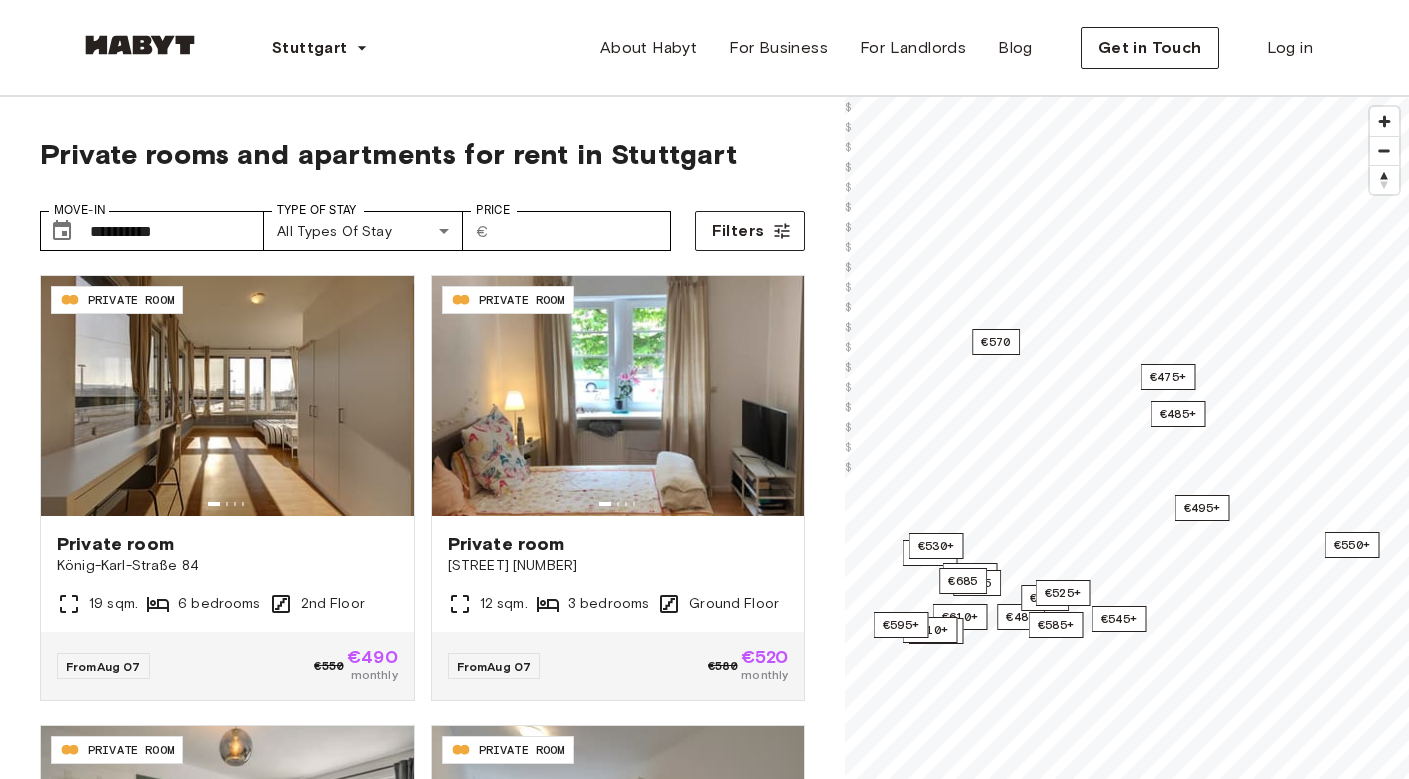 scroll, scrollTop: 3, scrollLeft: 0, axis: vertical 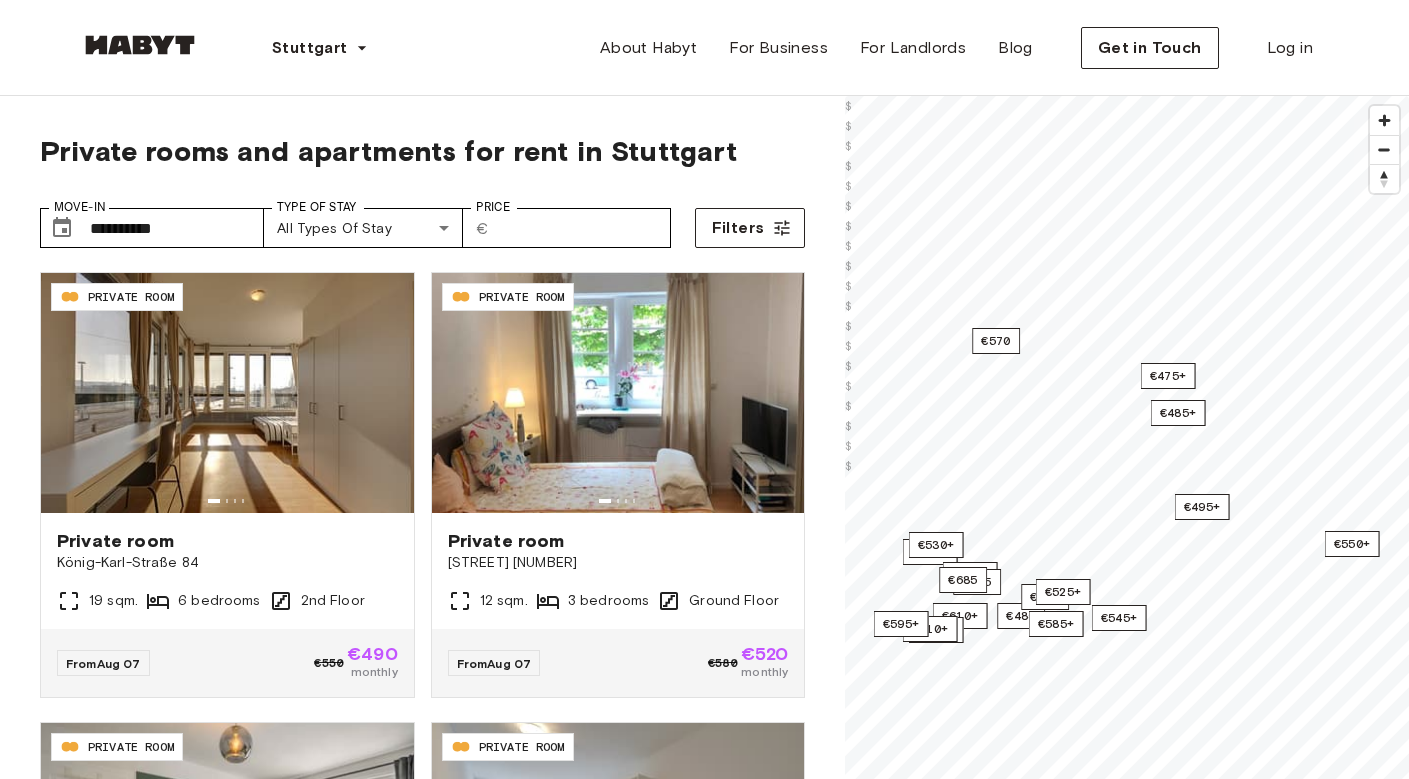 drag, startPoint x: 302, startPoint y: 266, endPoint x: 267, endPoint y: 252, distance: 37.696156 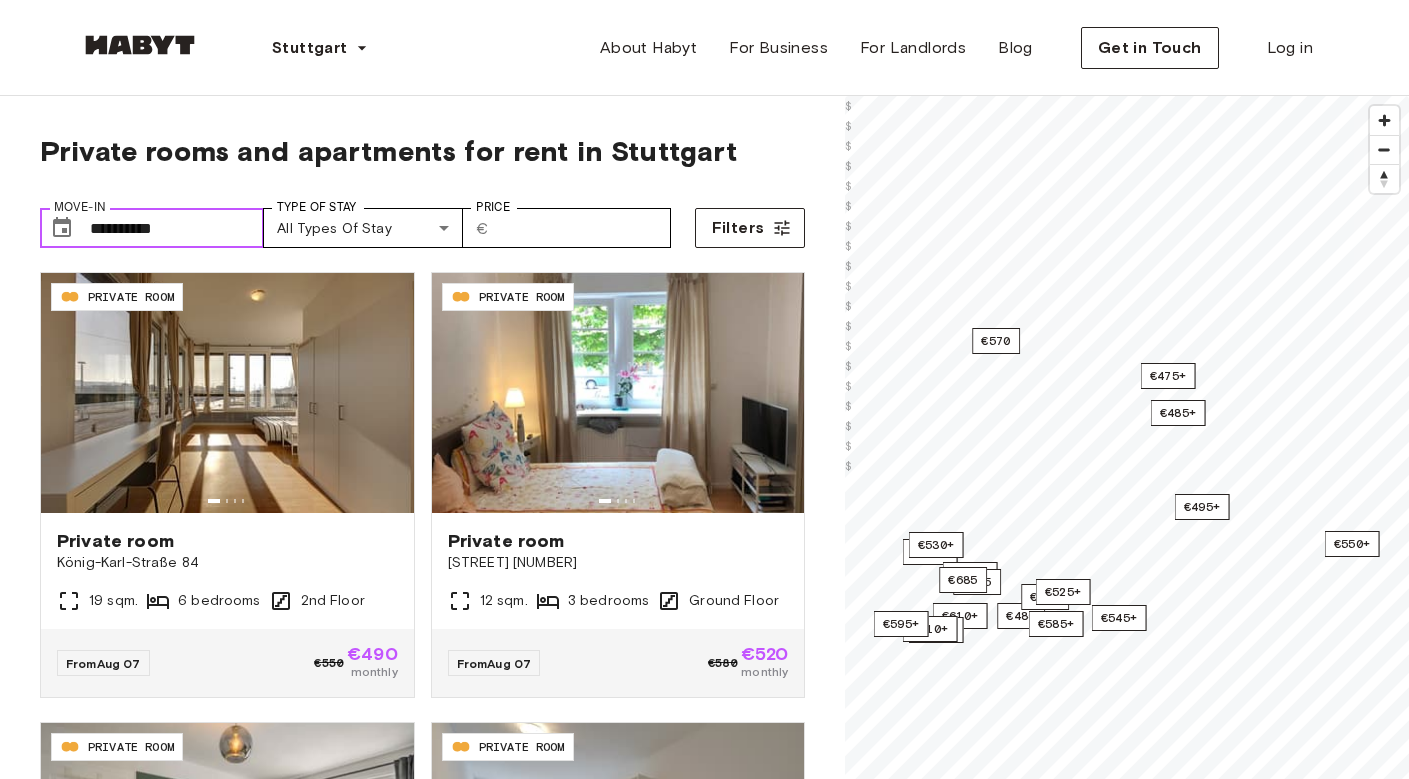 click on "**********" at bounding box center [177, 228] 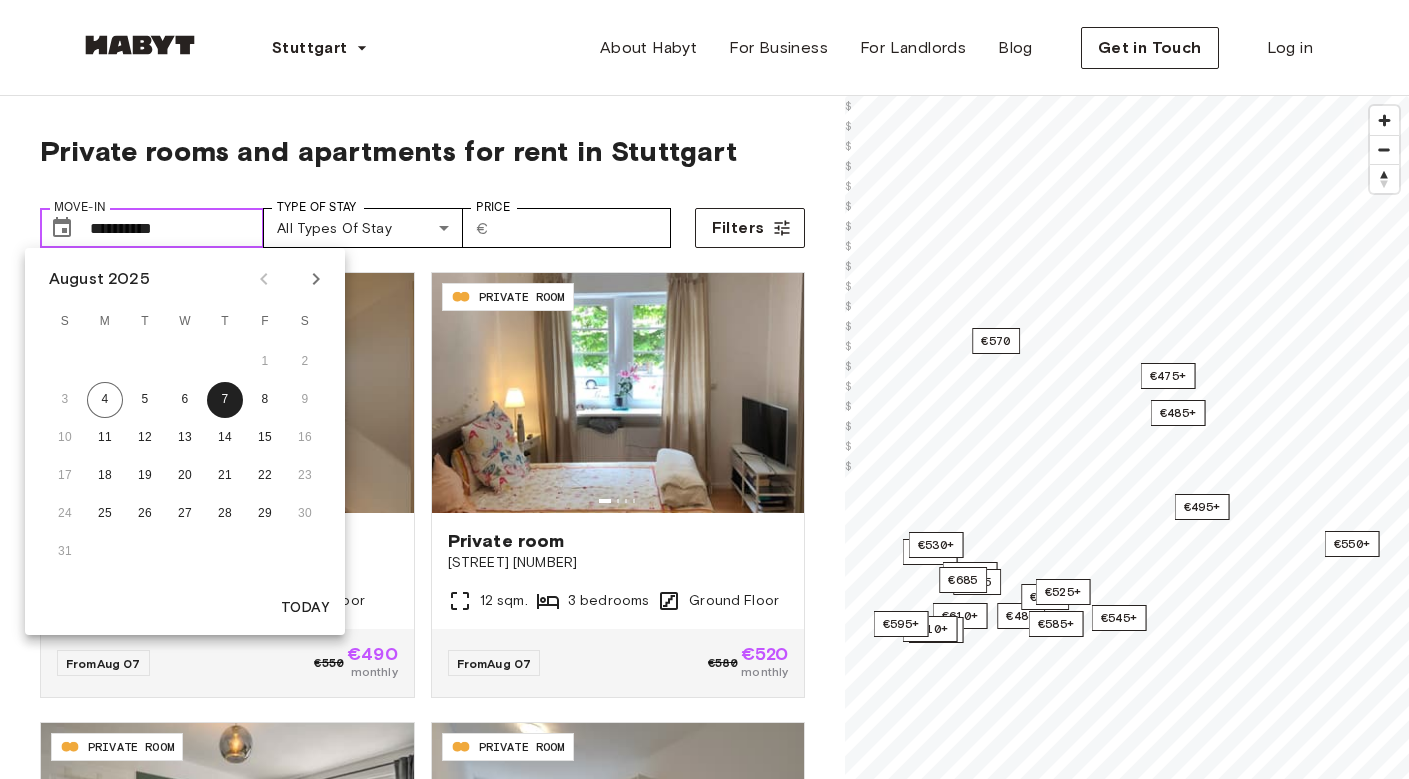 drag, startPoint x: 209, startPoint y: 225, endPoint x: 102, endPoint y: 224, distance: 107.00467 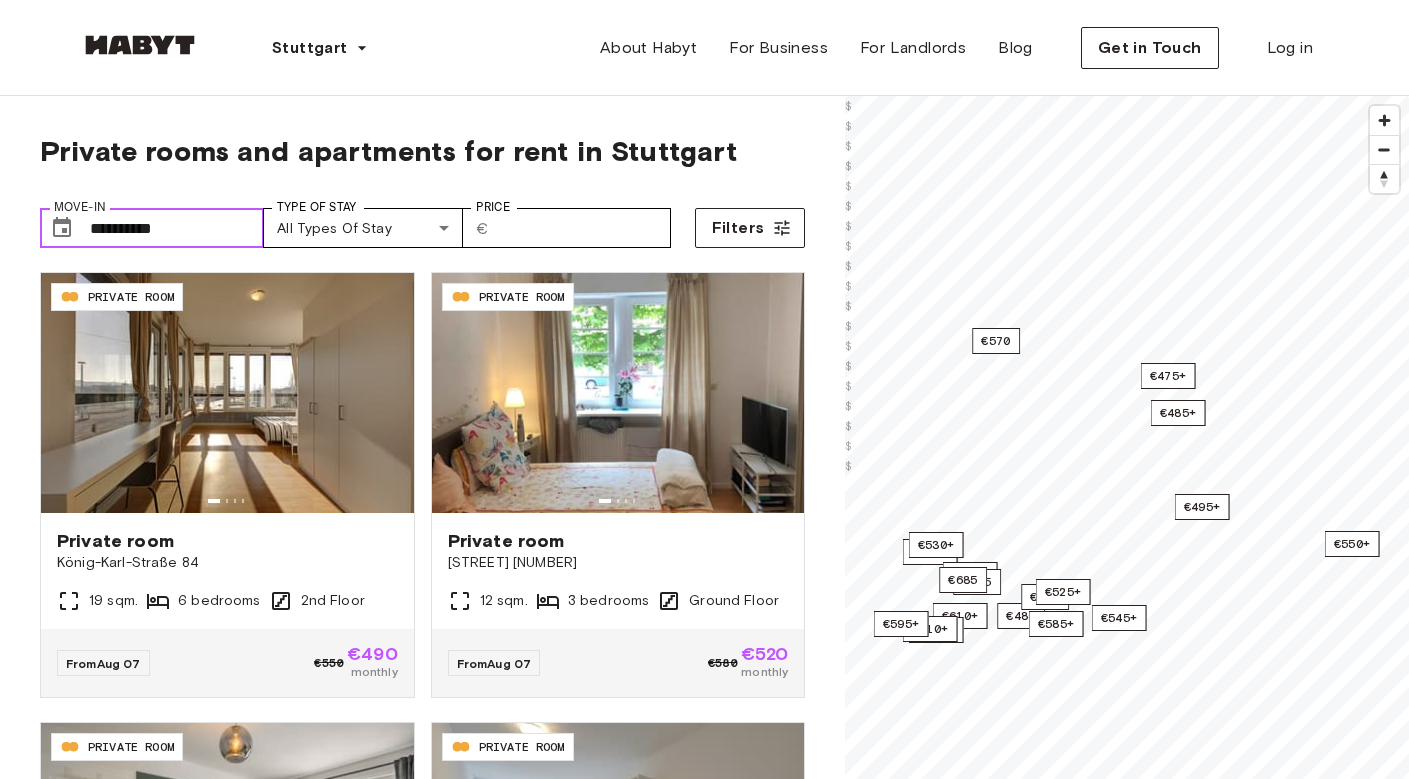 click on "**********" at bounding box center (177, 228) 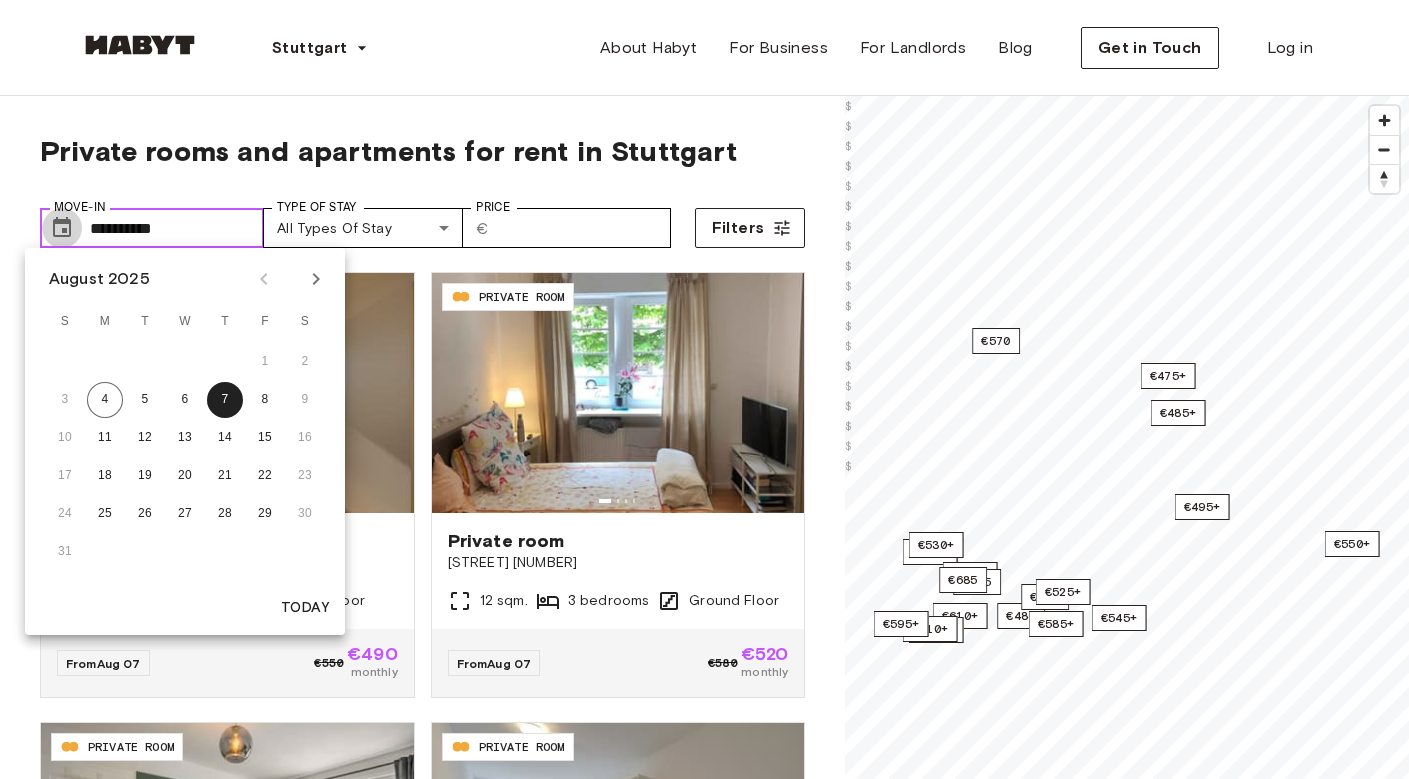 click 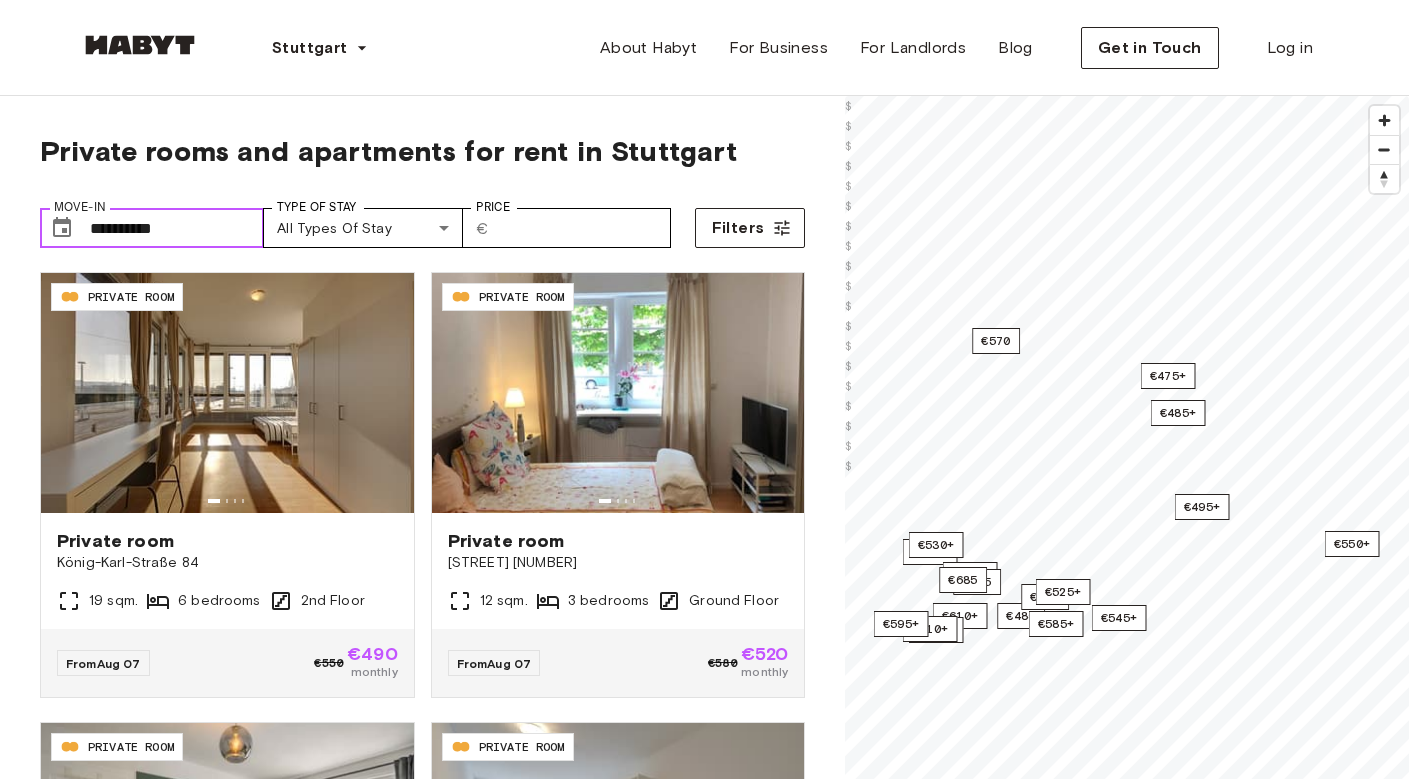 drag, startPoint x: 107, startPoint y: 228, endPoint x: 45, endPoint y: 228, distance: 62 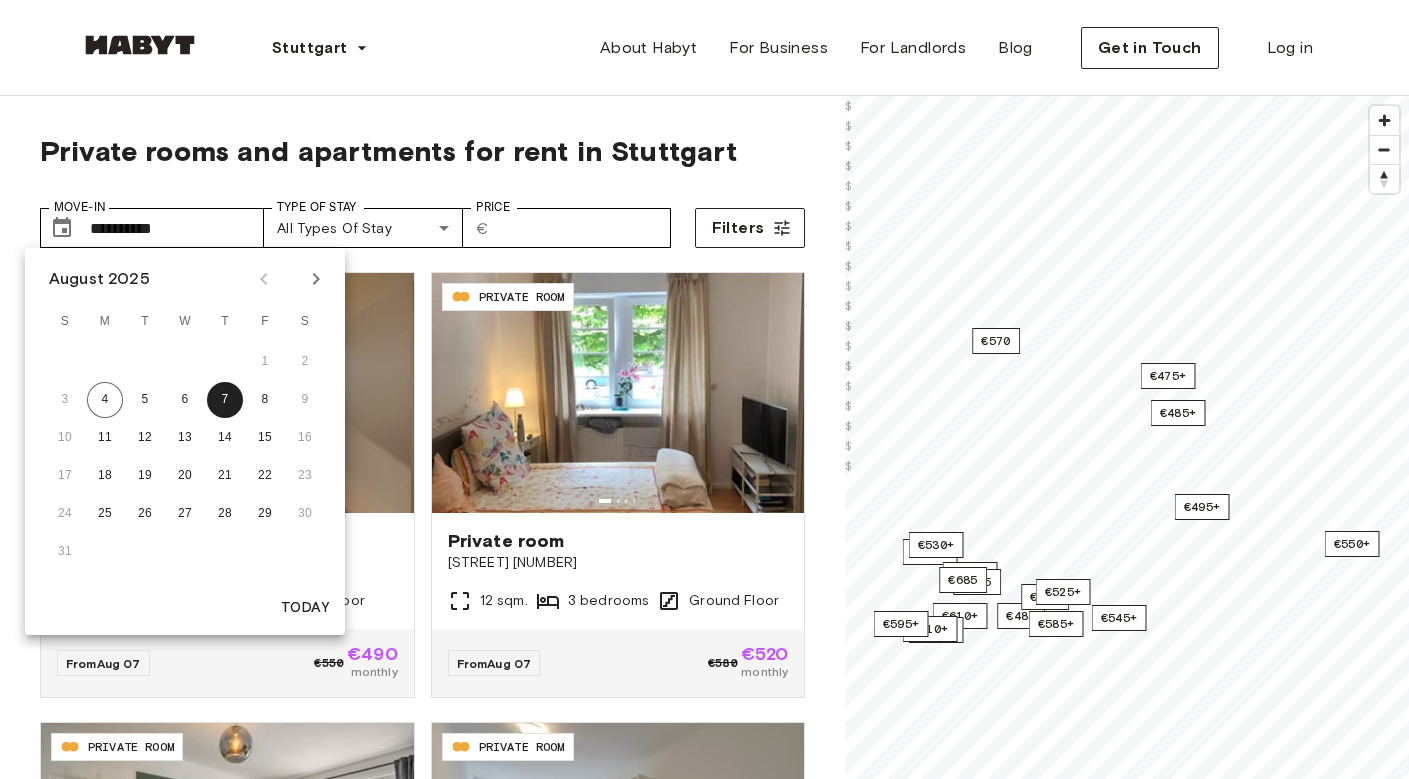 click on "31" at bounding box center [185, 552] 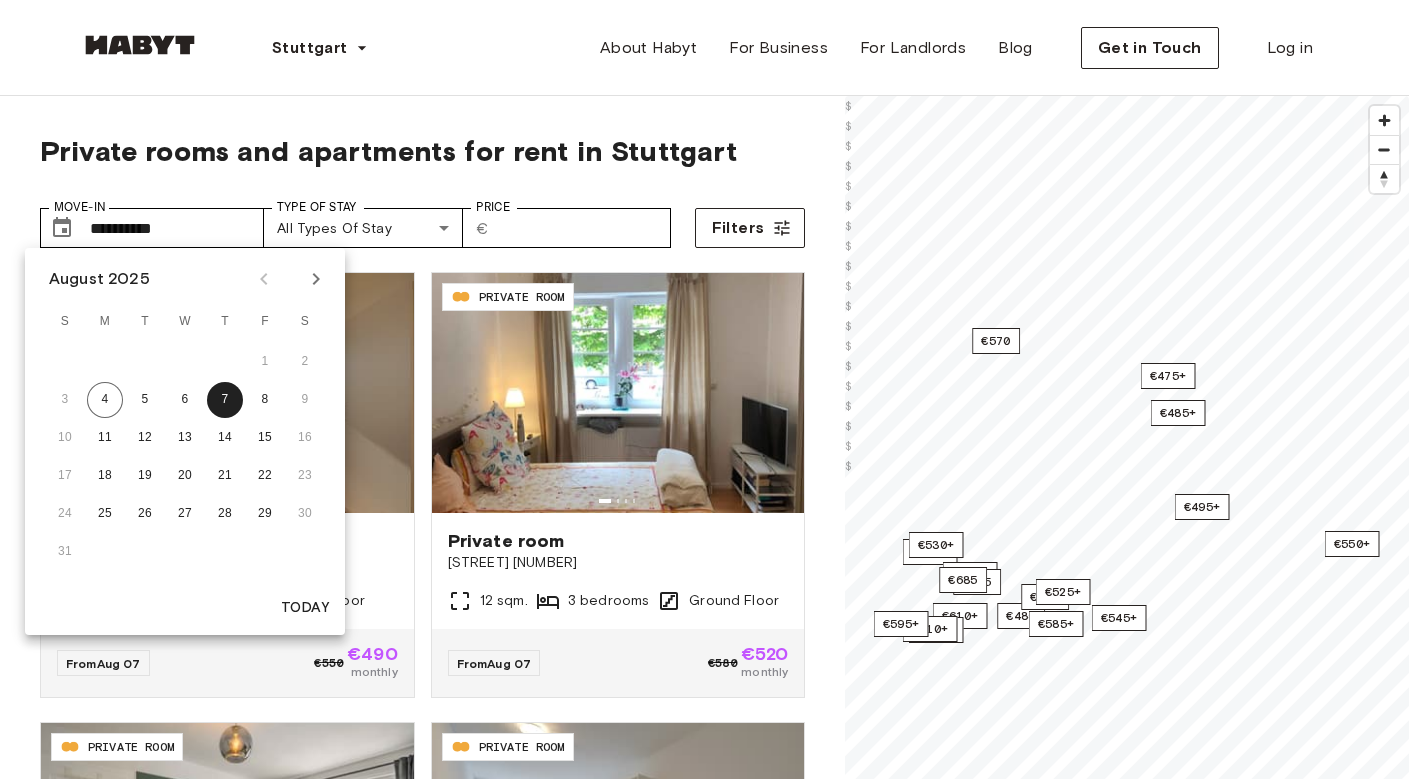 click on "24 25 26 27 28 29 30" at bounding box center [185, 514] 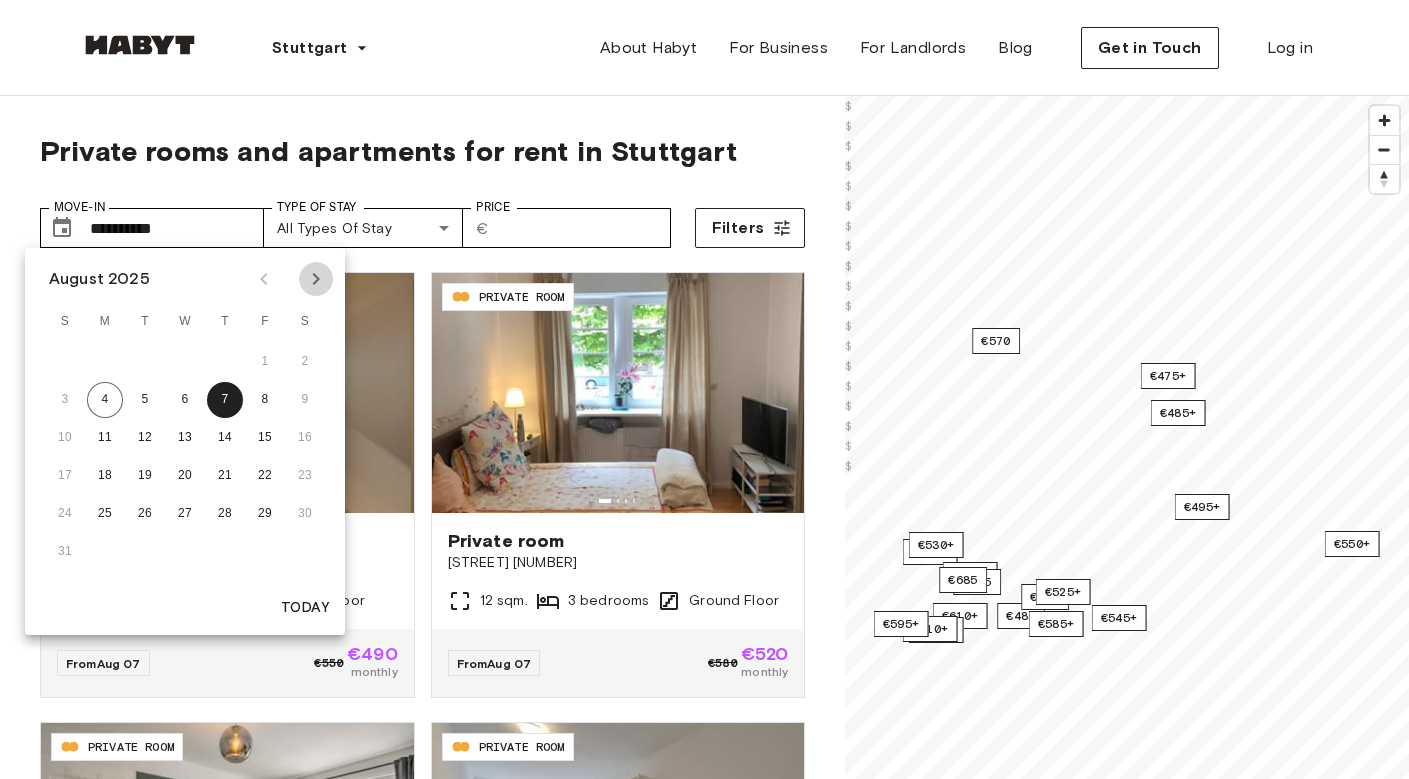 click 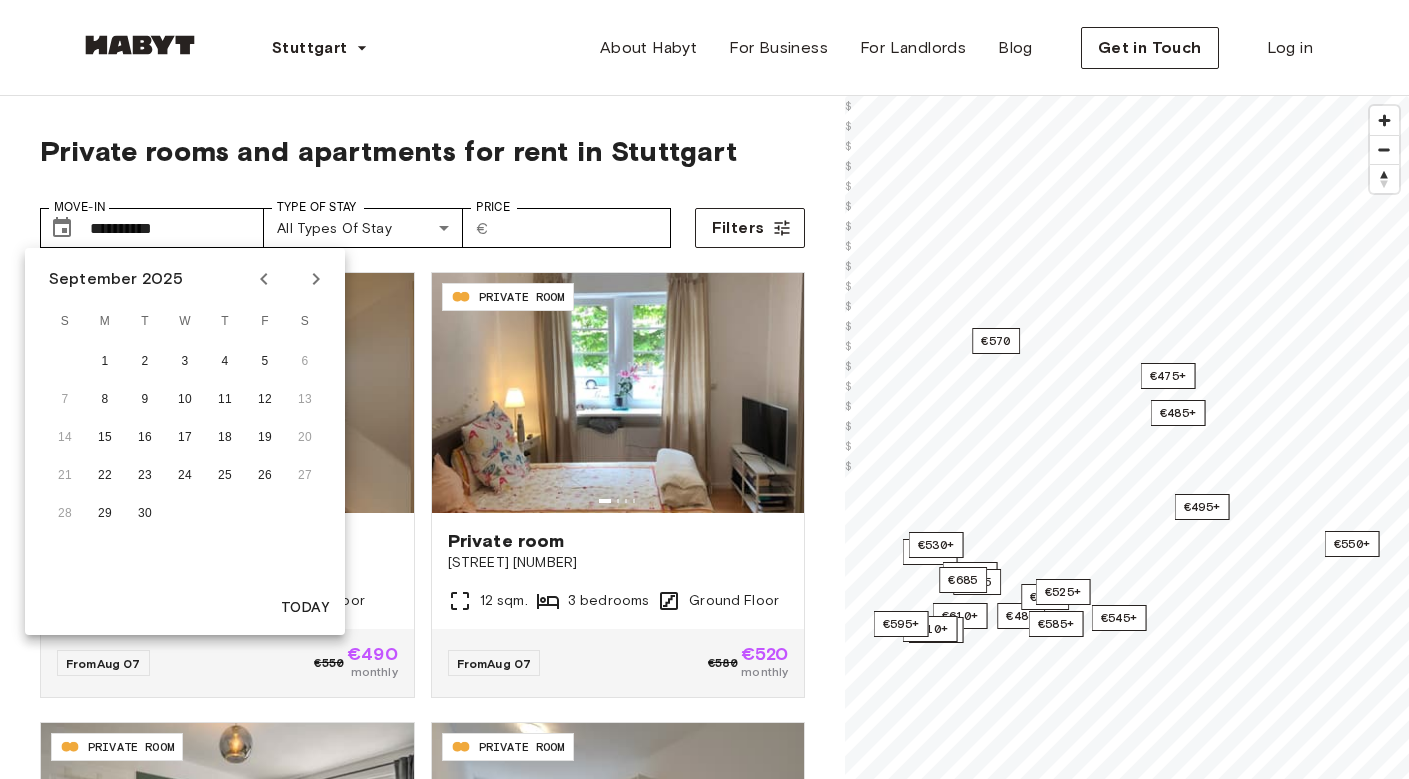 click 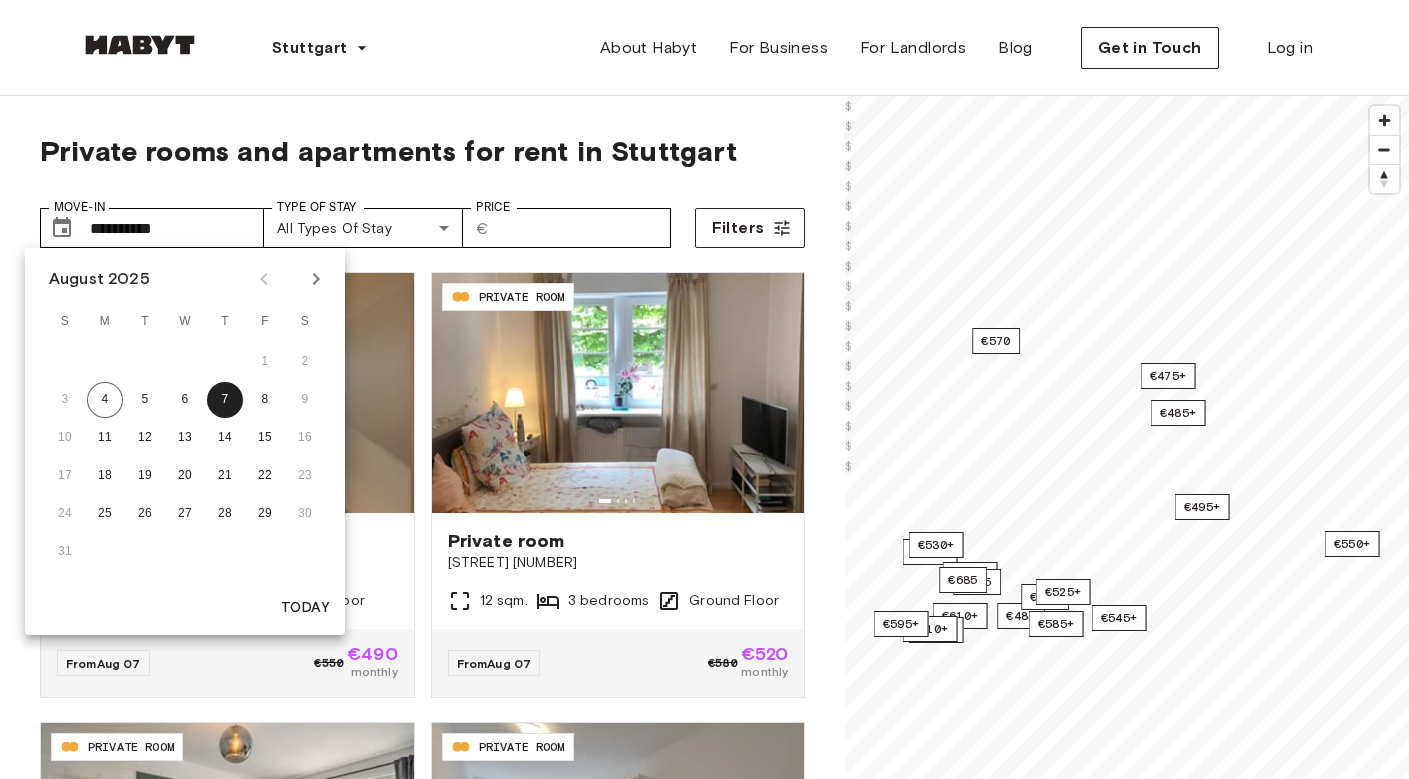 click on "24 25 26 27 28 29 30" at bounding box center (185, 514) 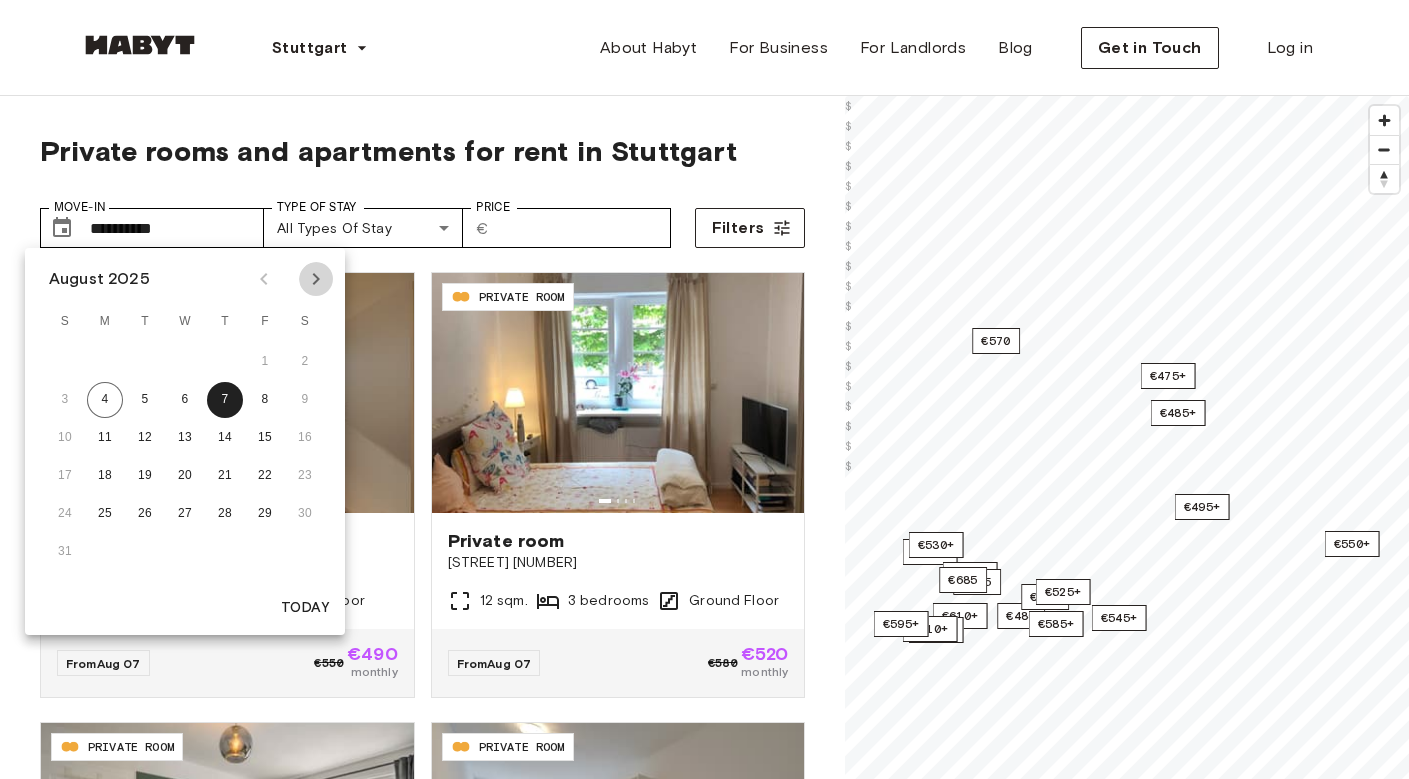 click 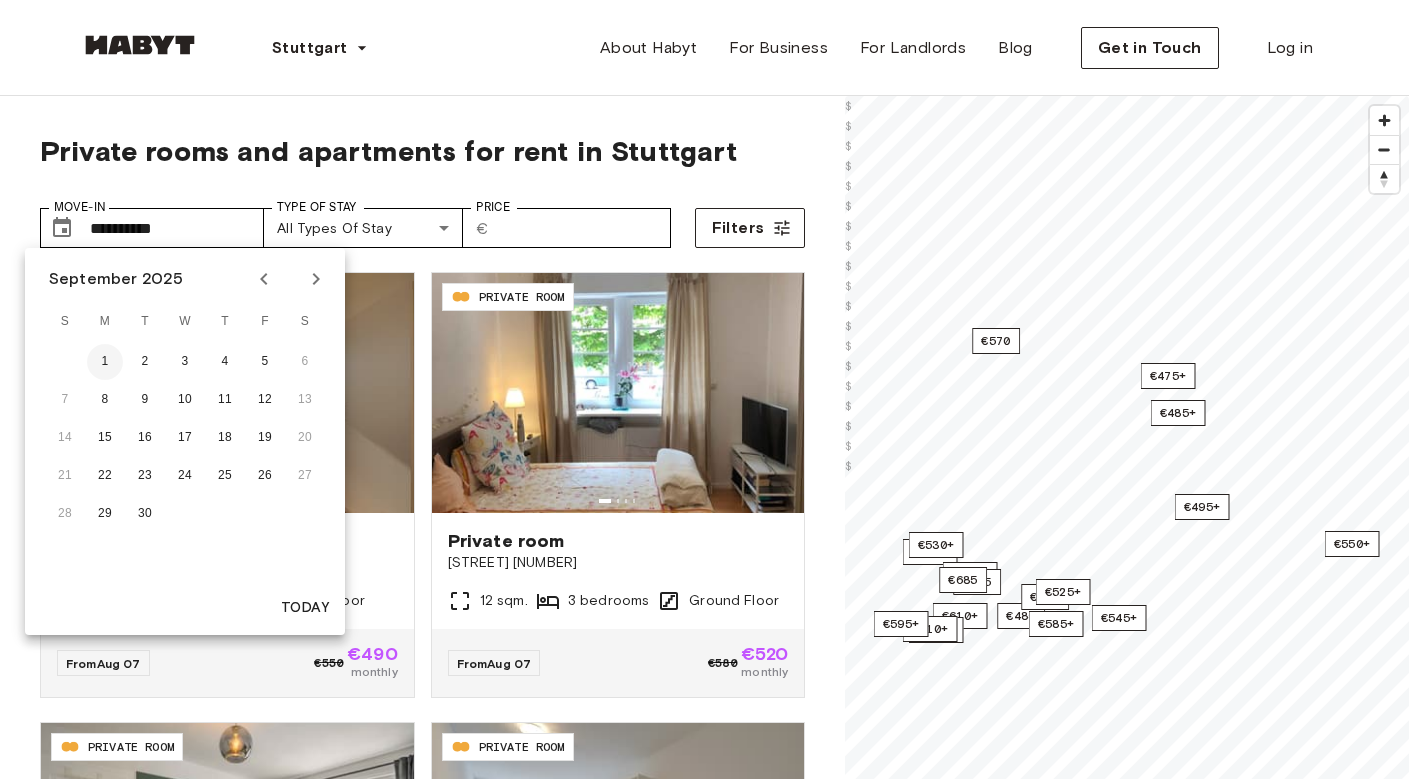 click on "1" at bounding box center [105, 362] 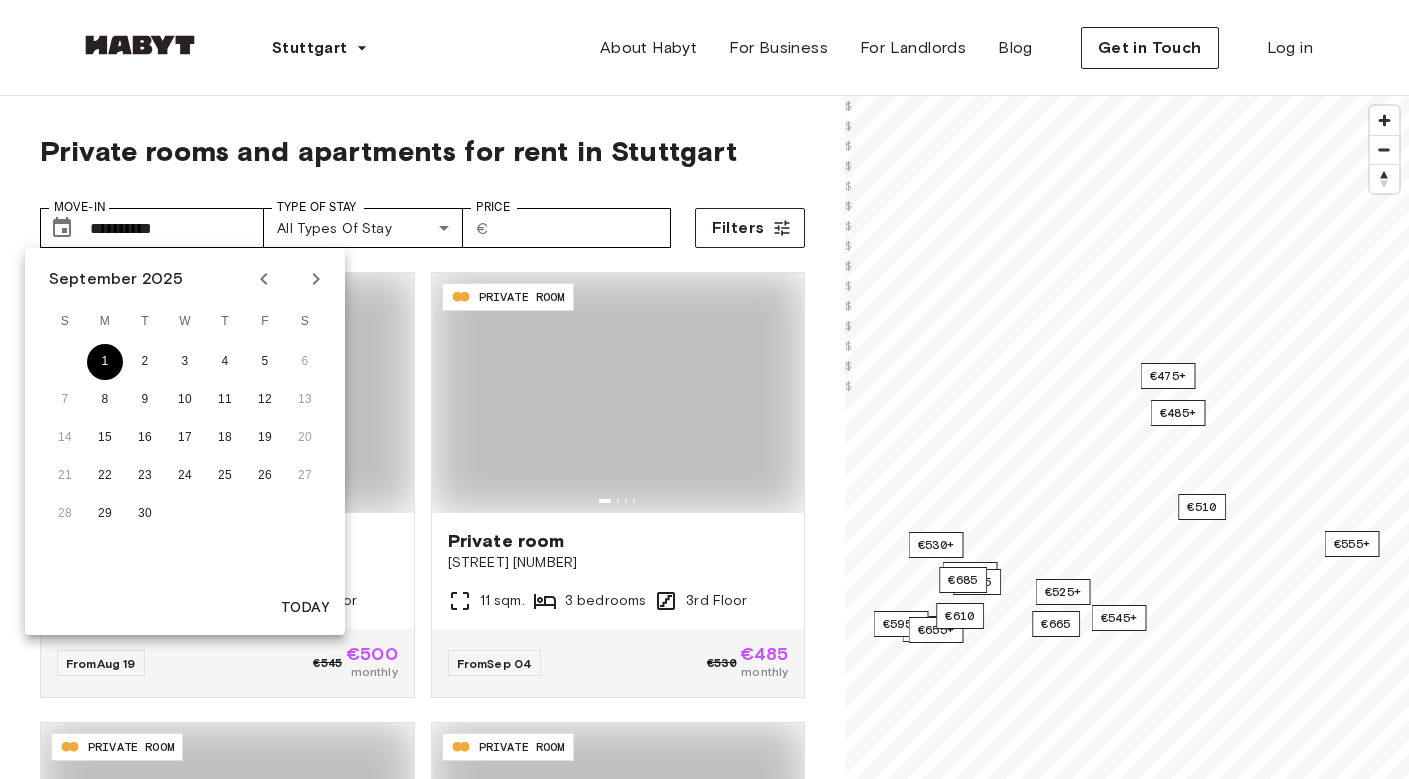 type on "**********" 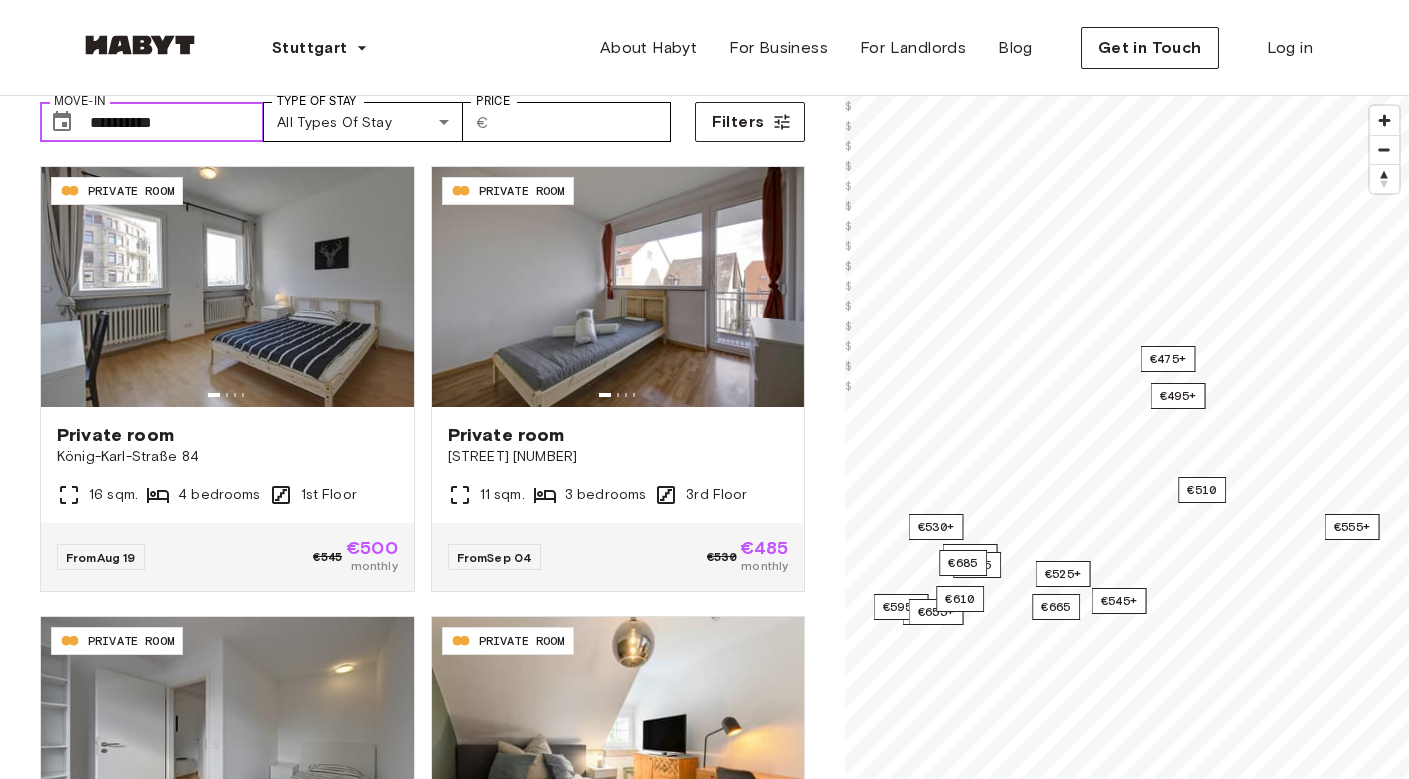 scroll, scrollTop: 105, scrollLeft: 0, axis: vertical 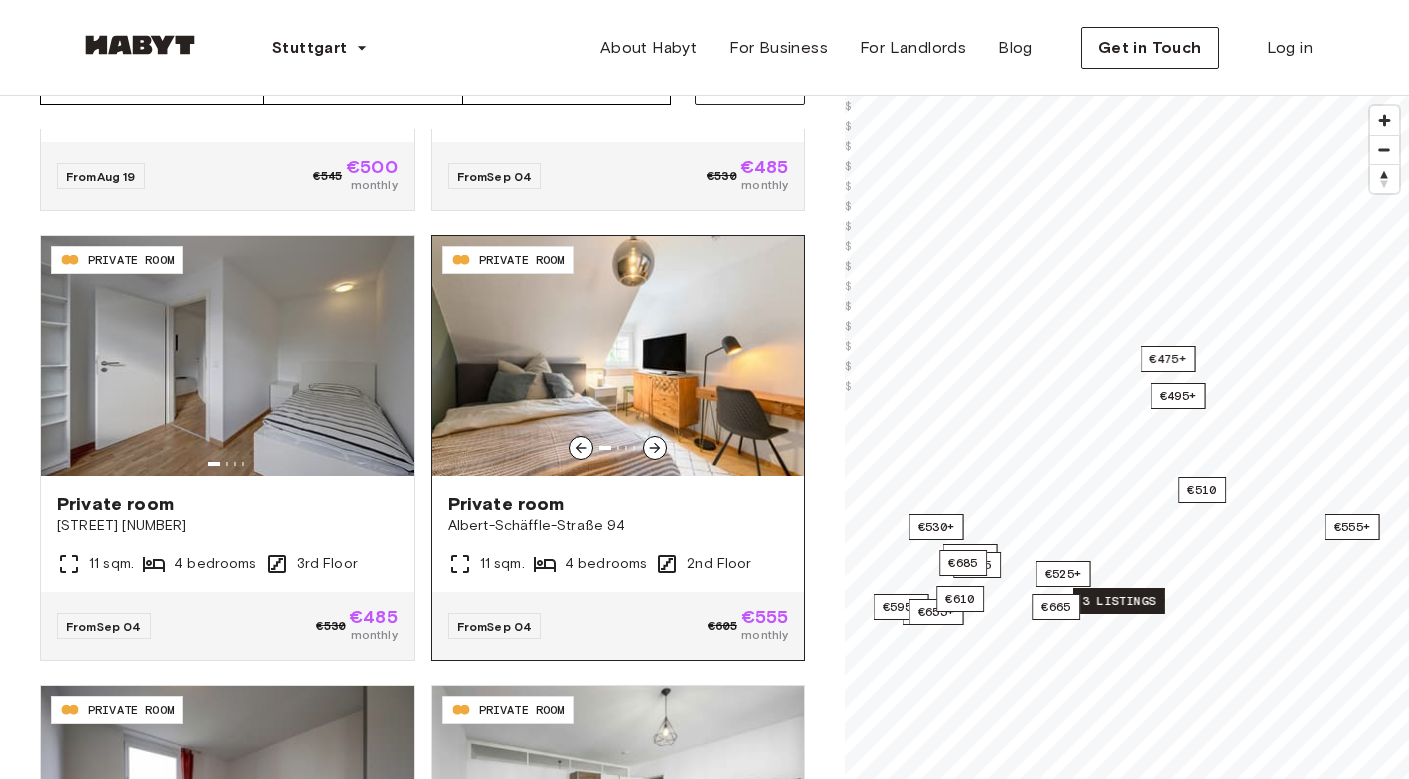 click 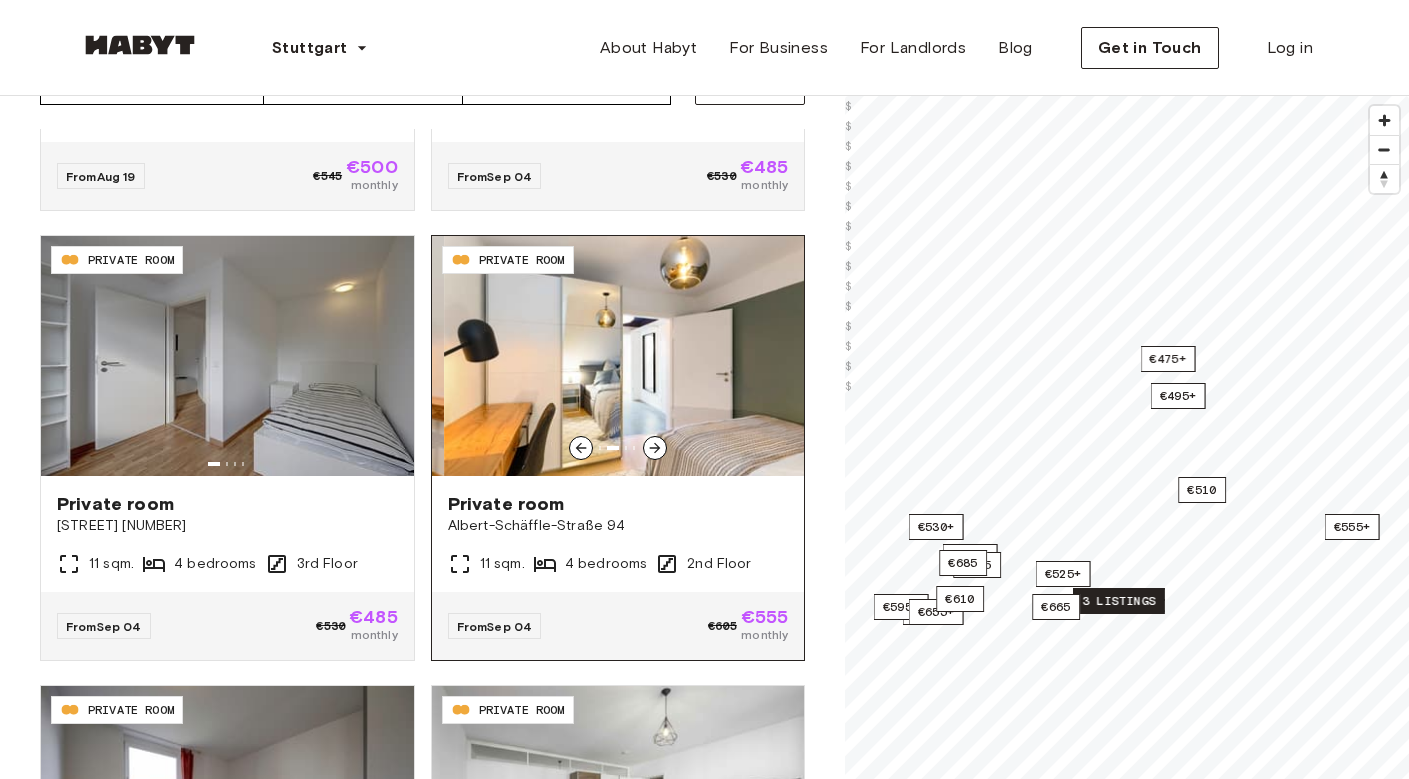 click 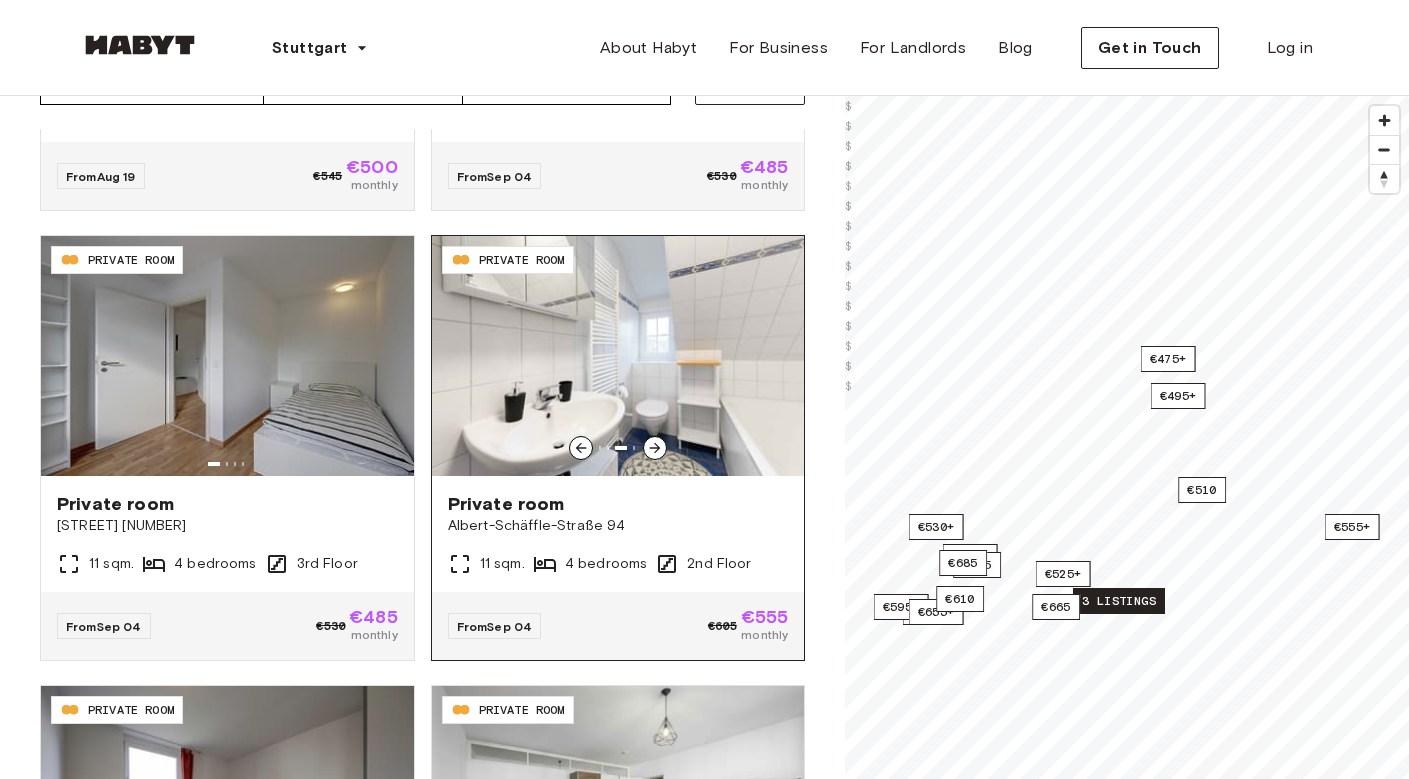 click 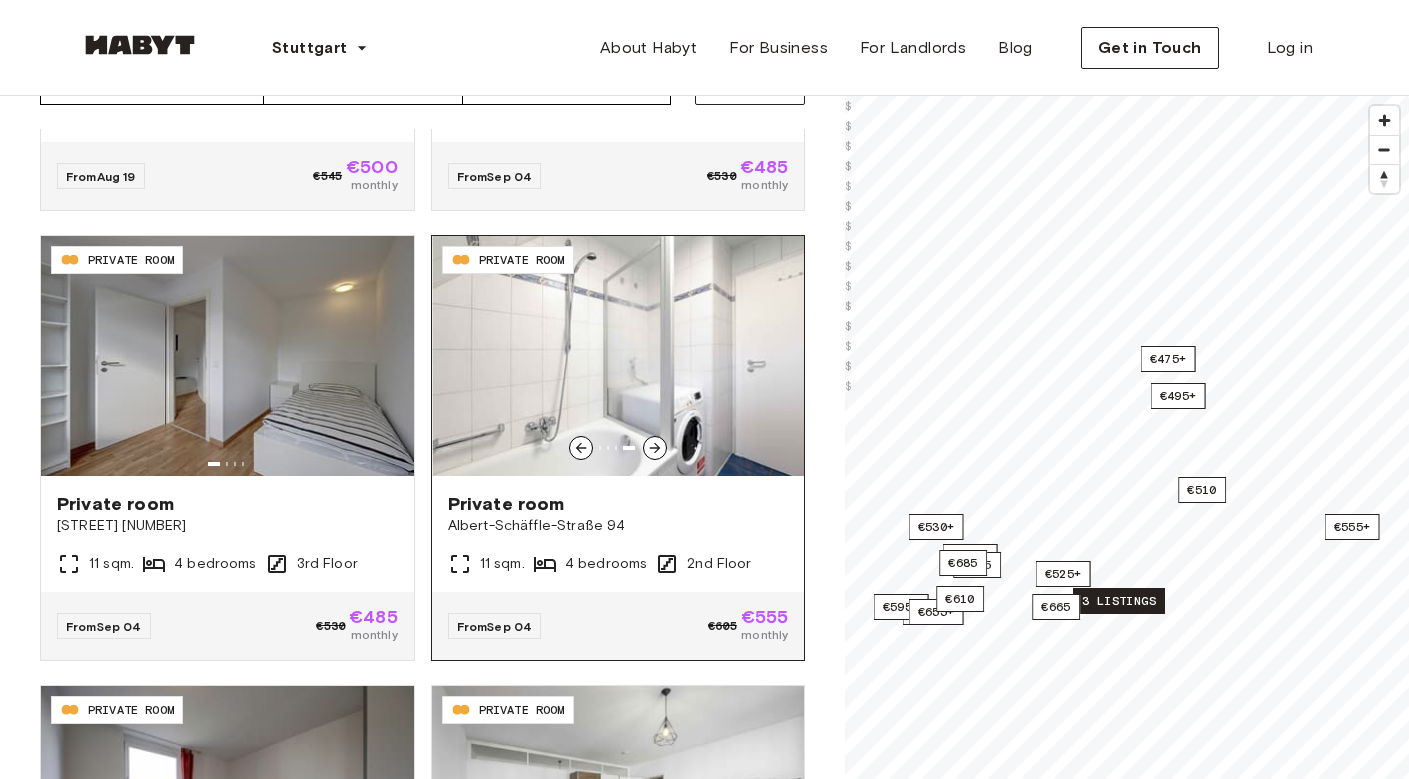 click 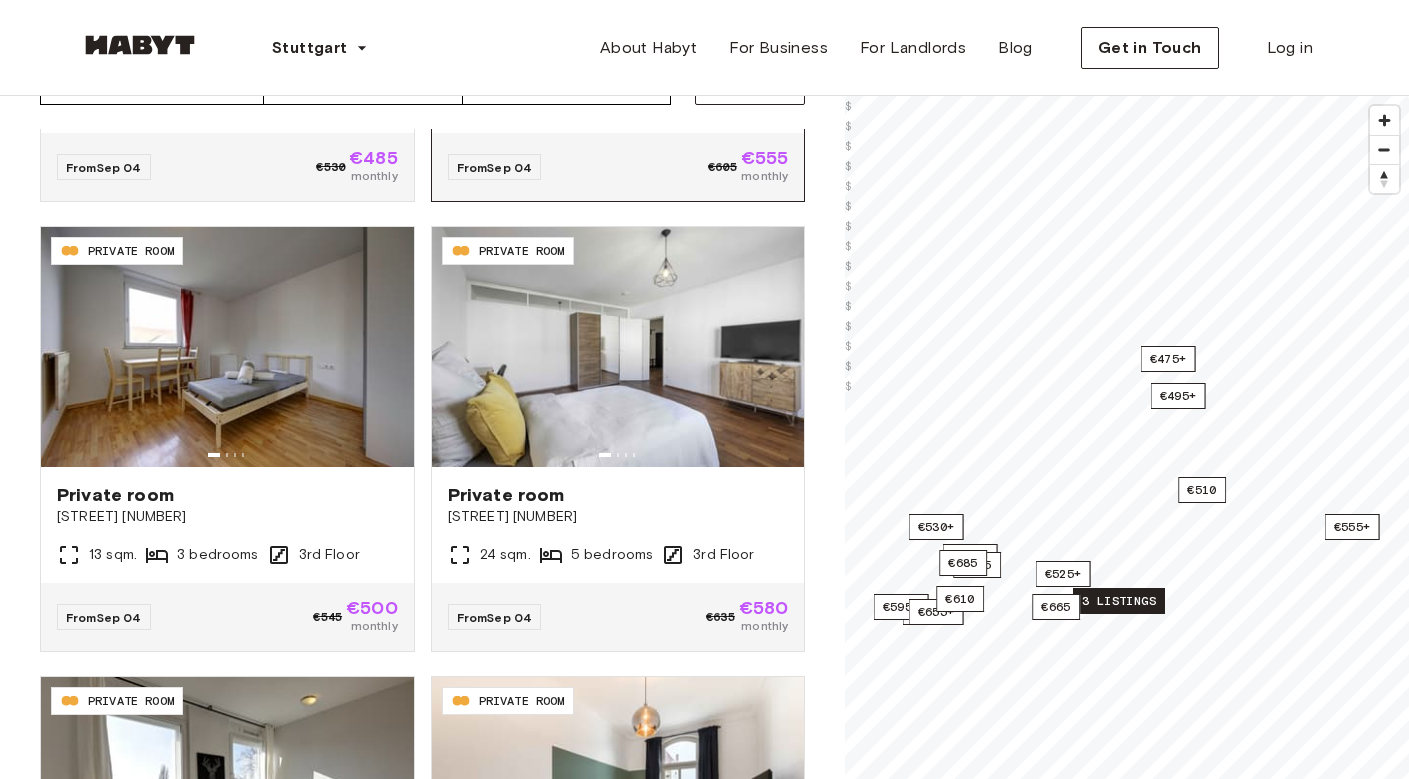 scroll, scrollTop: 802, scrollLeft: 0, axis: vertical 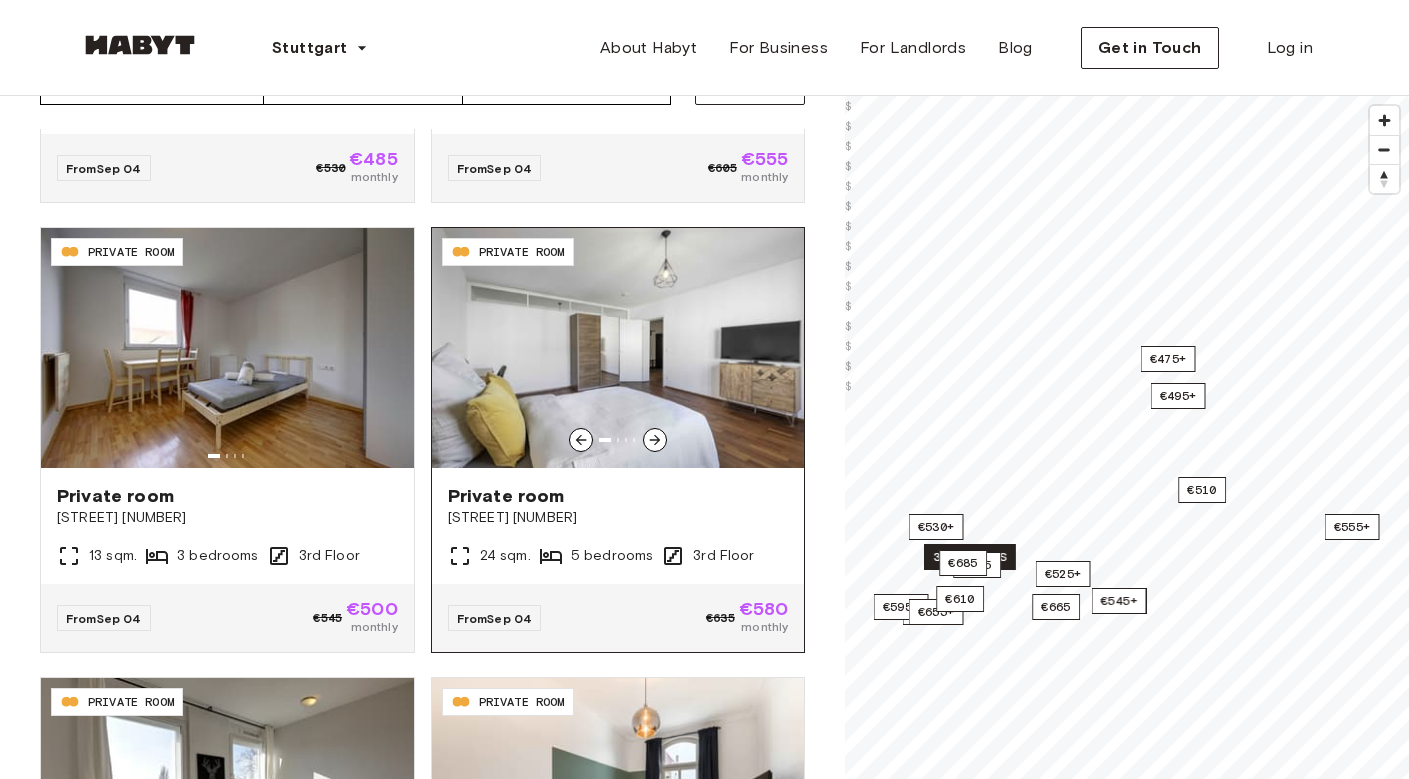 click 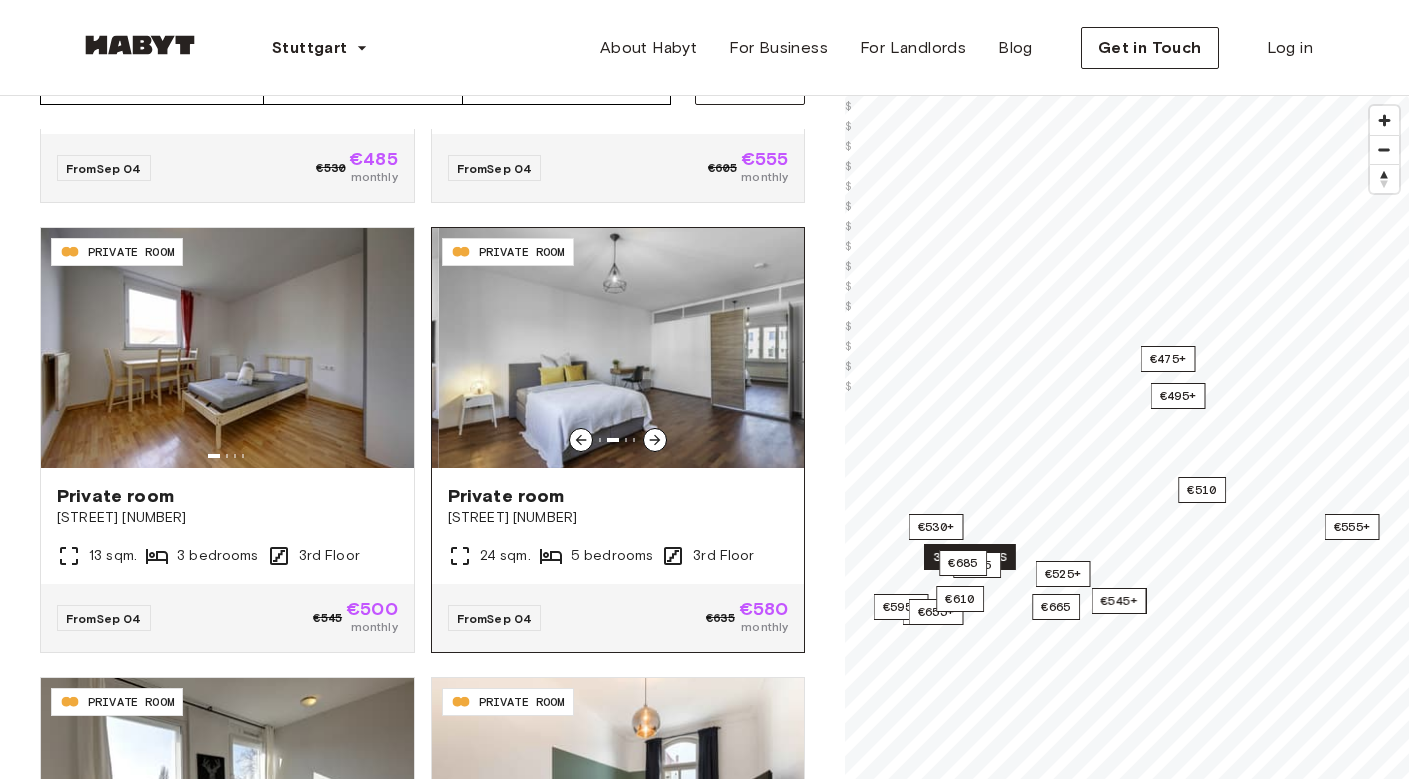 click 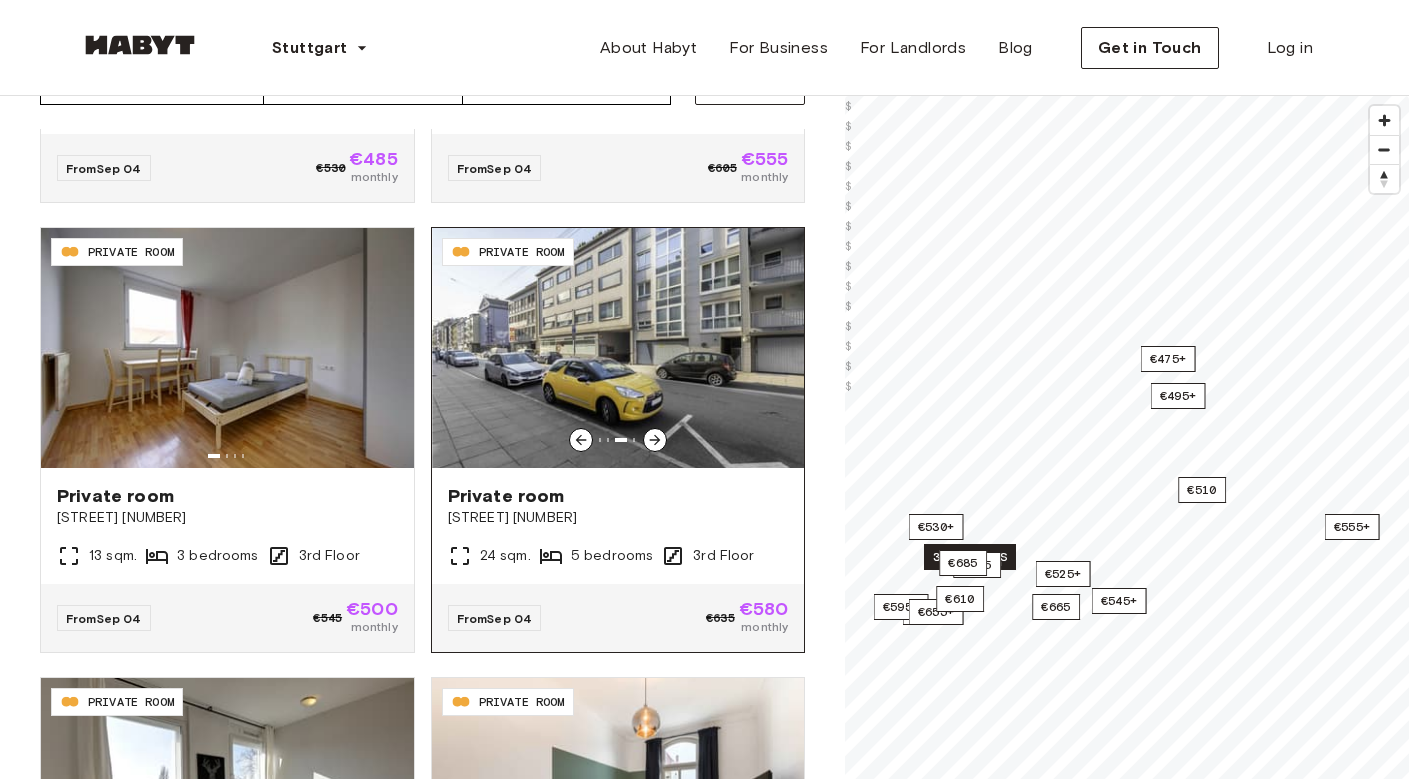 click 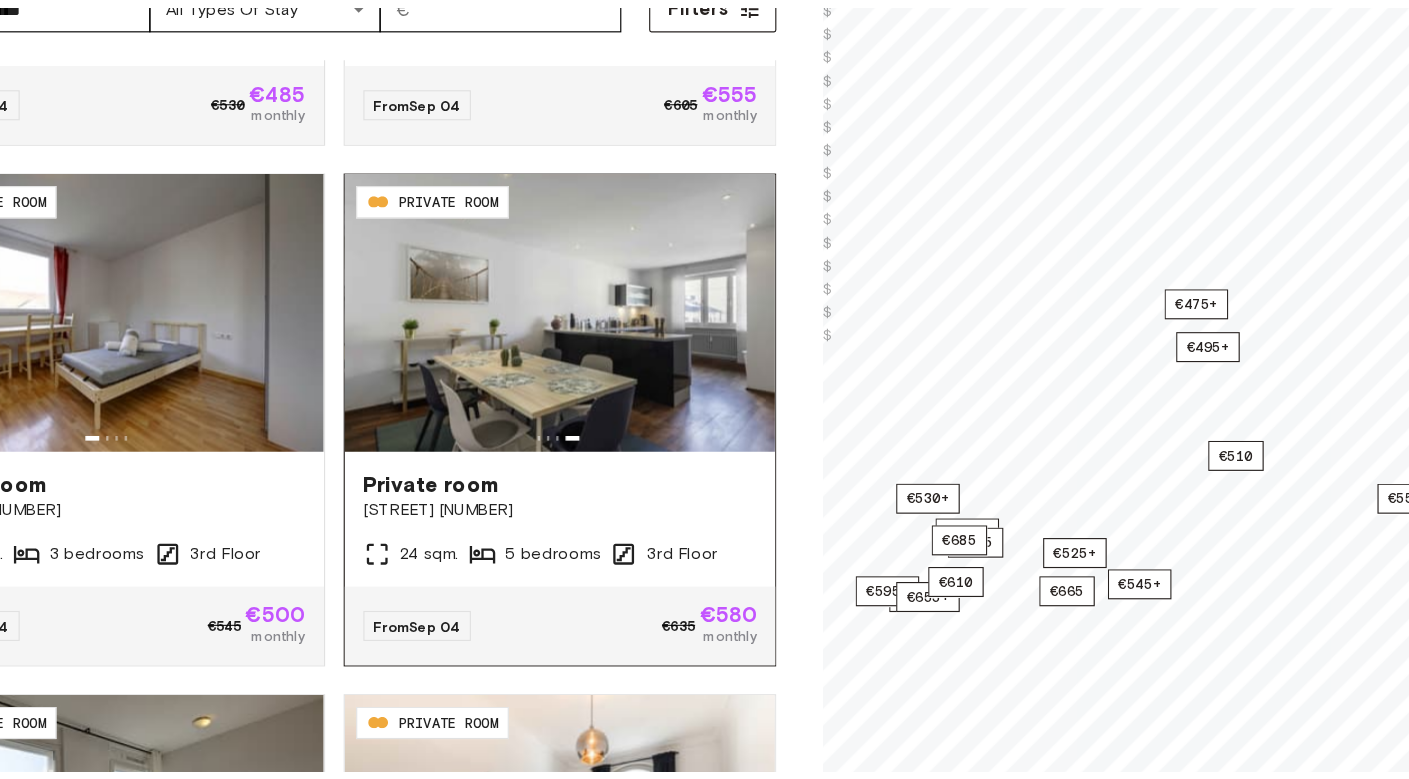 scroll, scrollTop: 147, scrollLeft: 0, axis: vertical 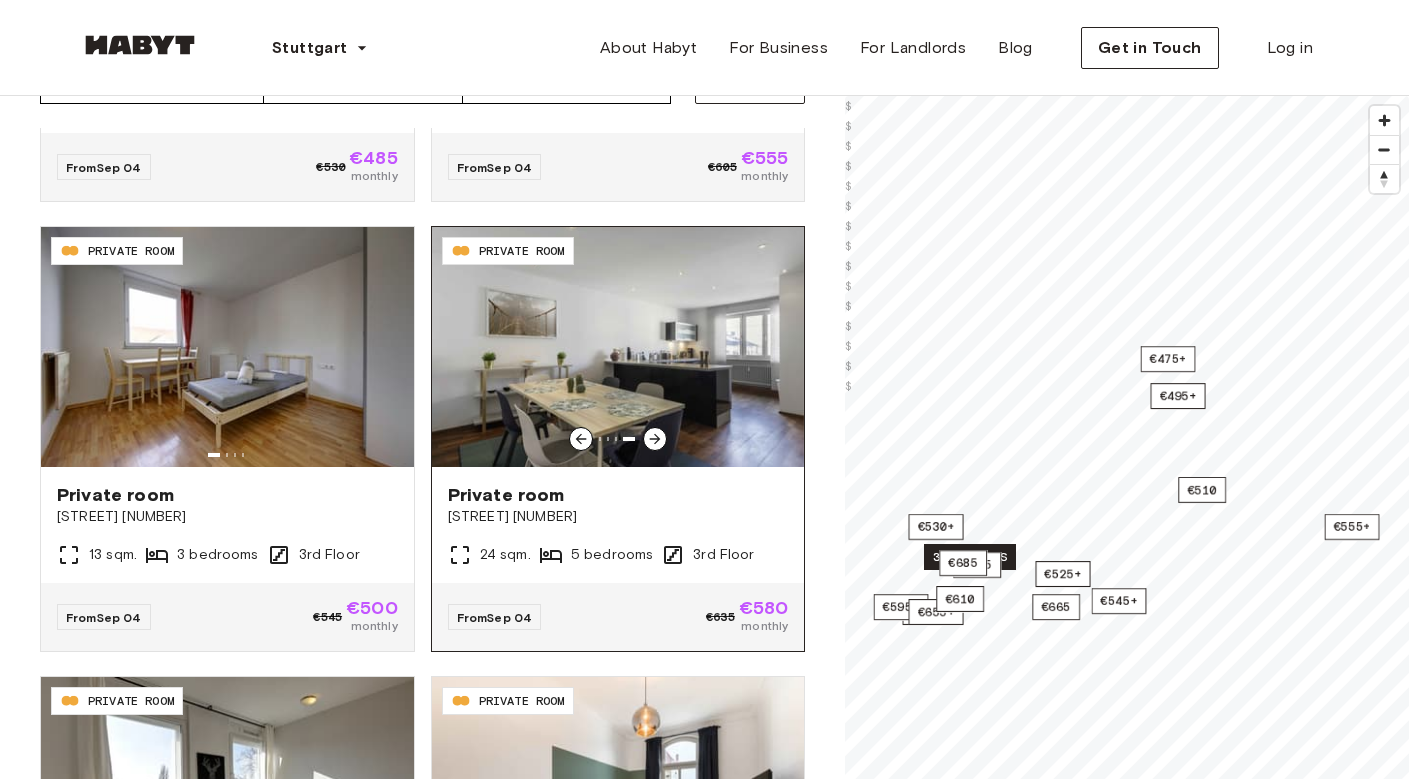 click 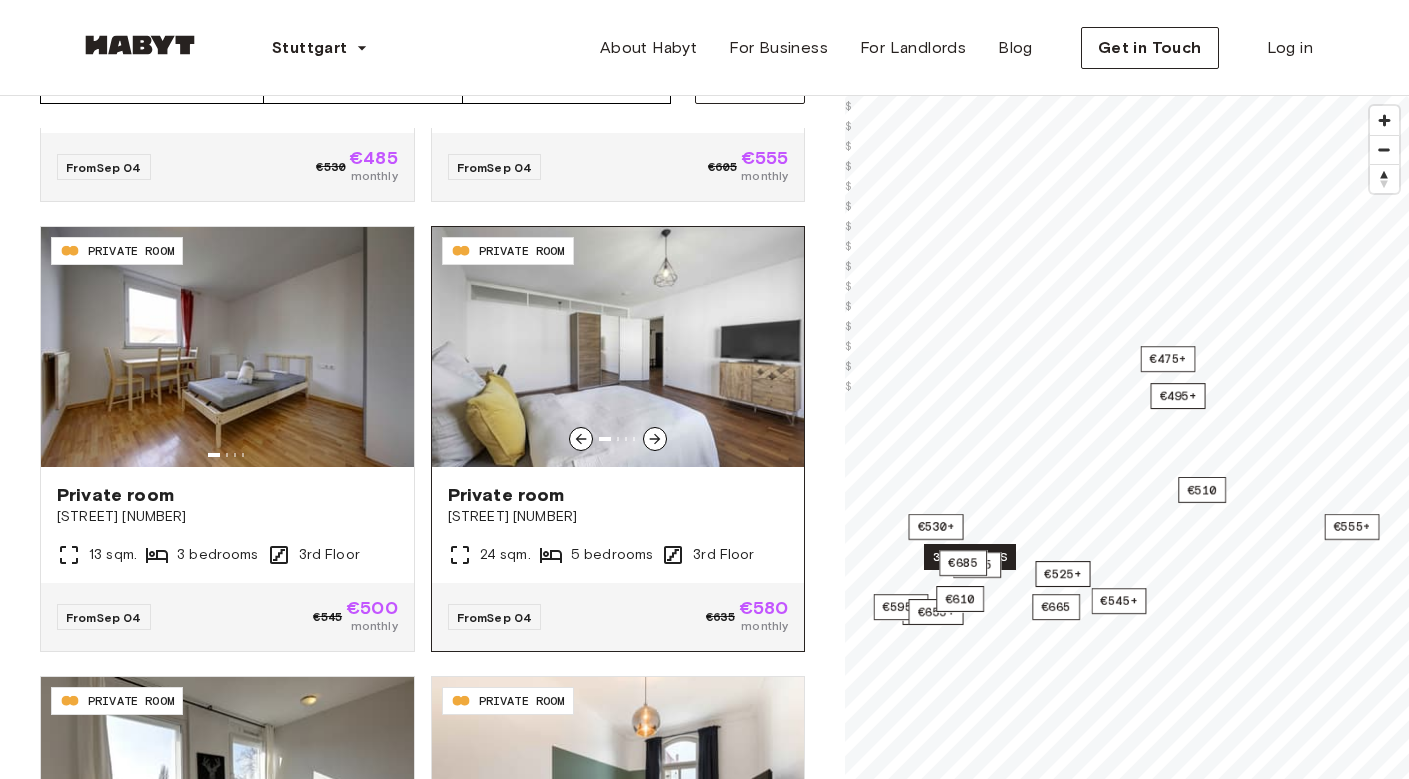 click 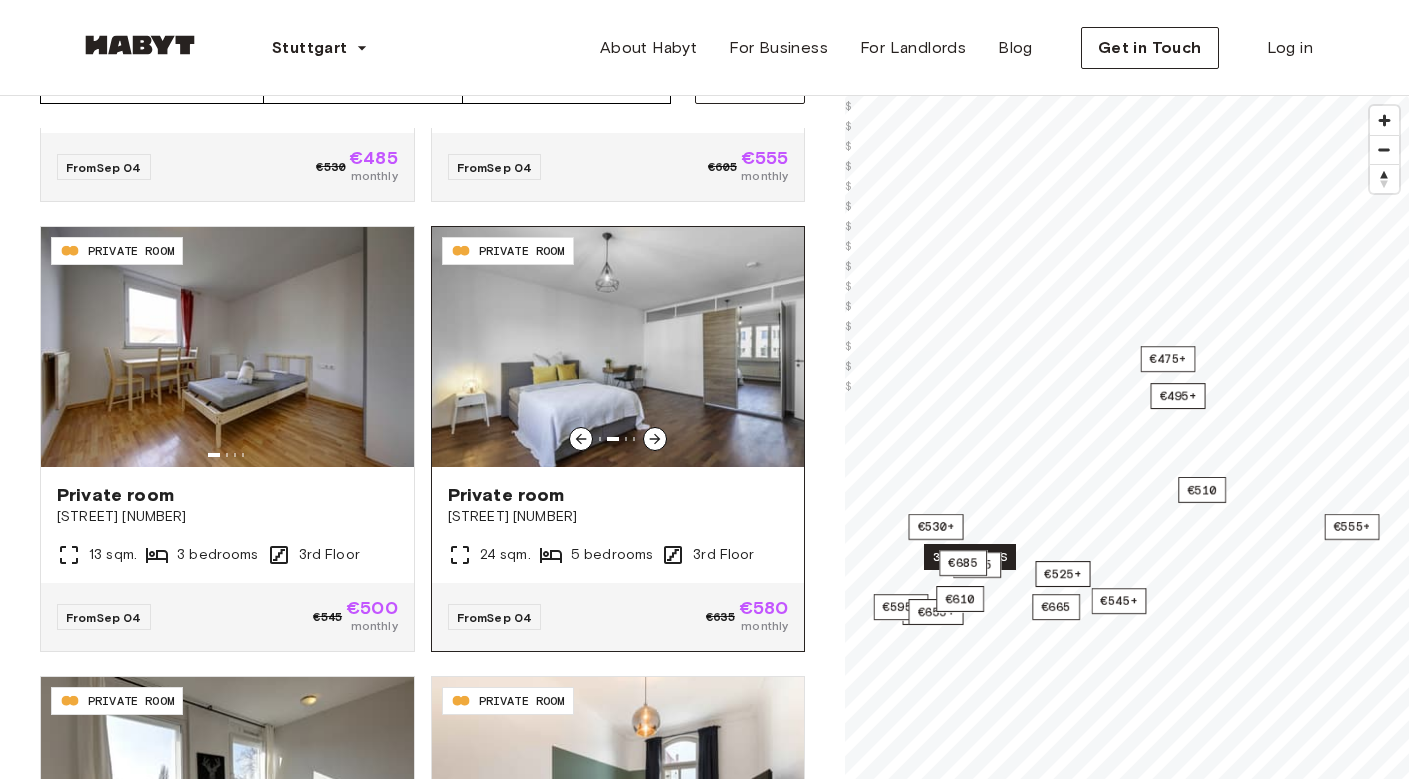 click on "Private room" at bounding box center [618, 495] 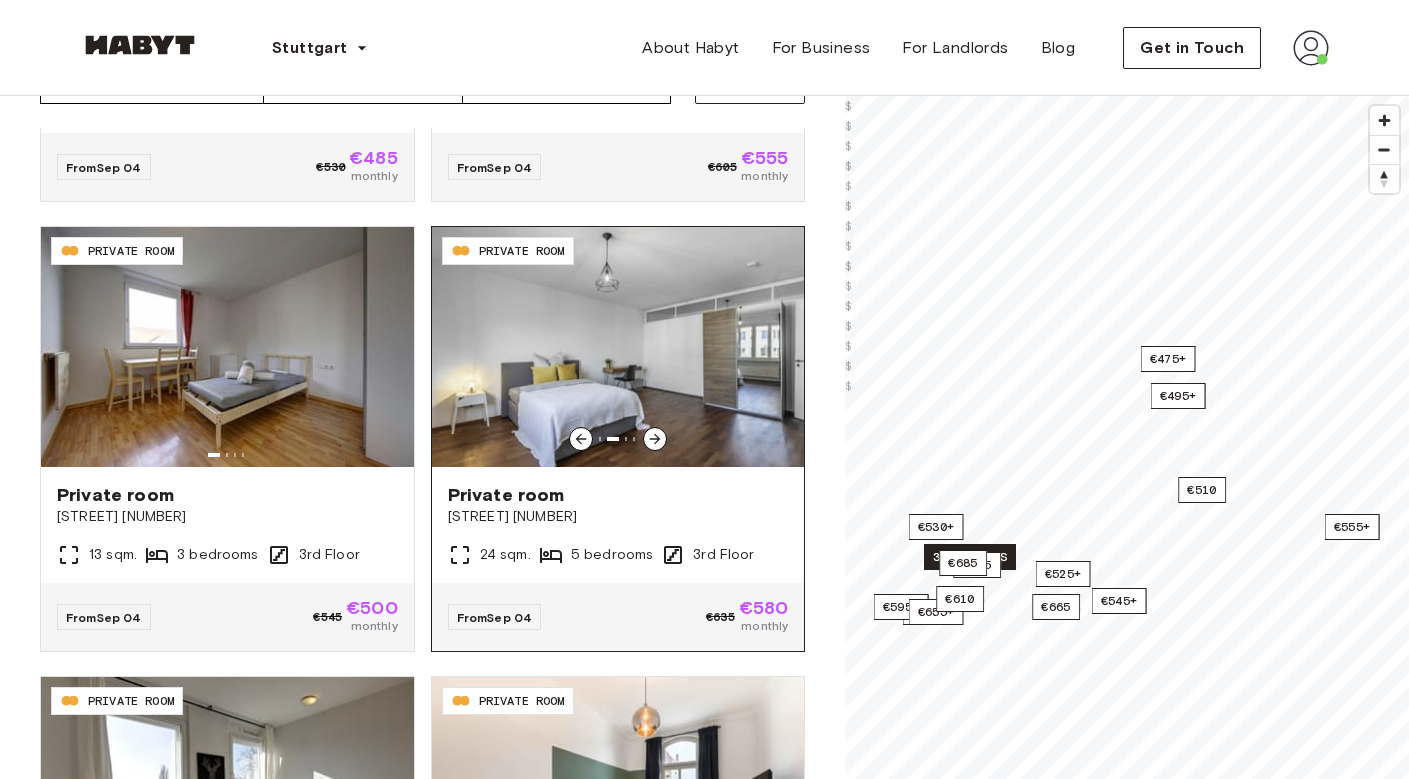 click on "Private room" at bounding box center [618, 495] 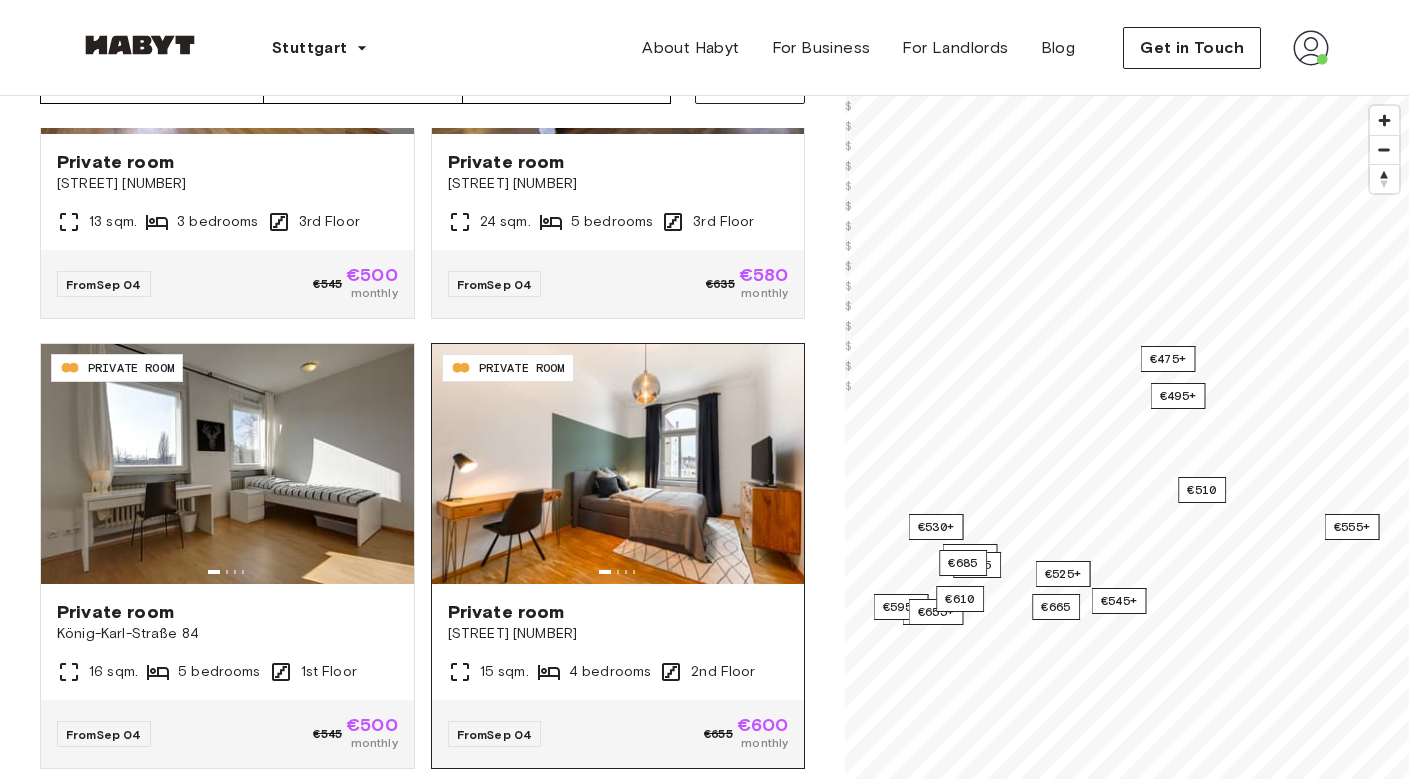 scroll, scrollTop: 1263, scrollLeft: 0, axis: vertical 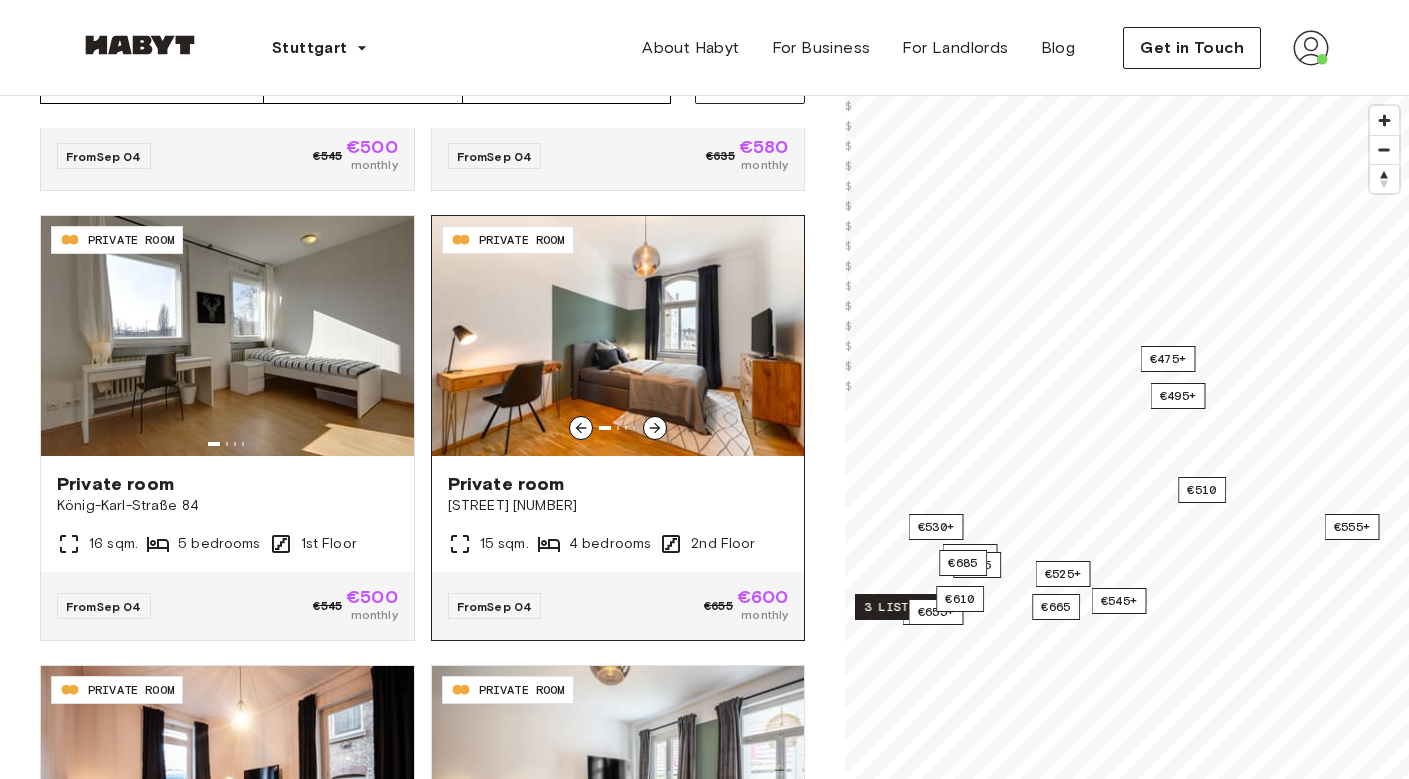 click 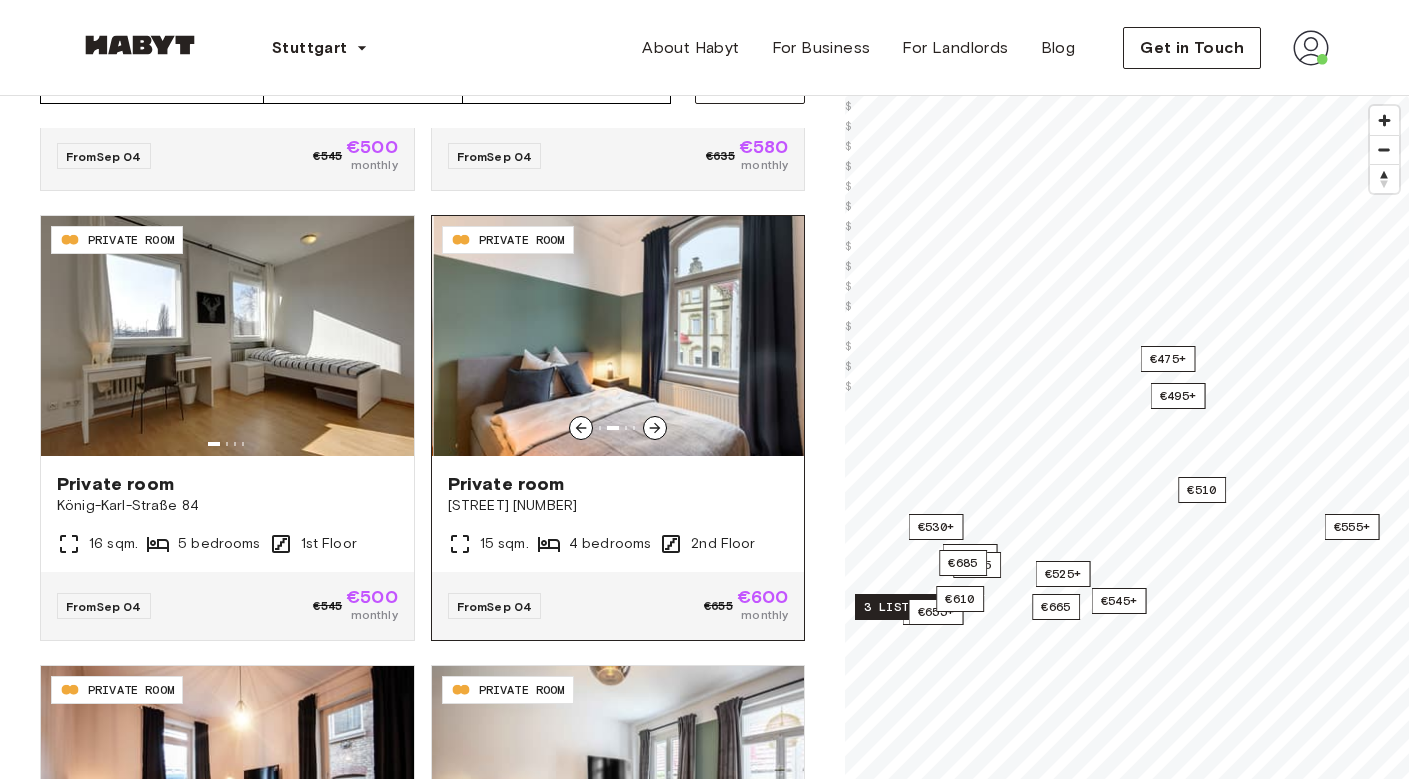 click 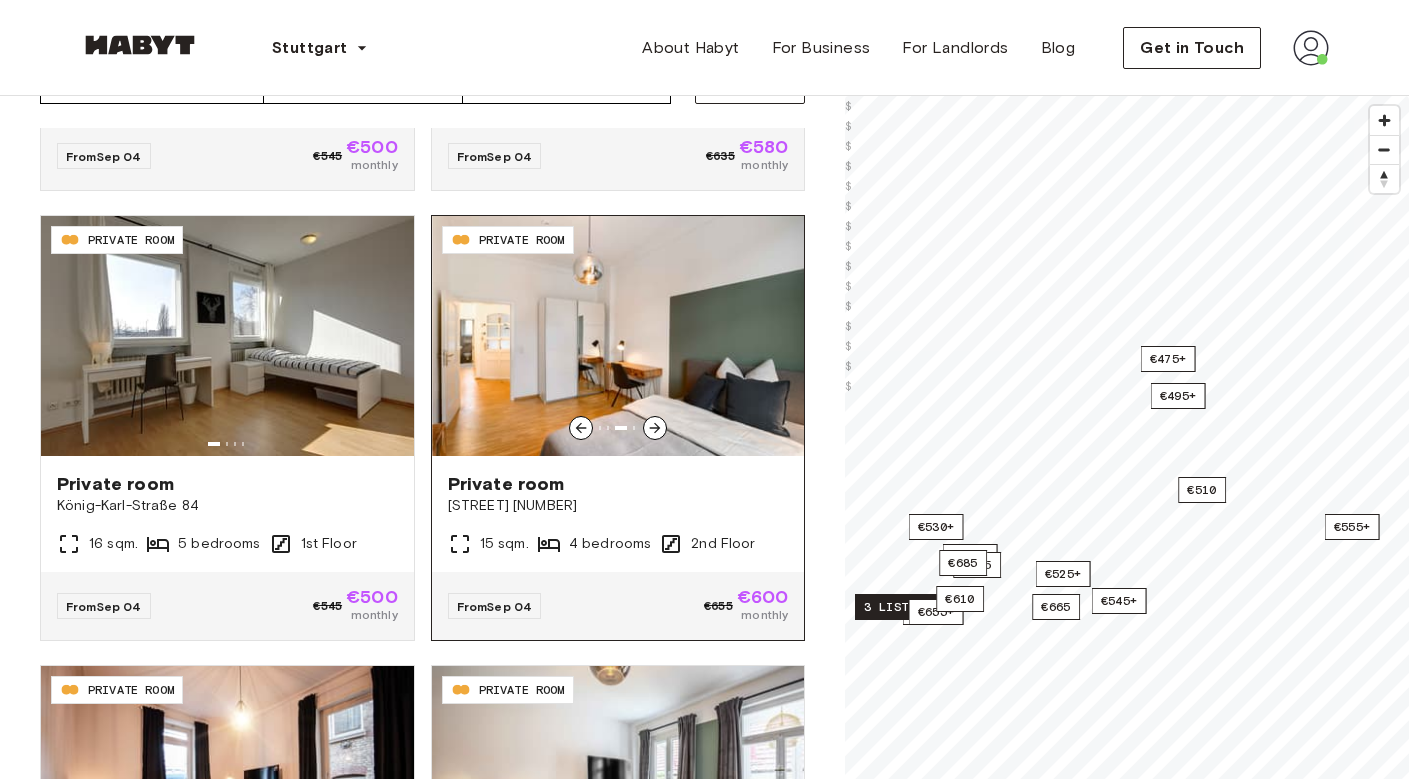 click 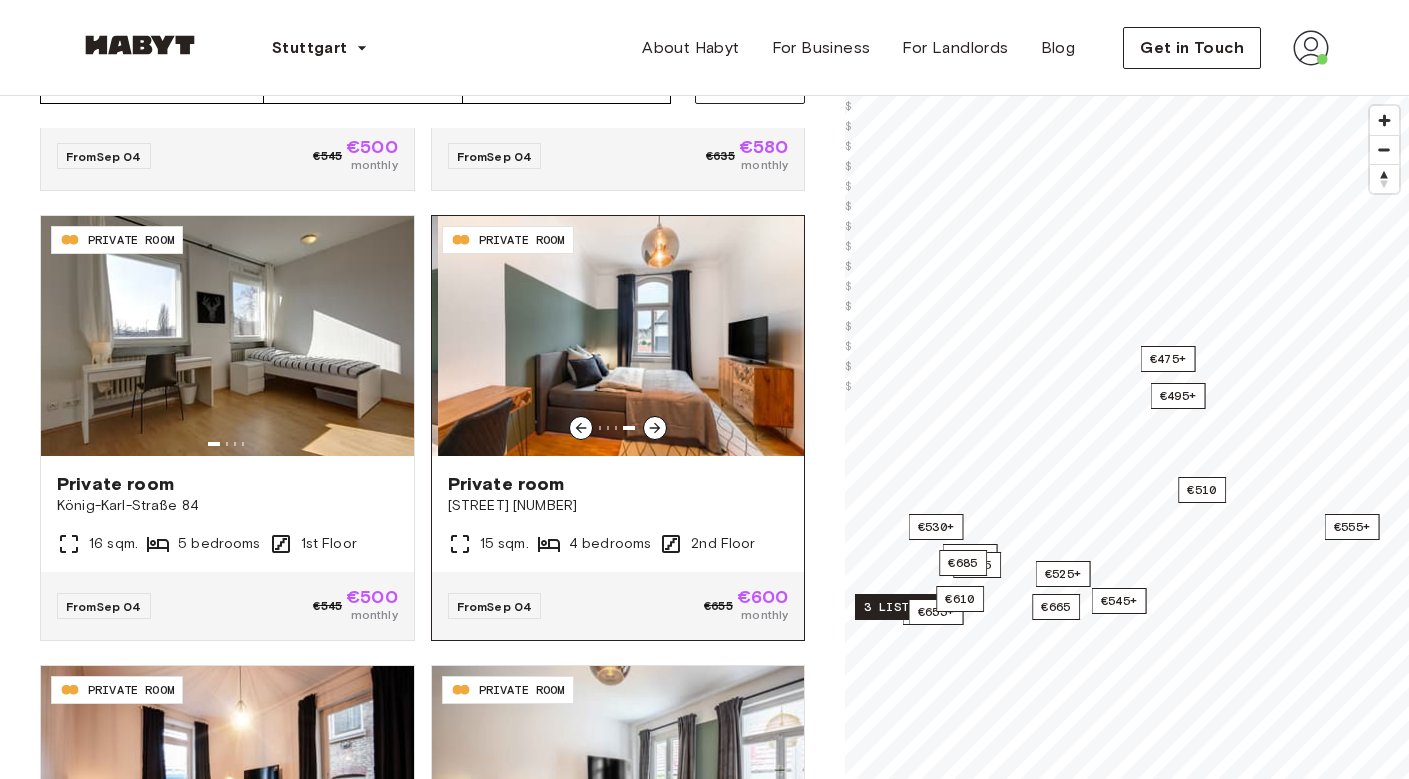click 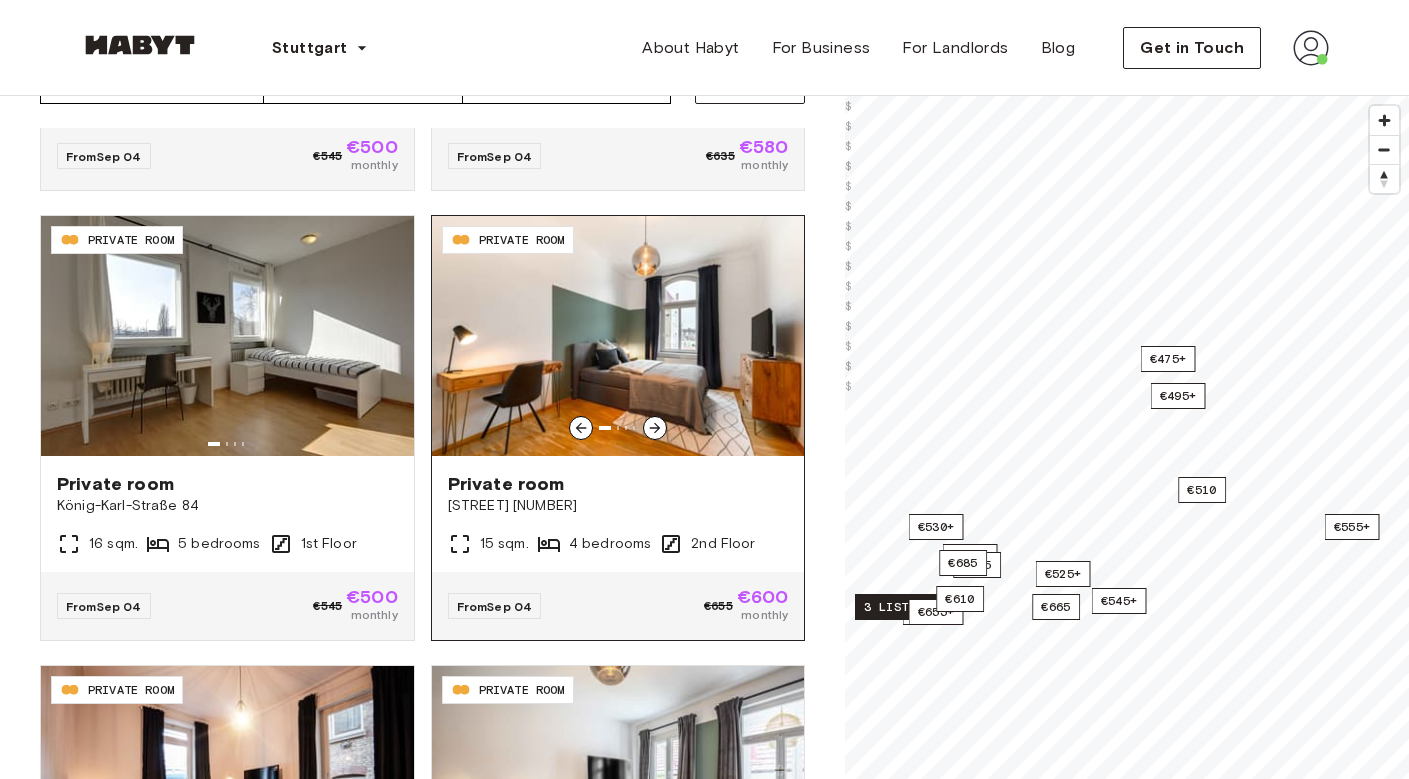 click 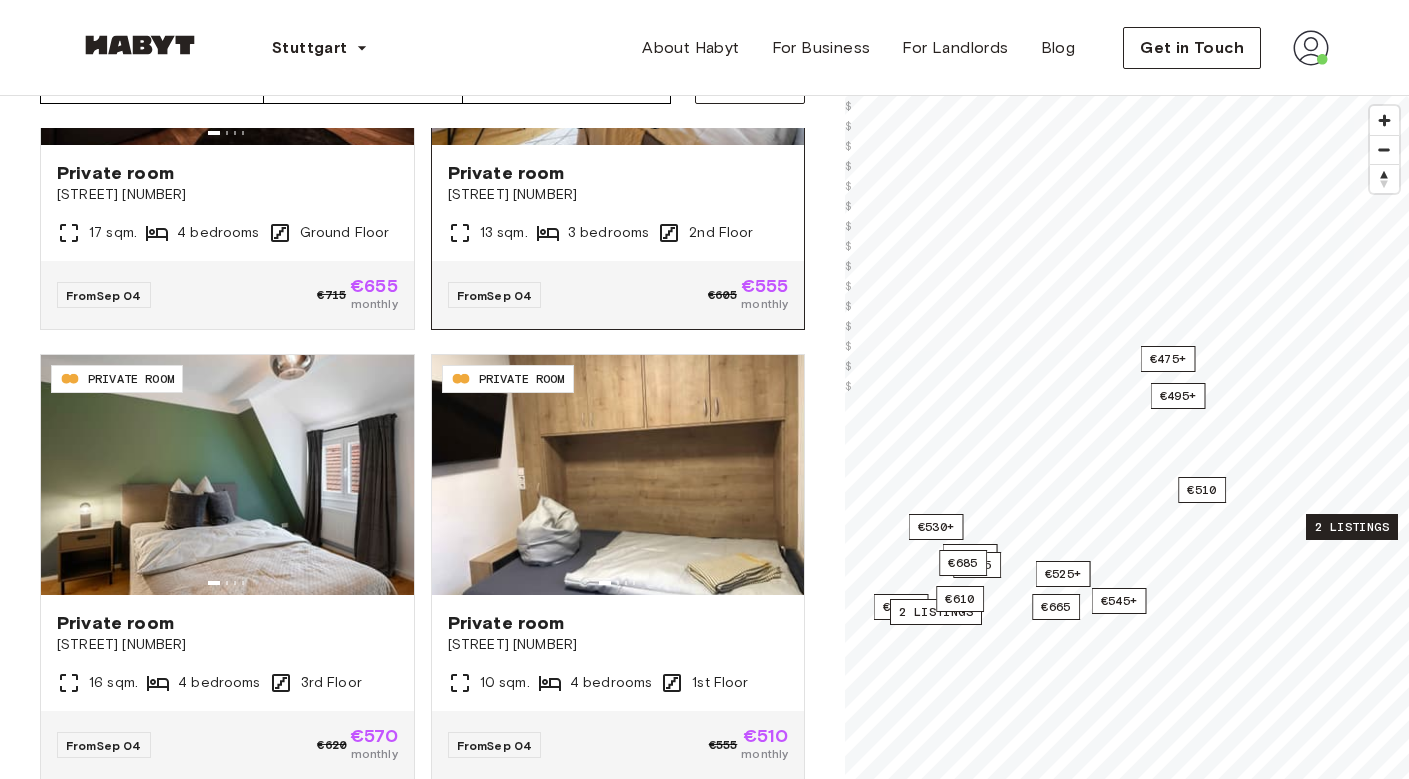scroll, scrollTop: 2130, scrollLeft: 0, axis: vertical 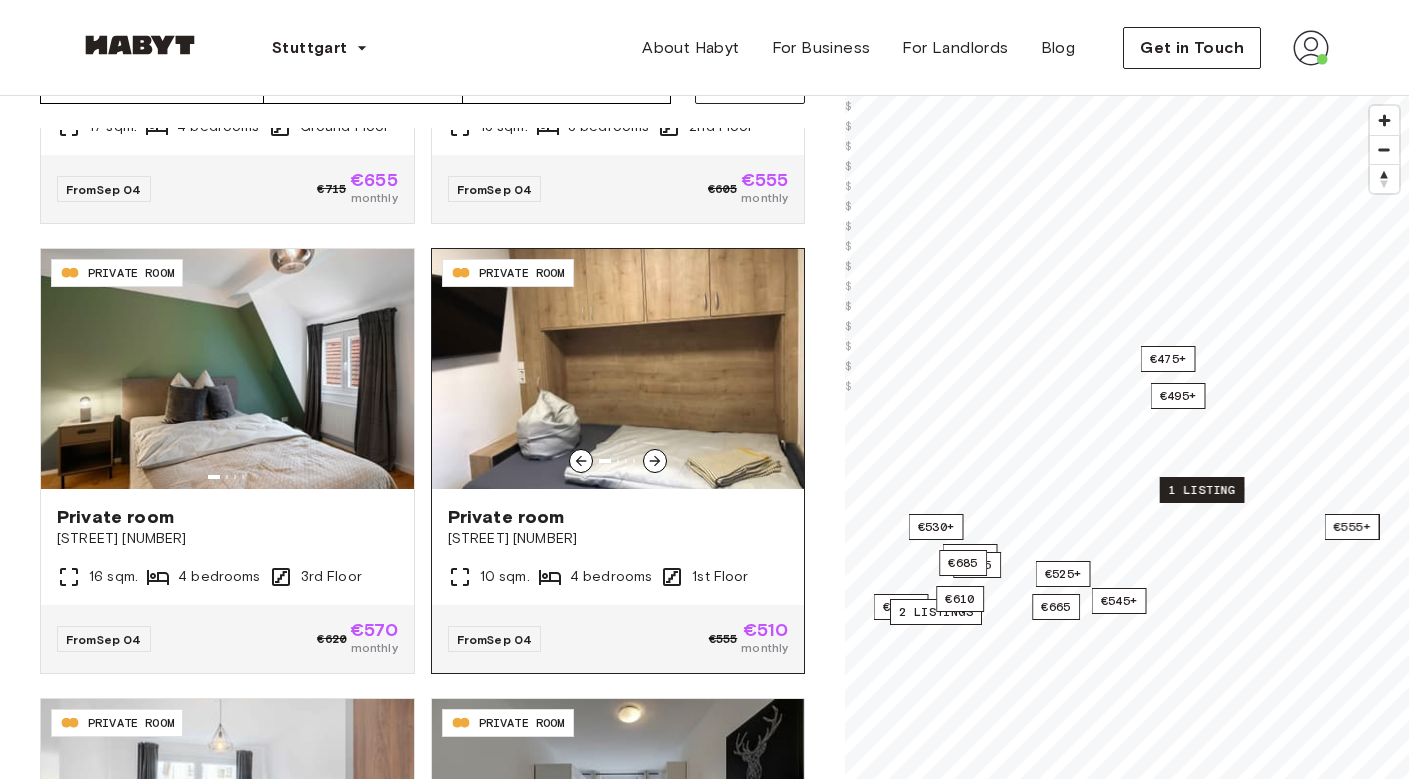 click 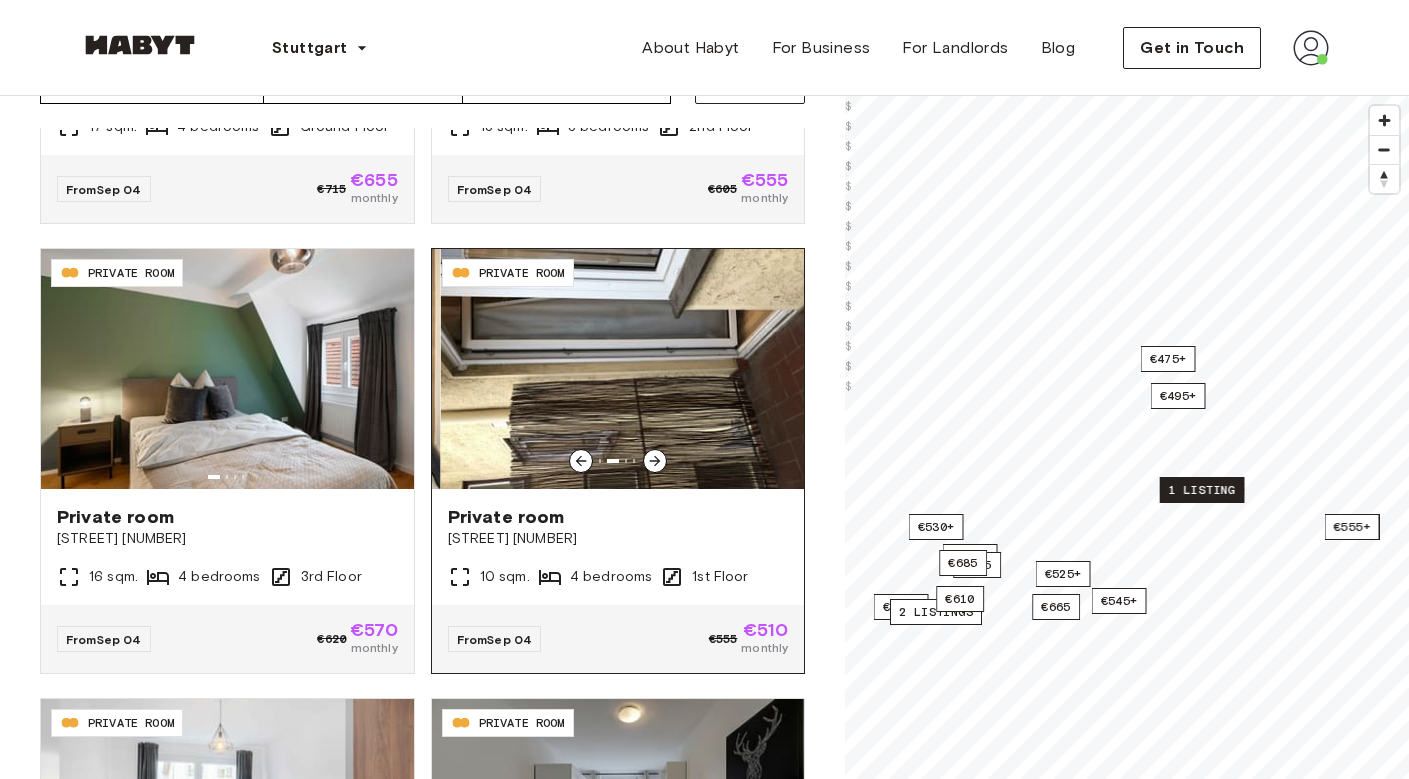 click 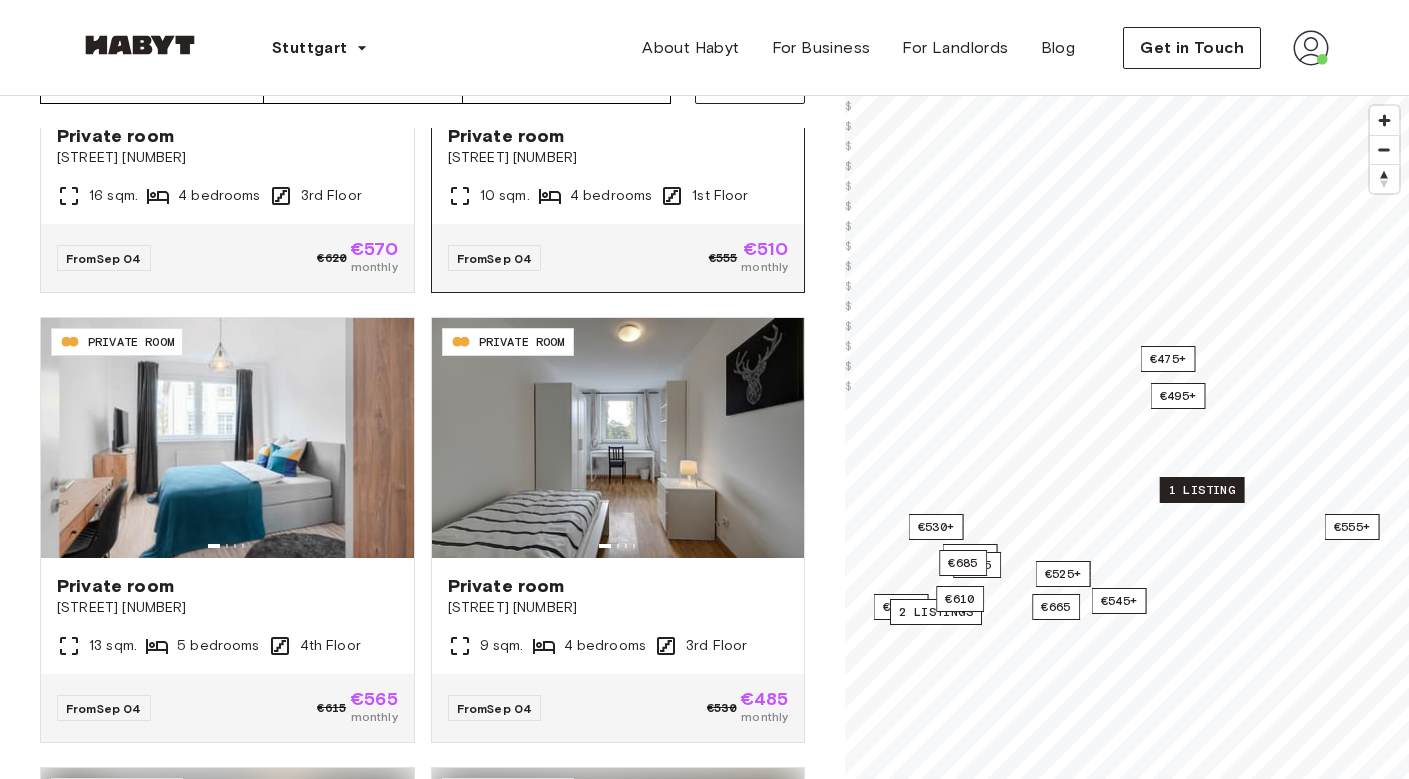 scroll, scrollTop: 2747, scrollLeft: 0, axis: vertical 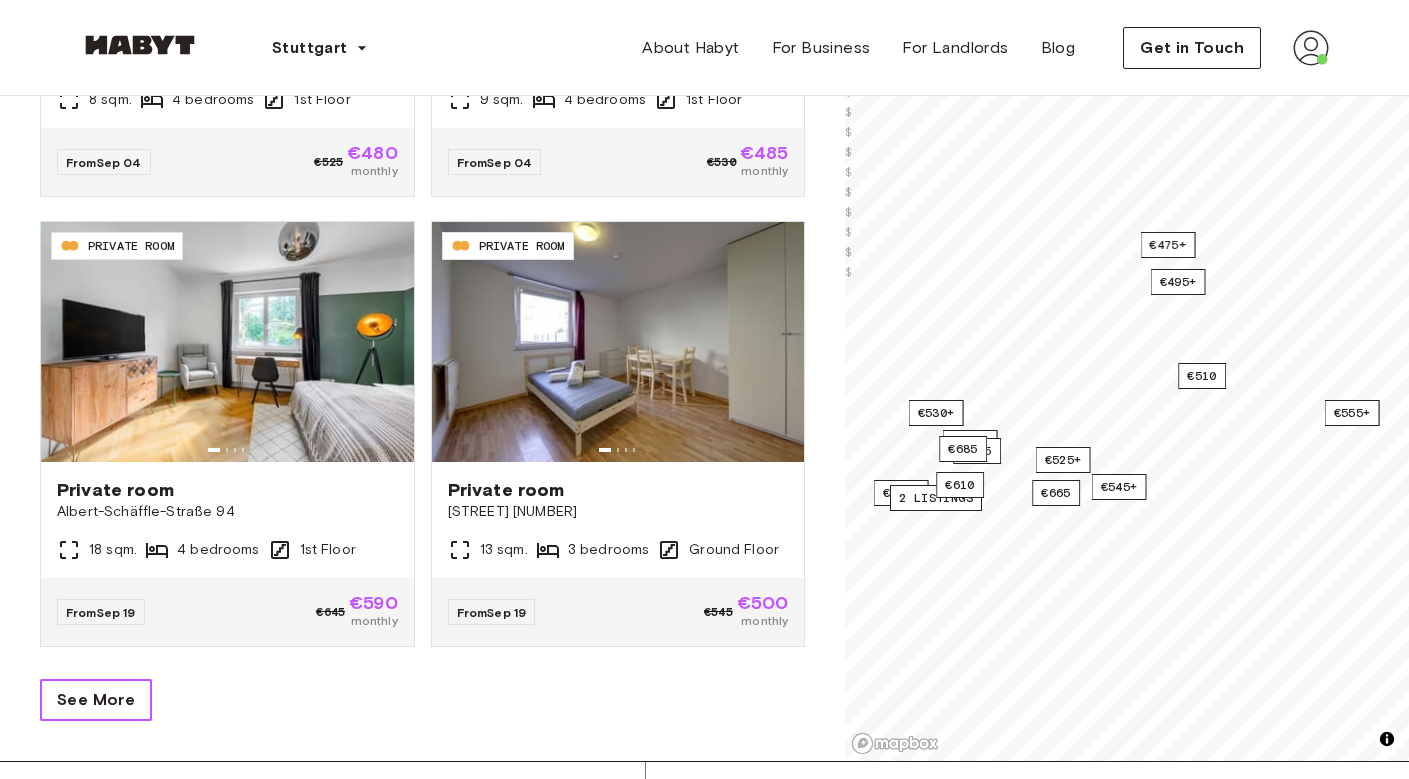click on "See More" at bounding box center (96, 700) 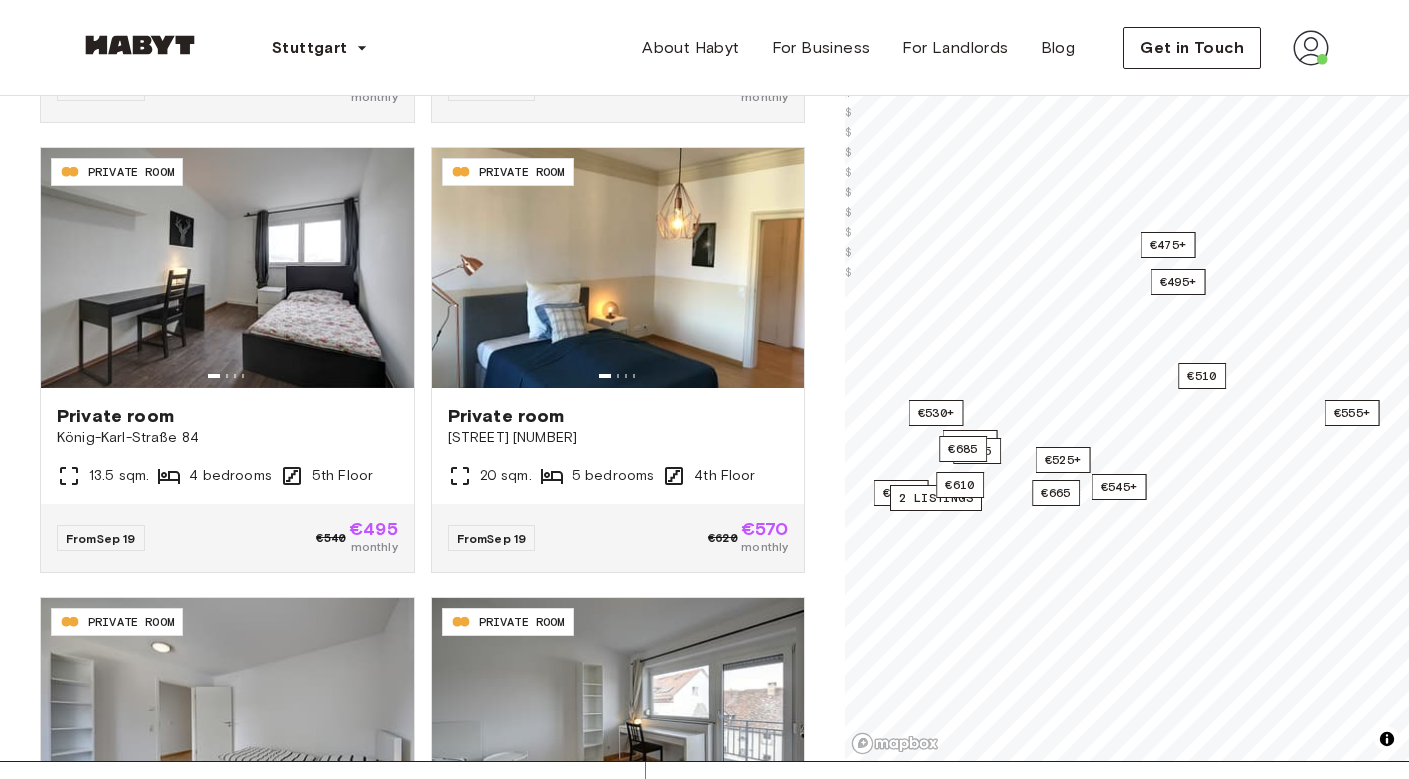 scroll, scrollTop: 4758, scrollLeft: 0, axis: vertical 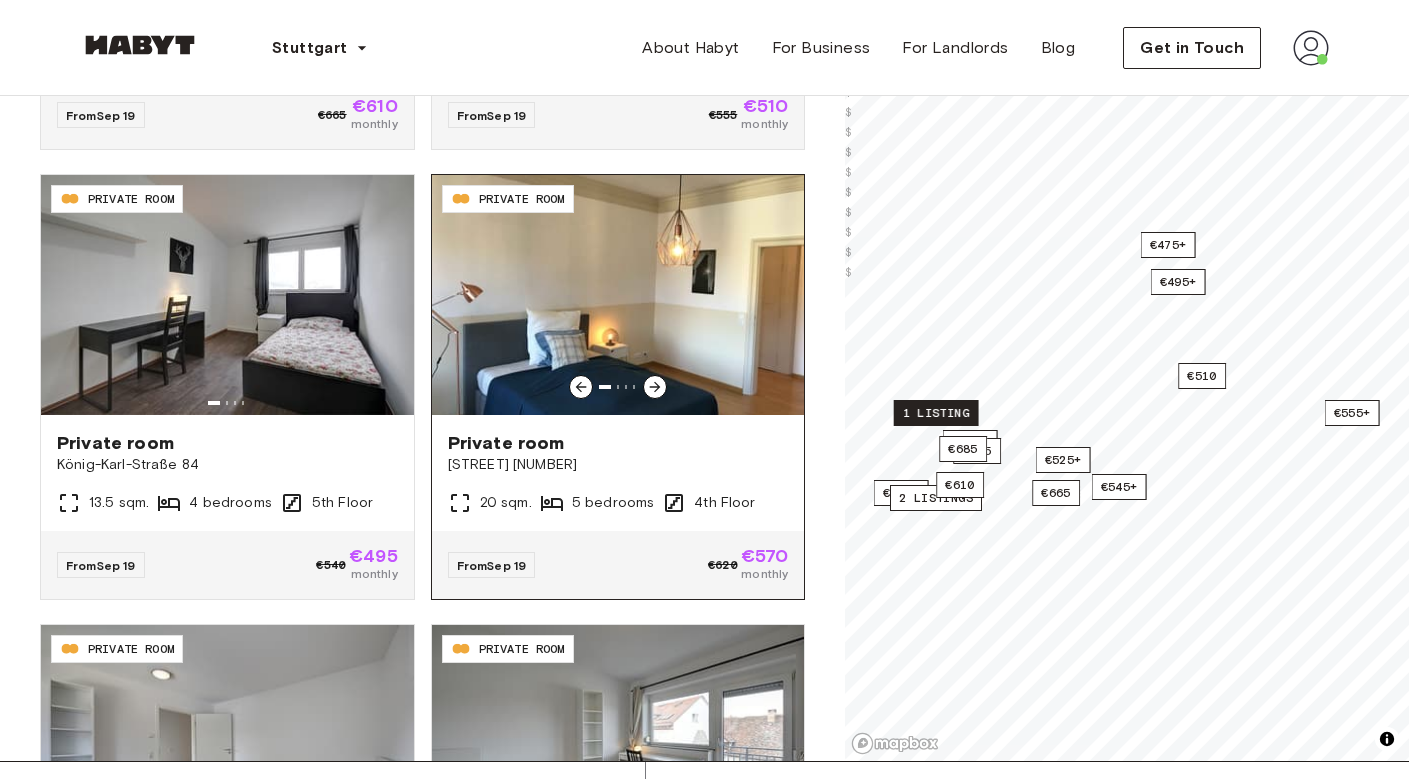 click 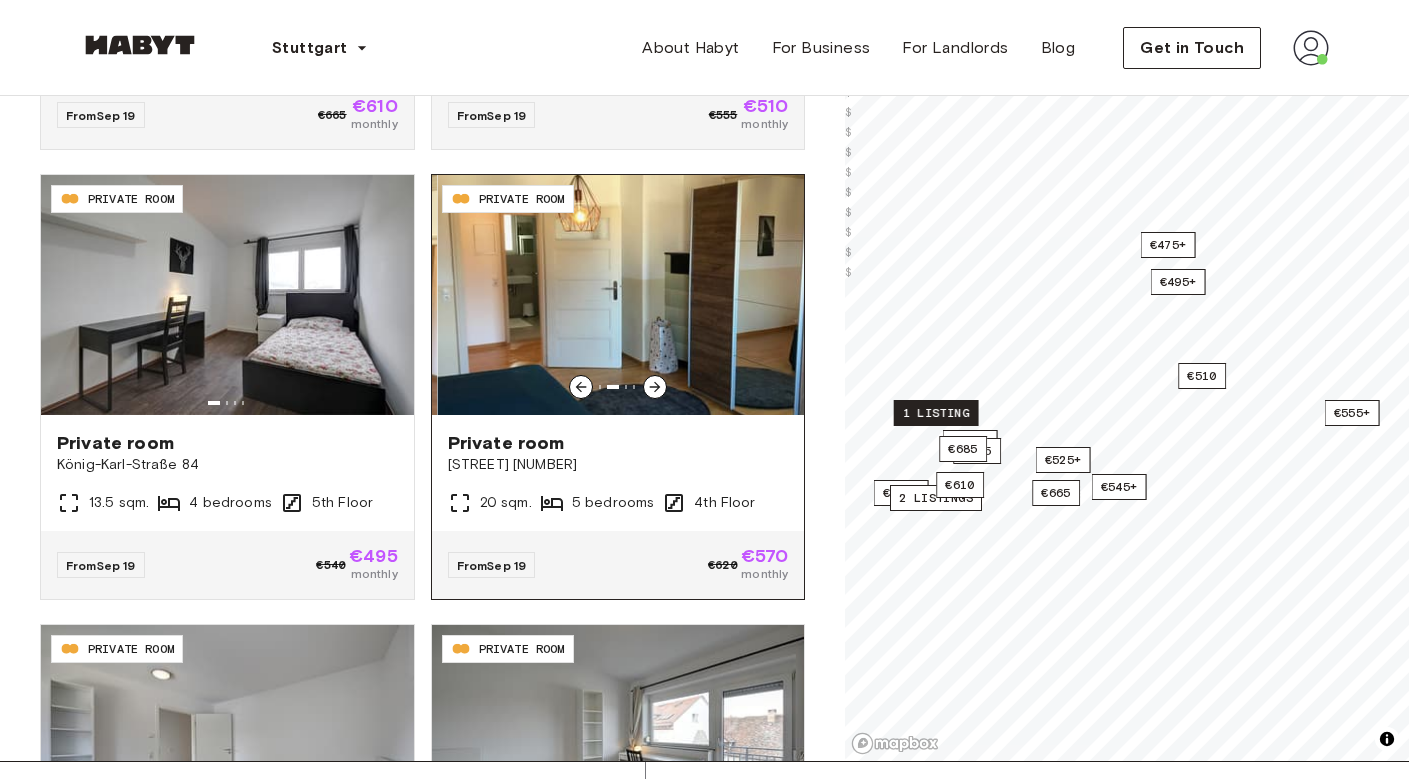 click 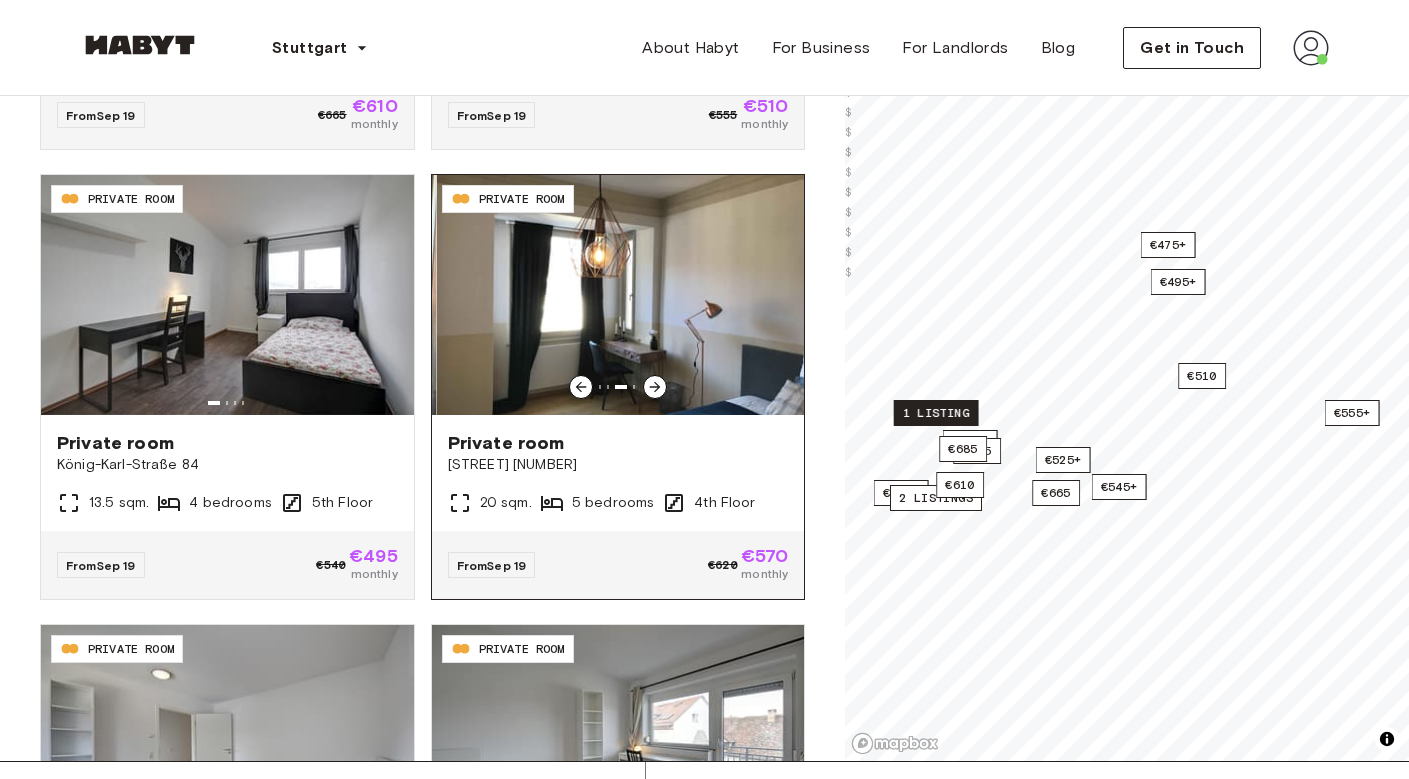 click 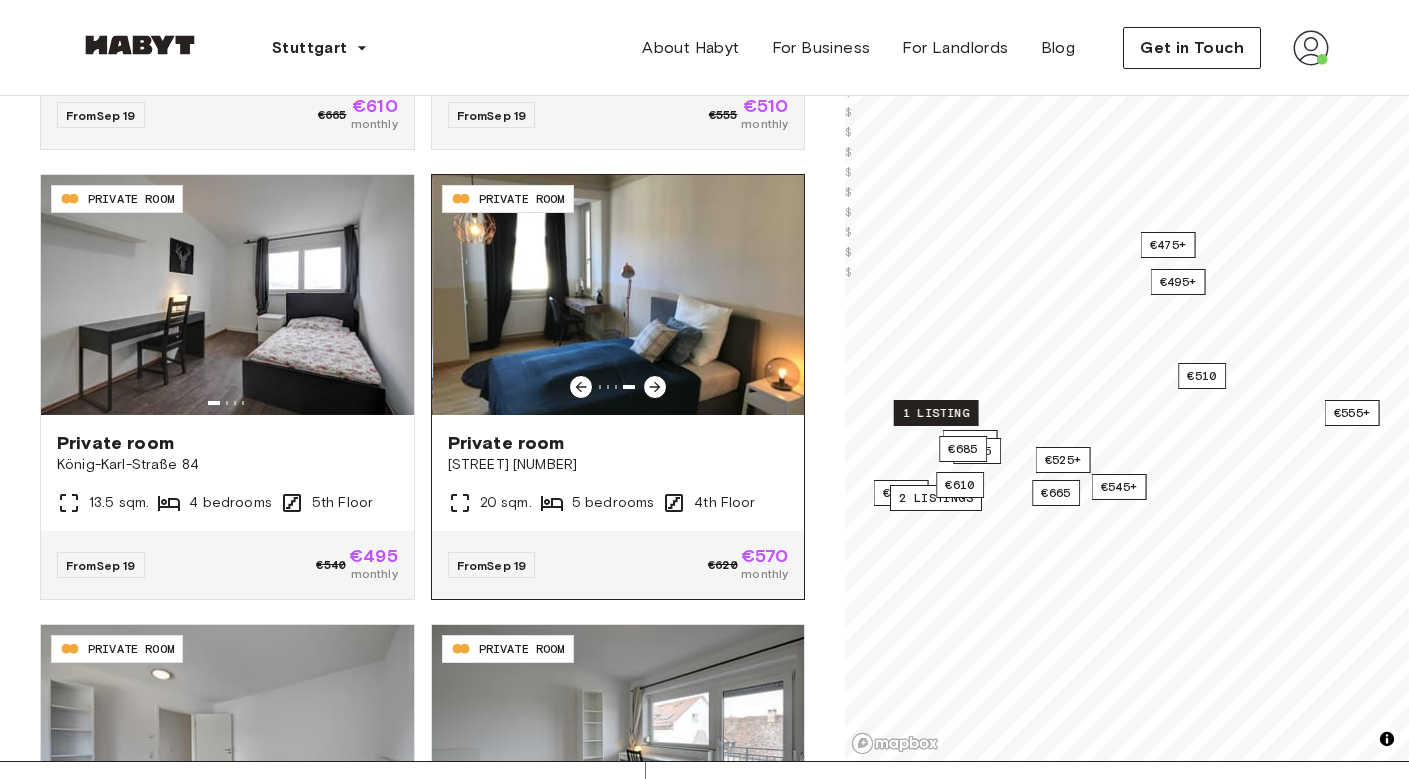 click 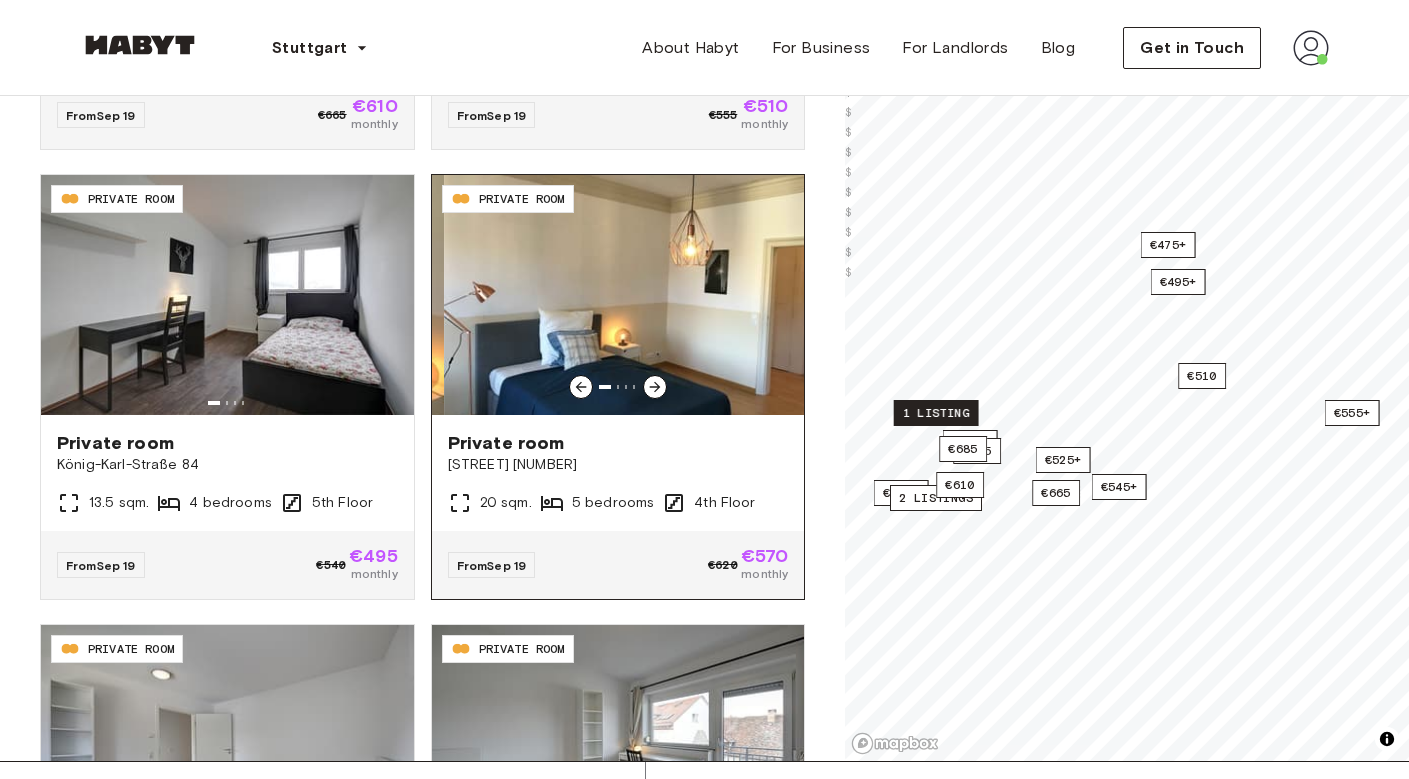 click 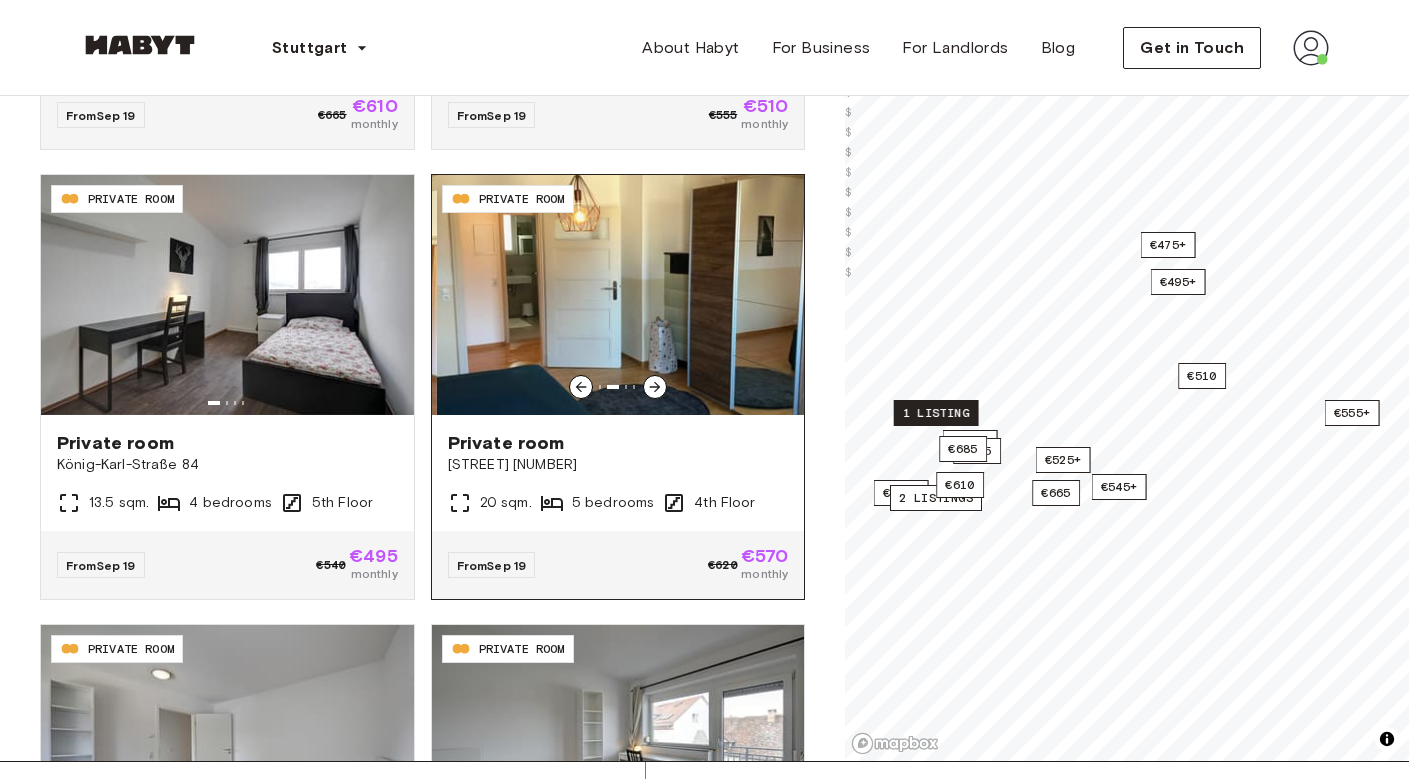 click 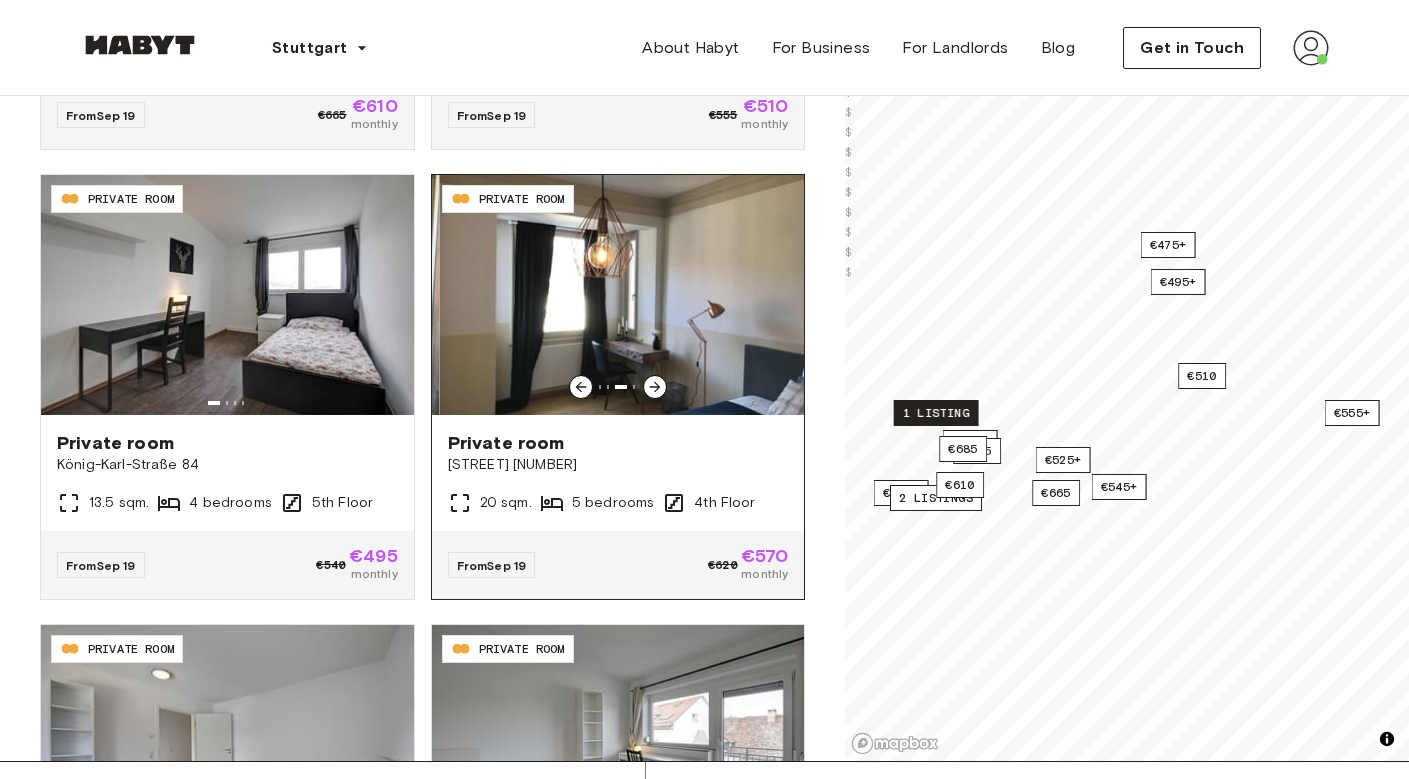 click 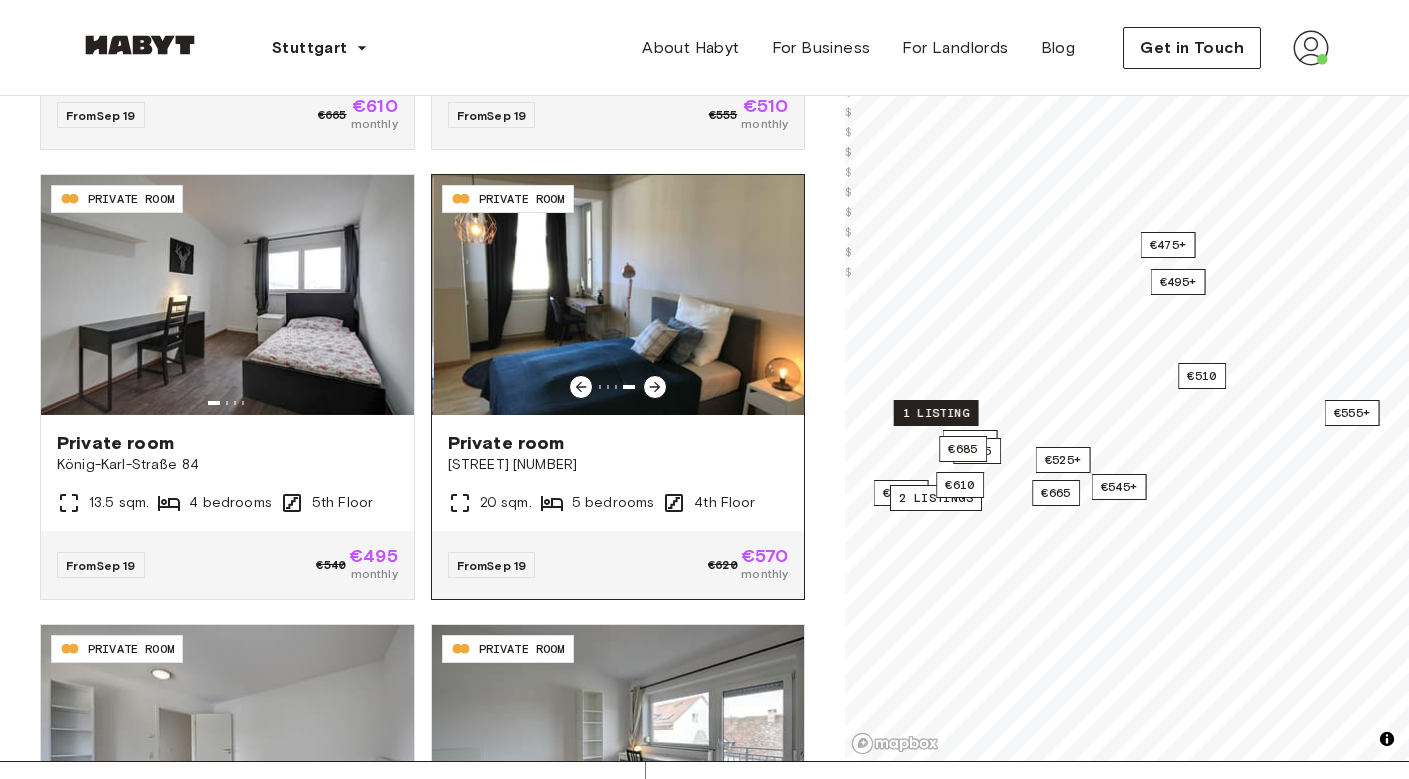 click 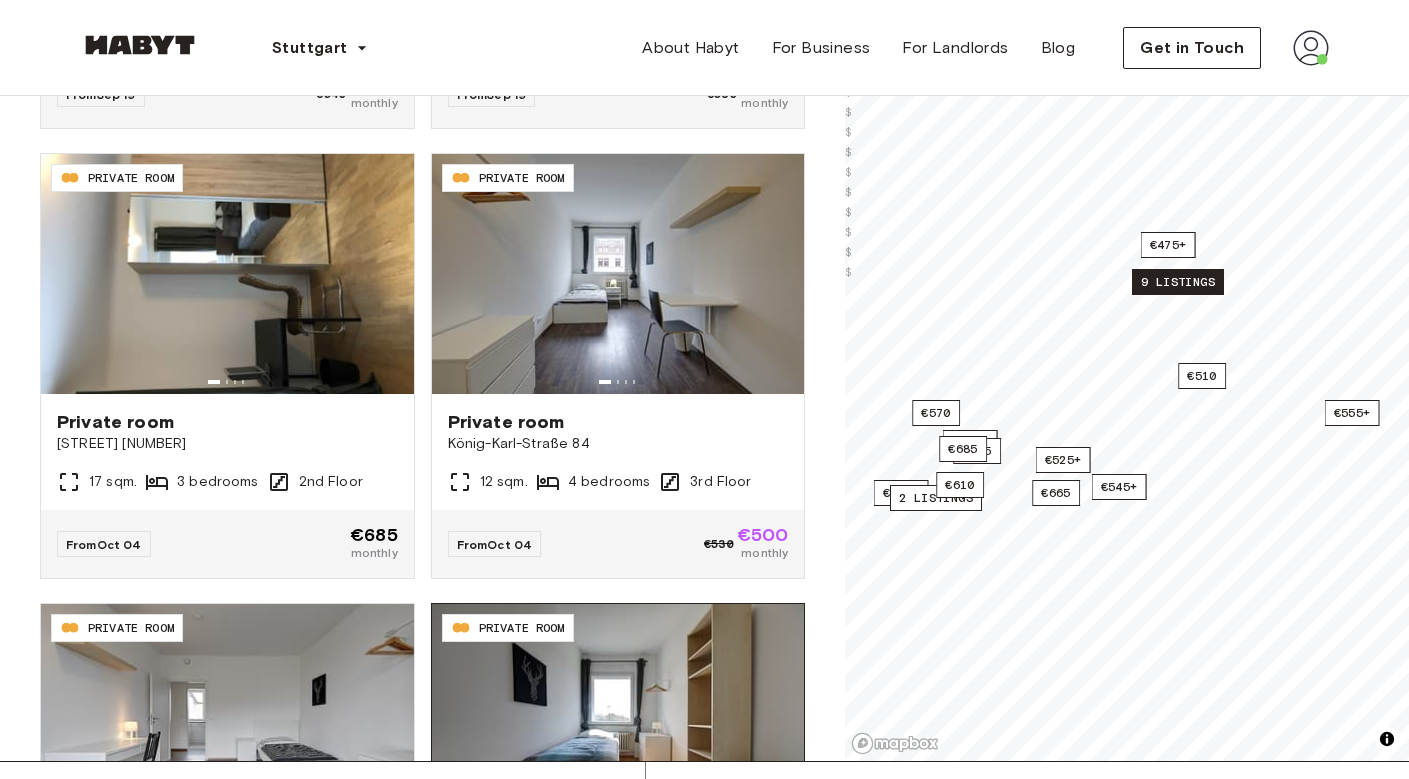 scroll, scrollTop: 5988, scrollLeft: 0, axis: vertical 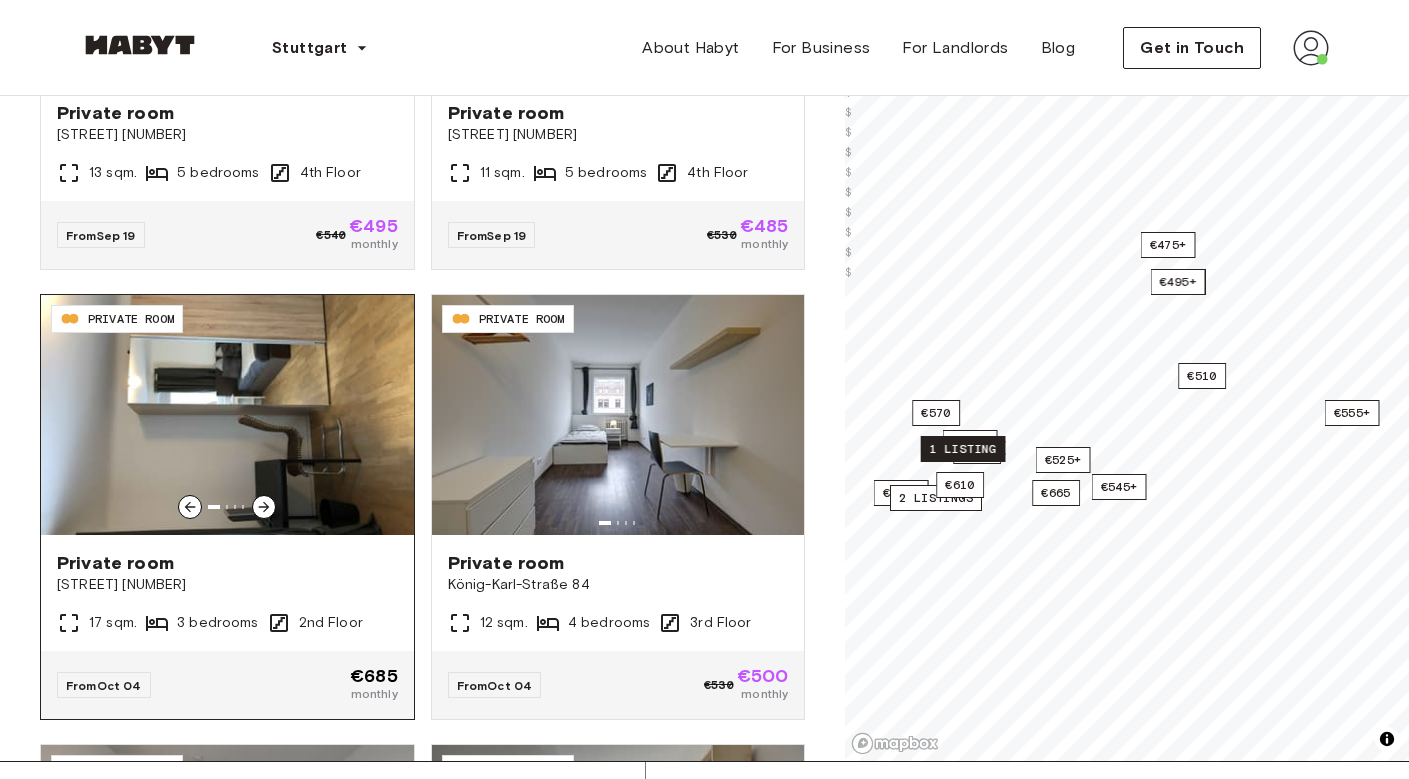 click 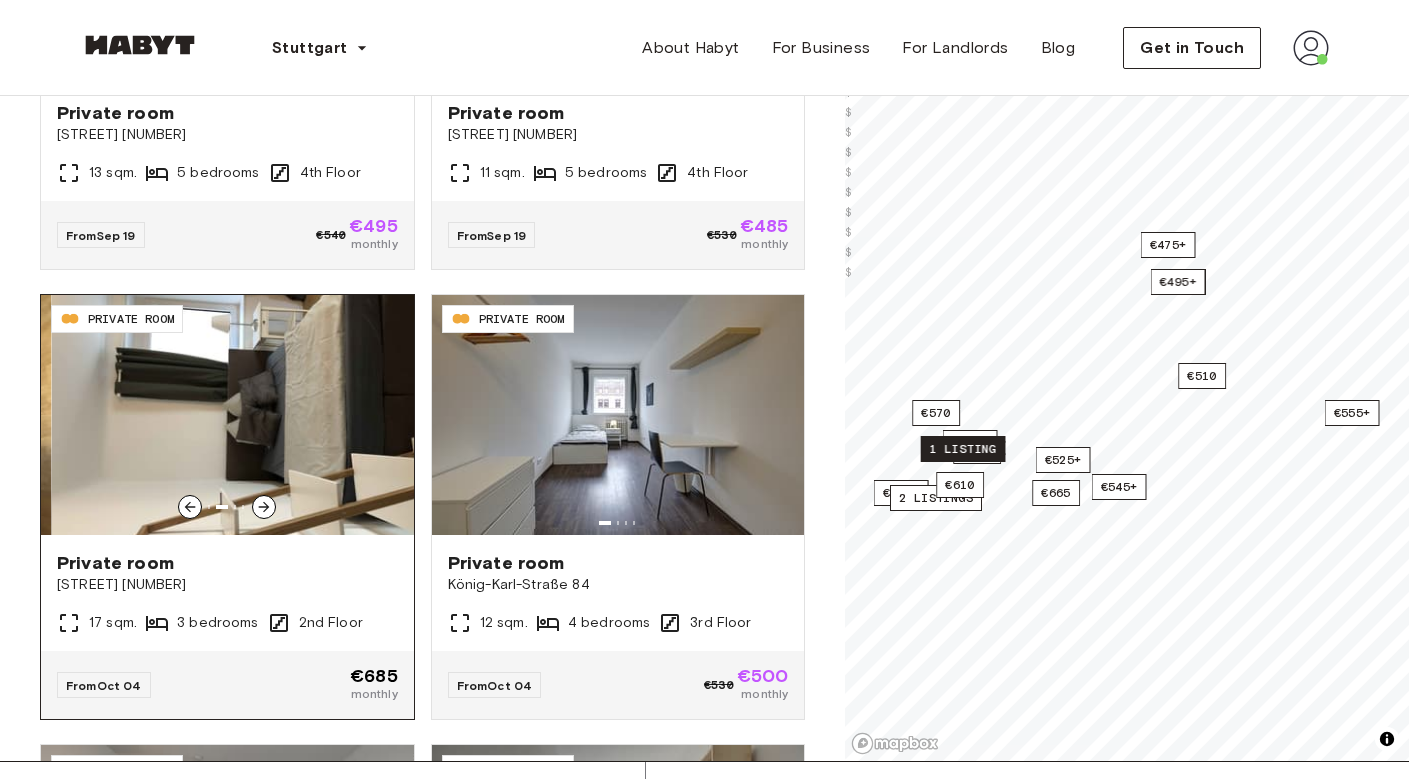 click 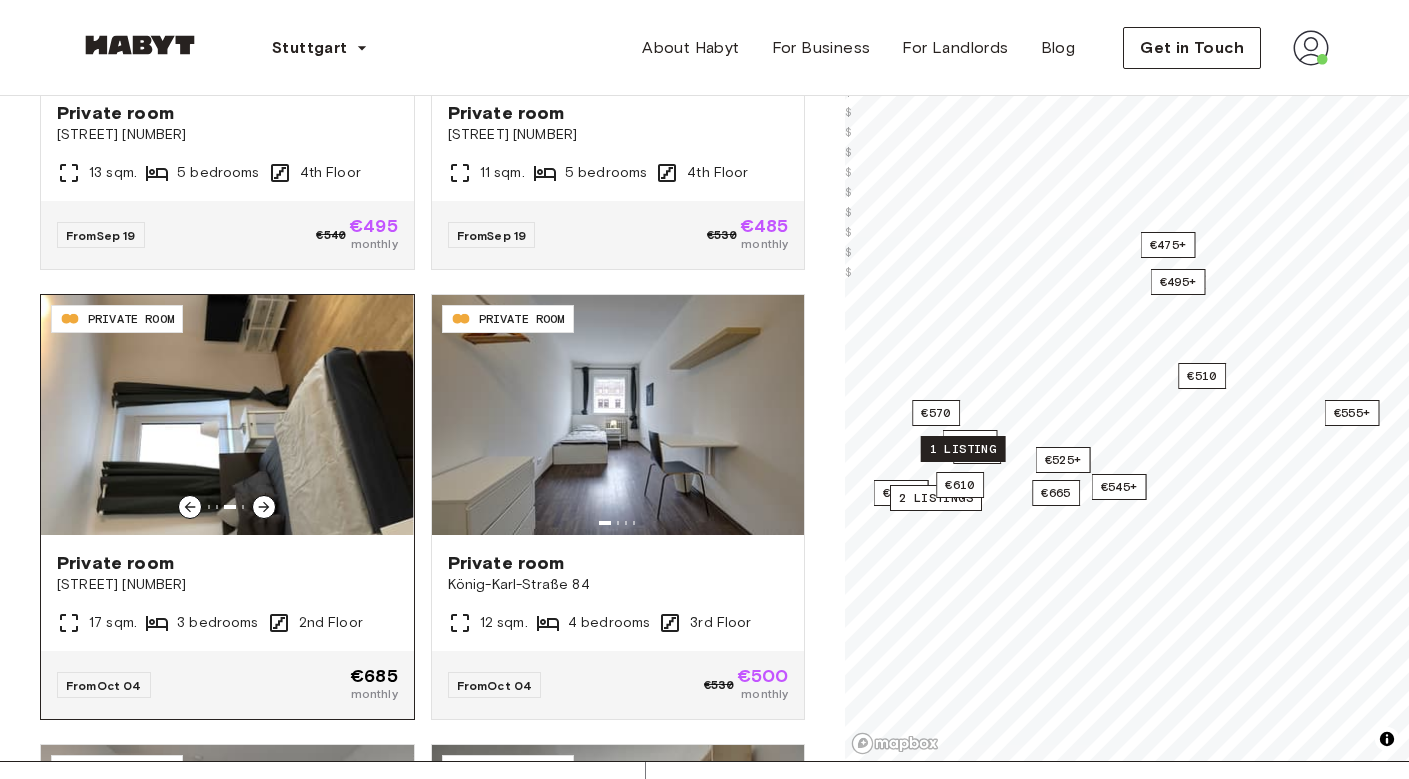 click 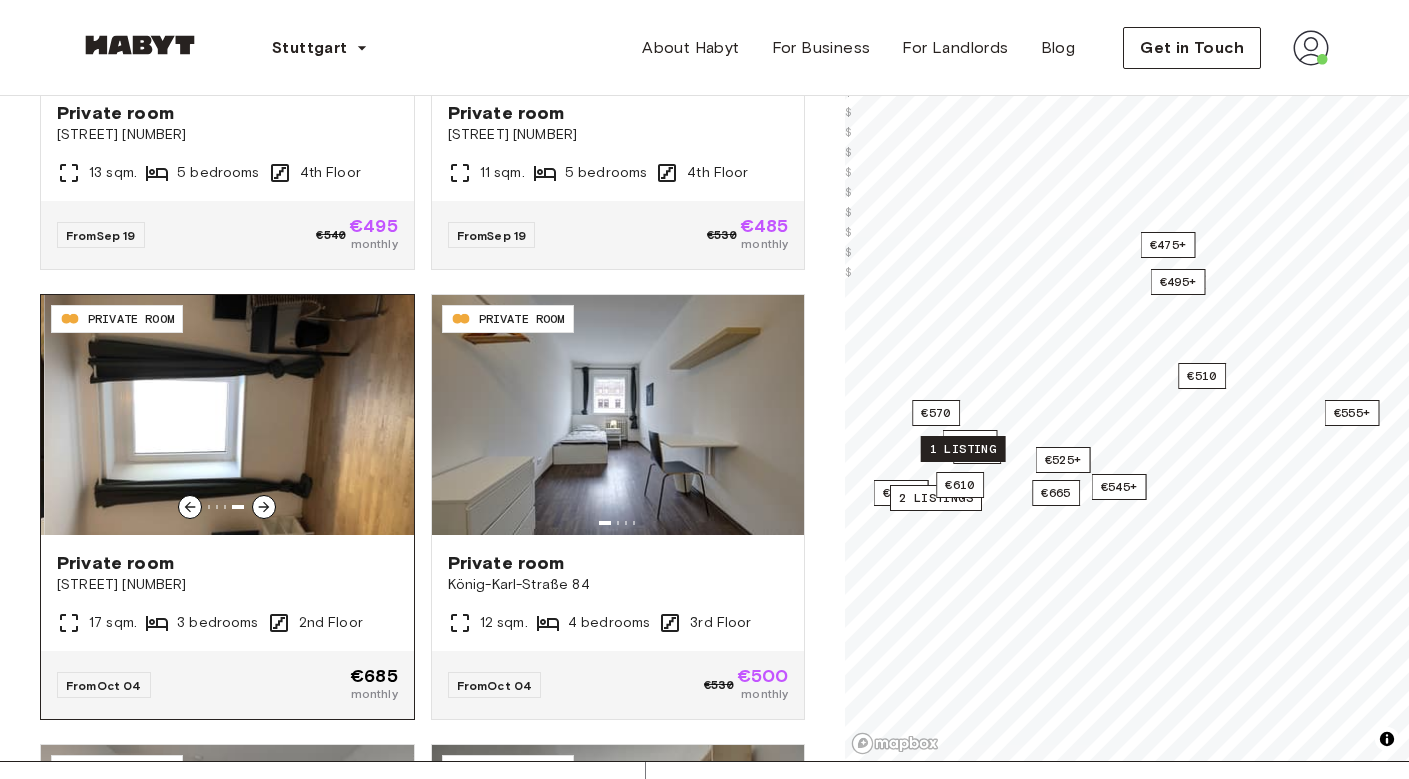 click 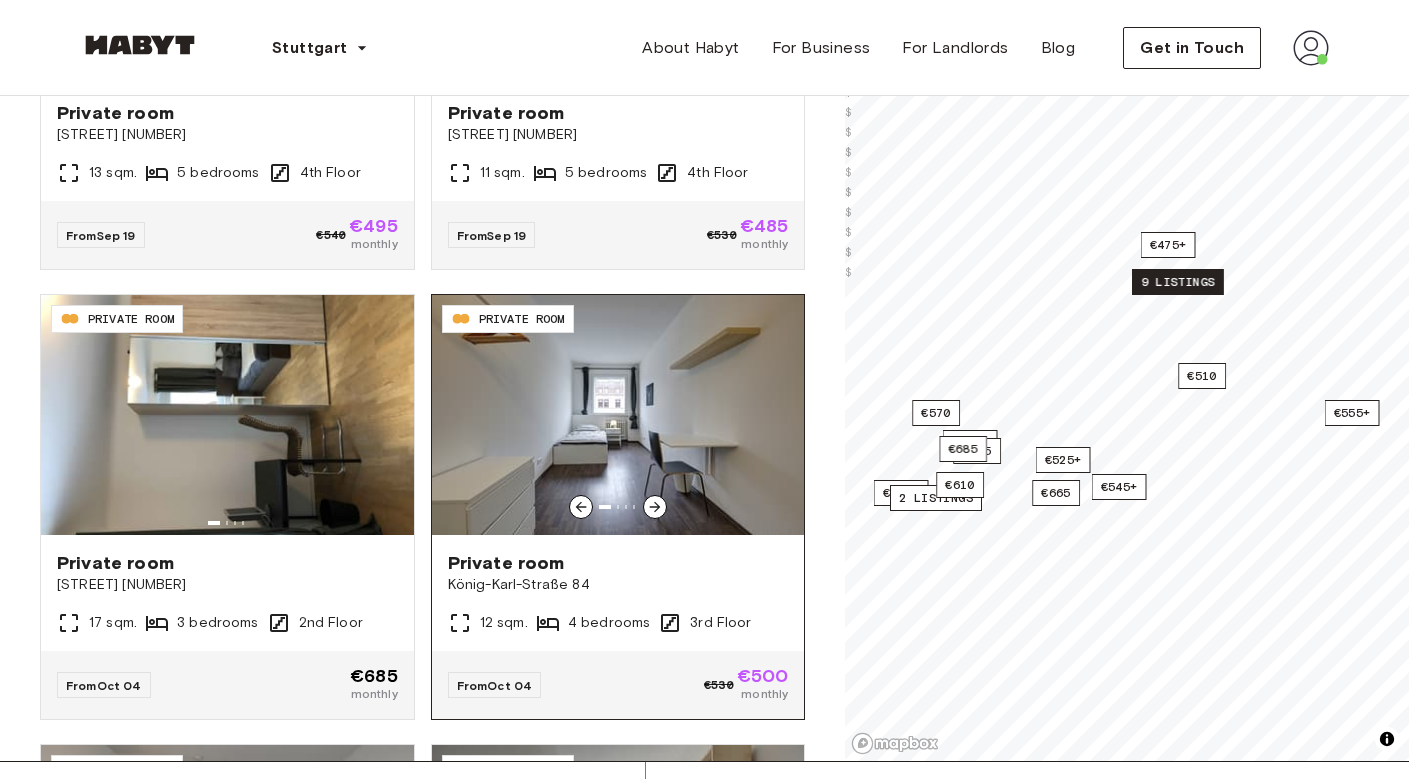 click 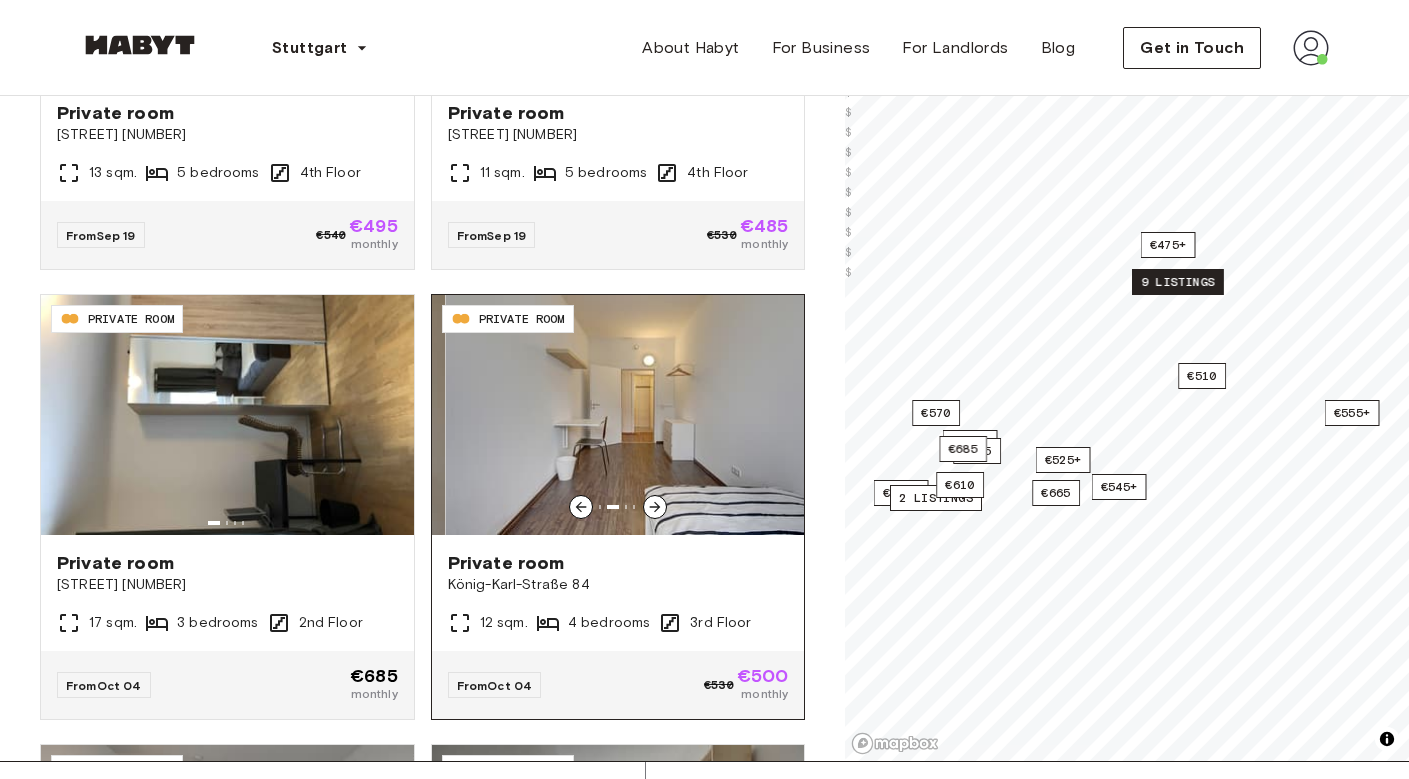 click 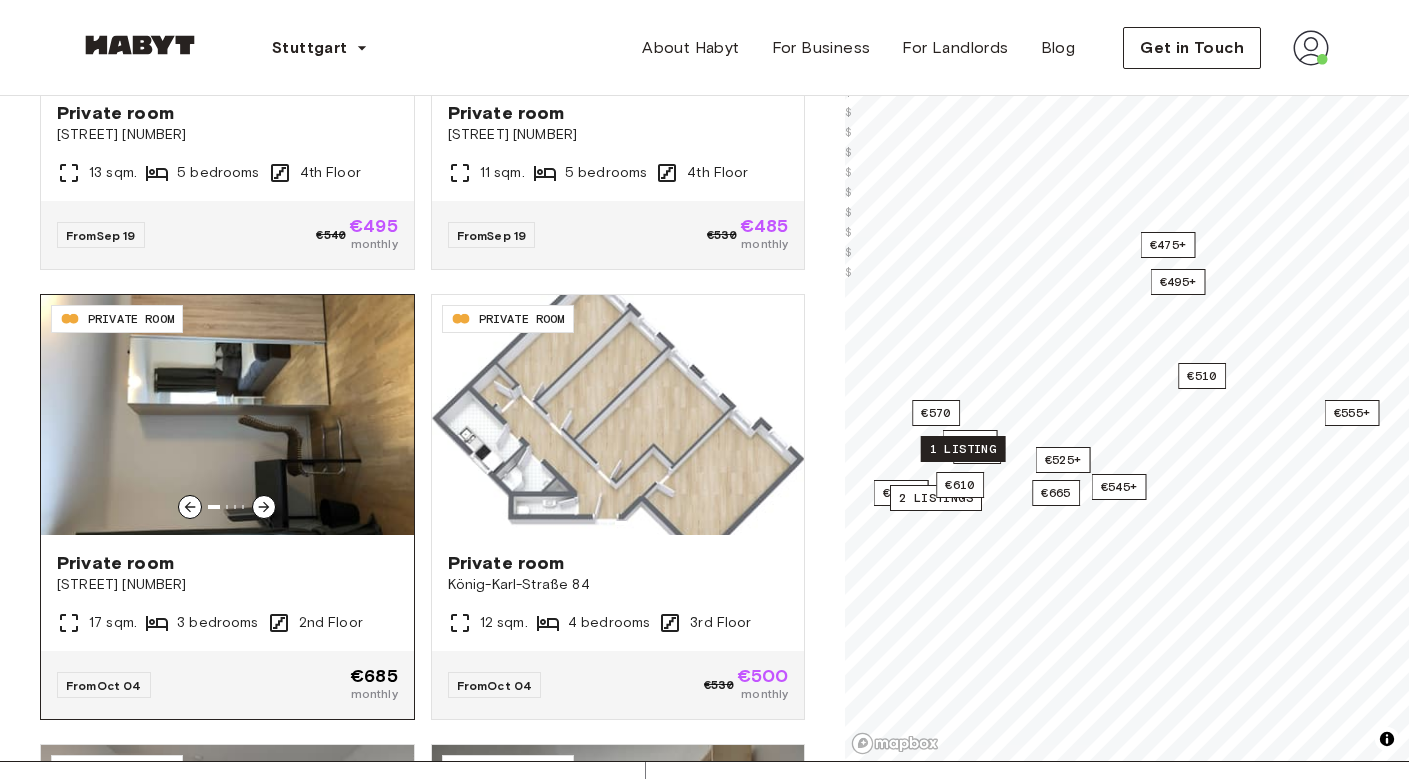 click at bounding box center [264, 507] 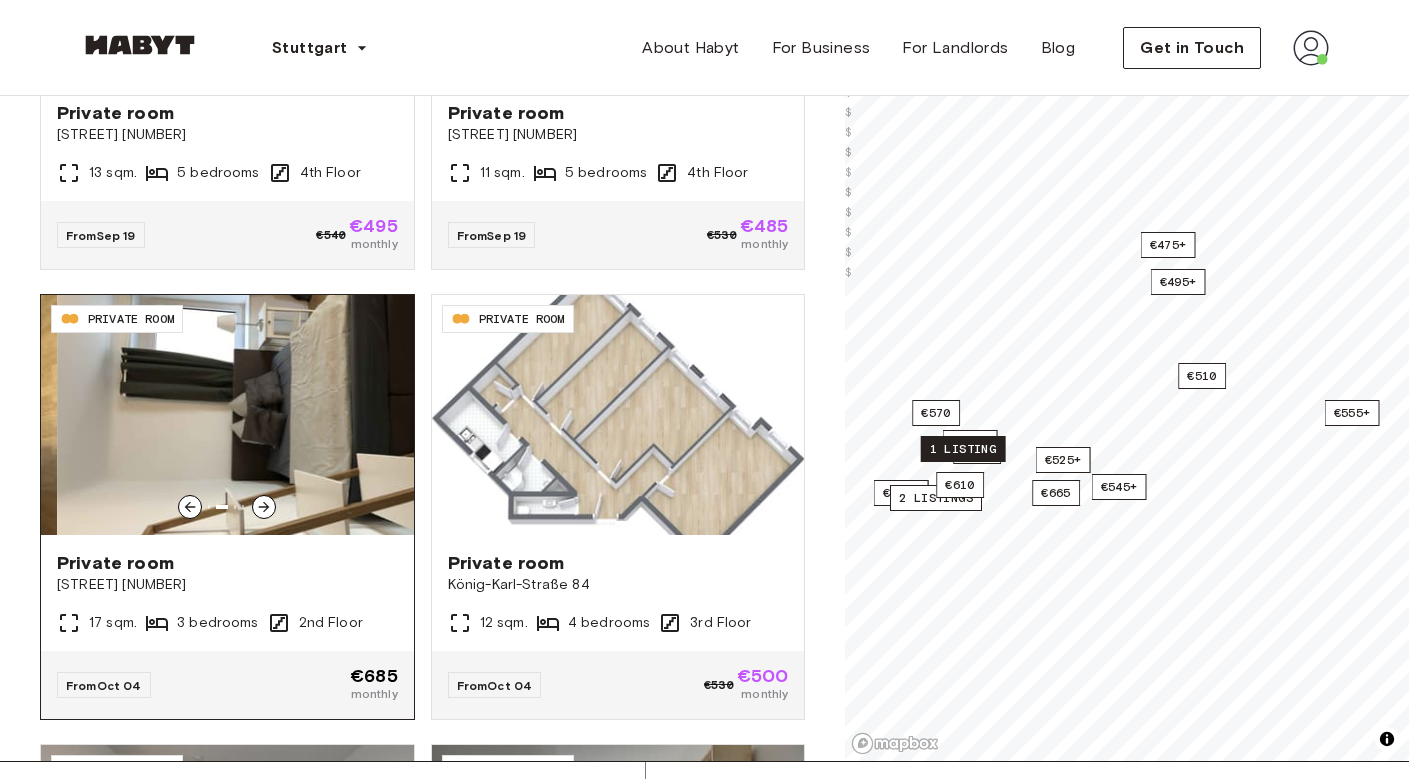 click 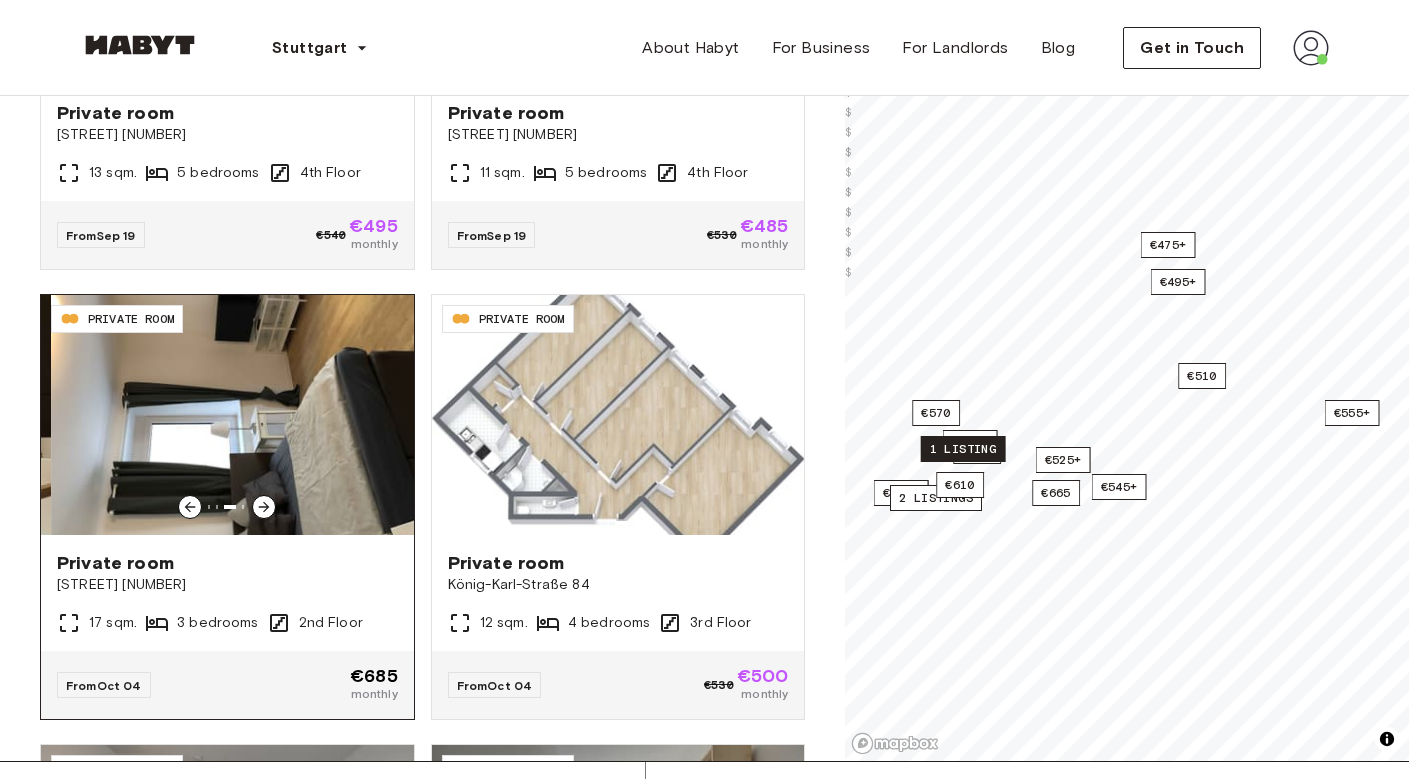 click 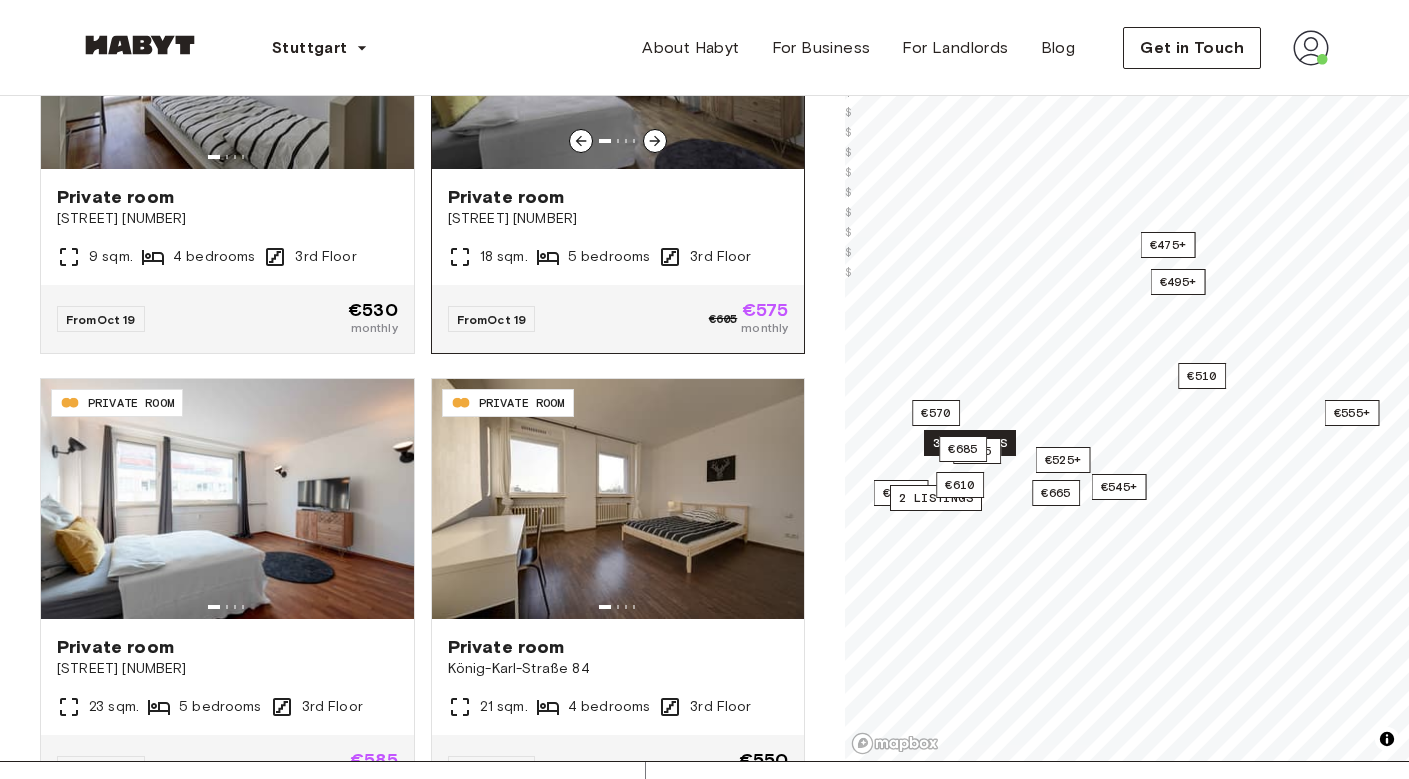 scroll, scrollTop: 7970, scrollLeft: 0, axis: vertical 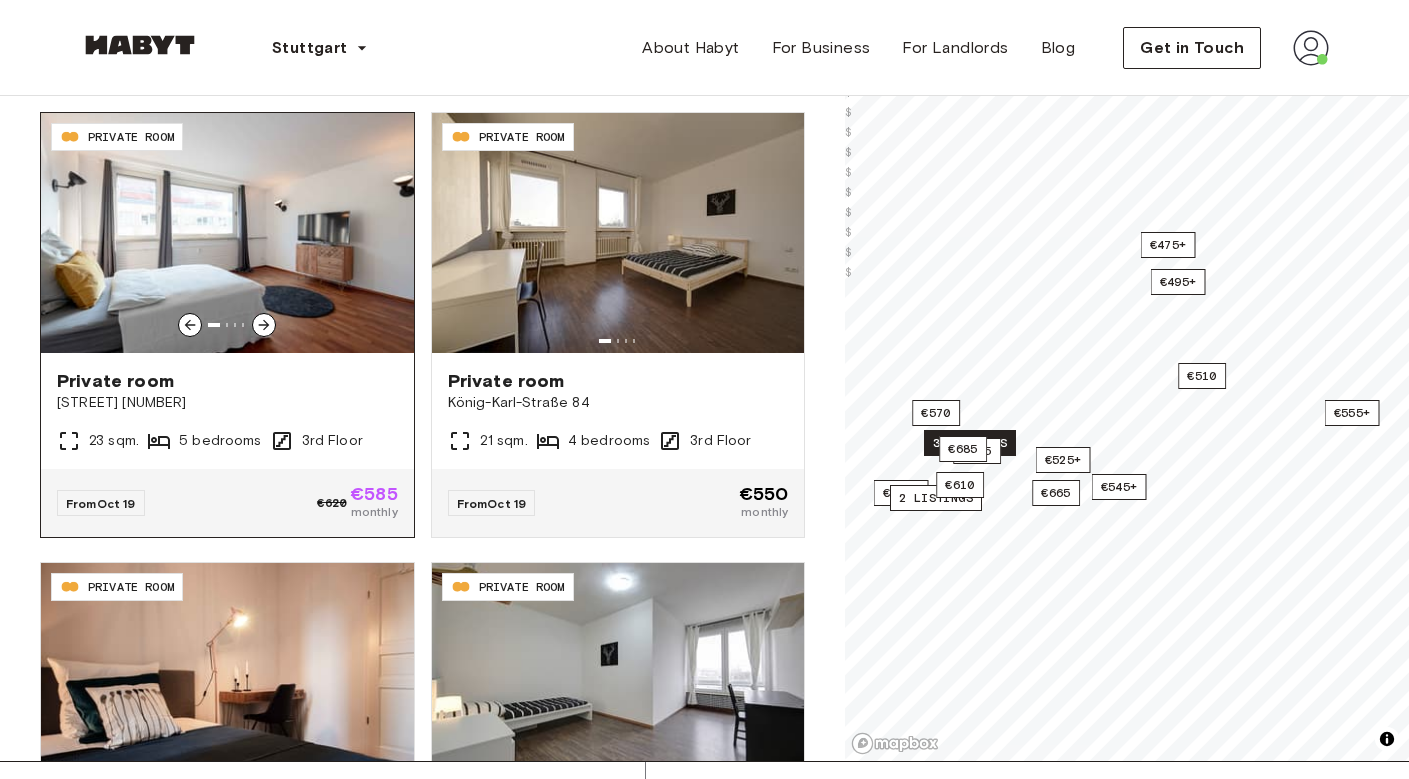 click 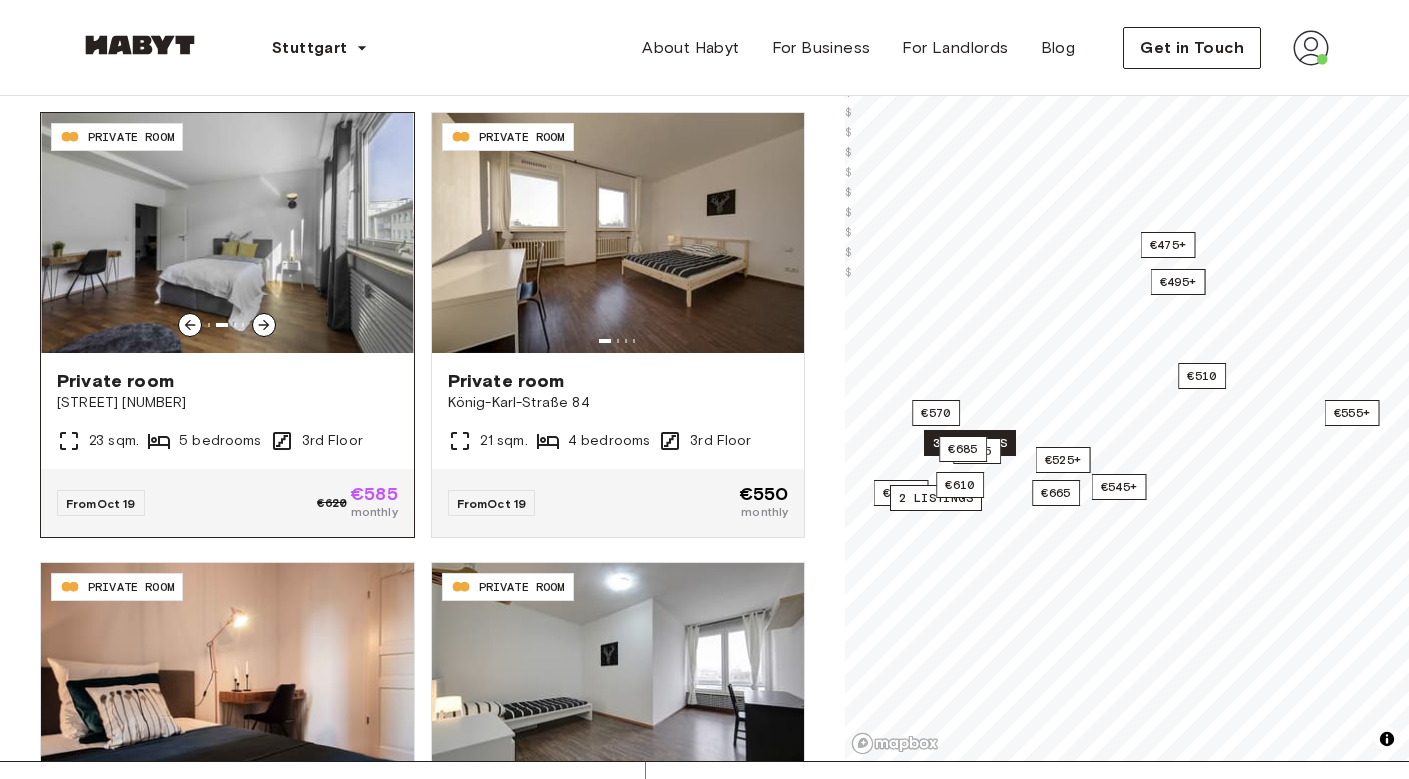 click 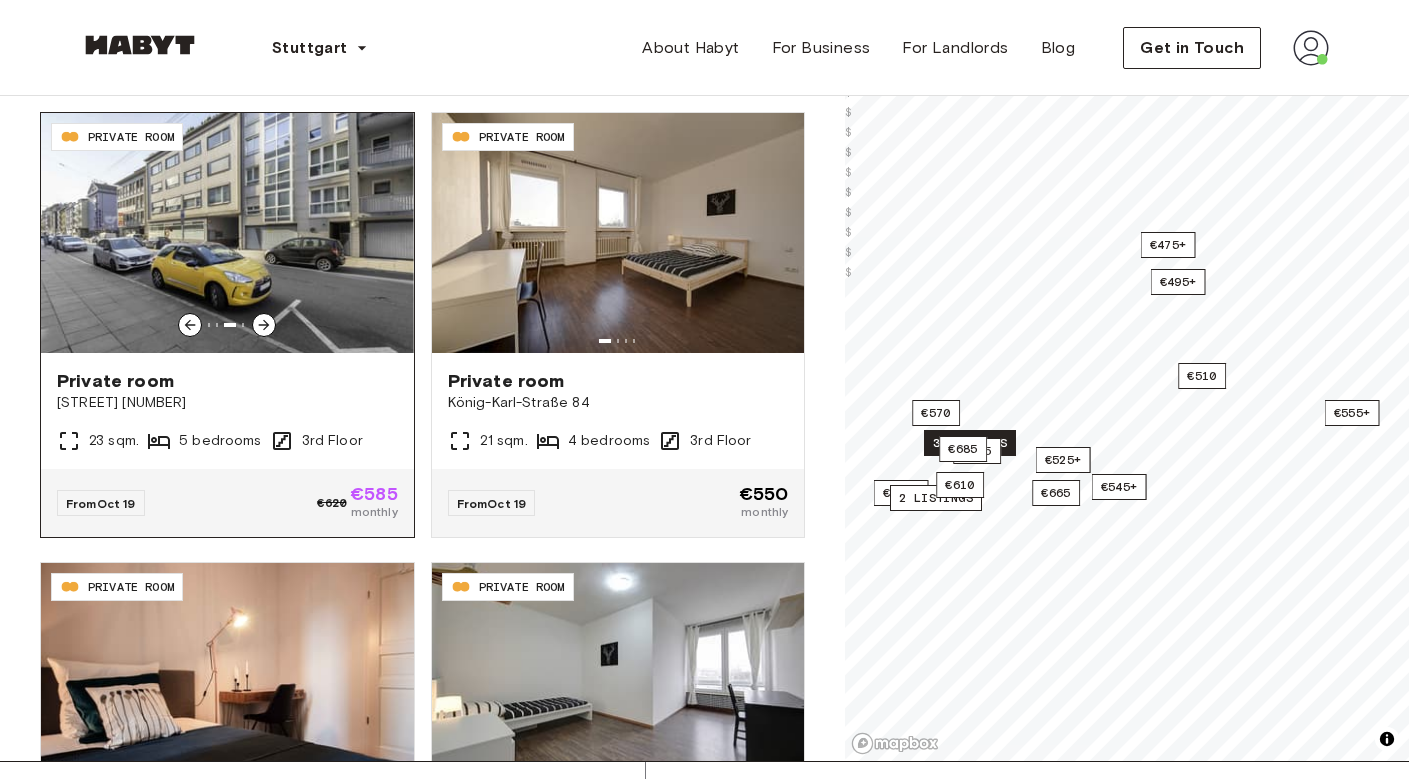 click 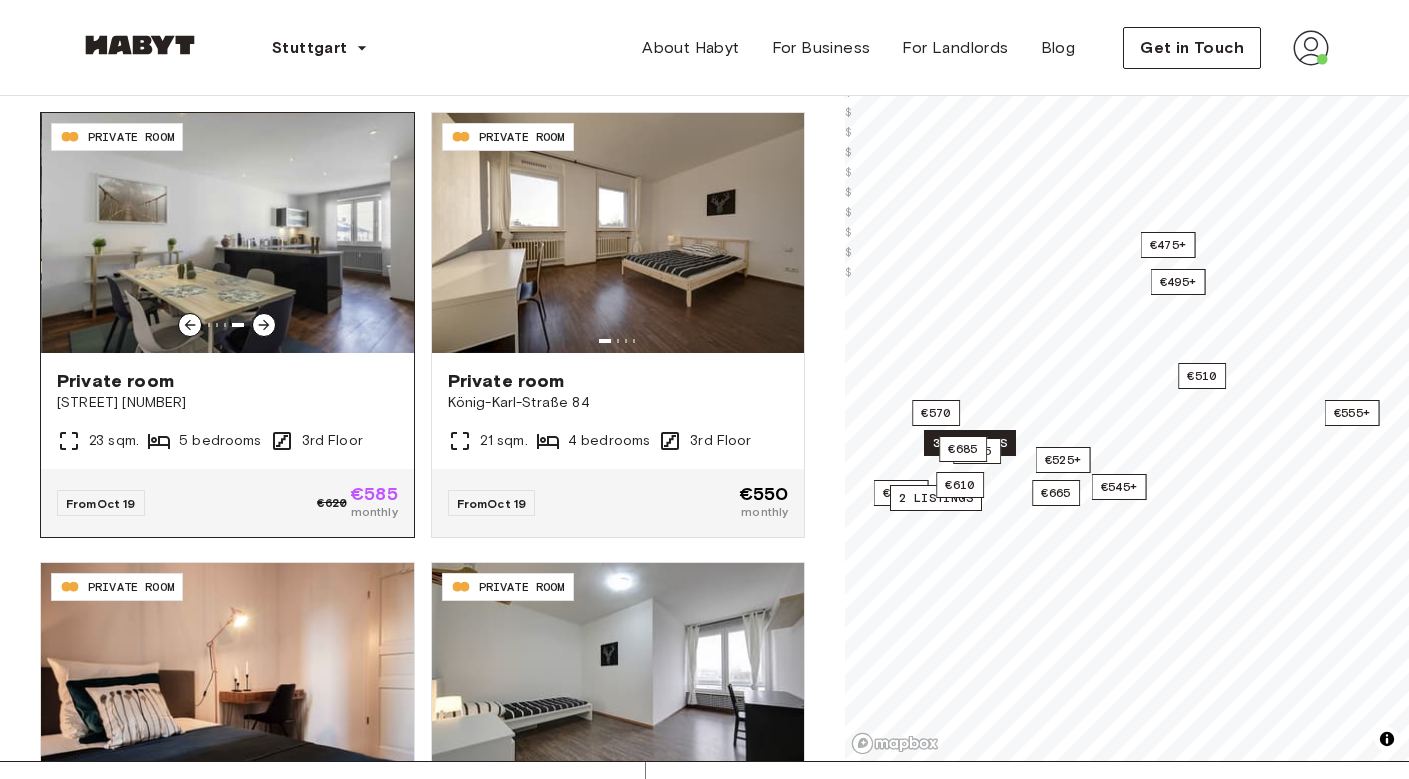 click 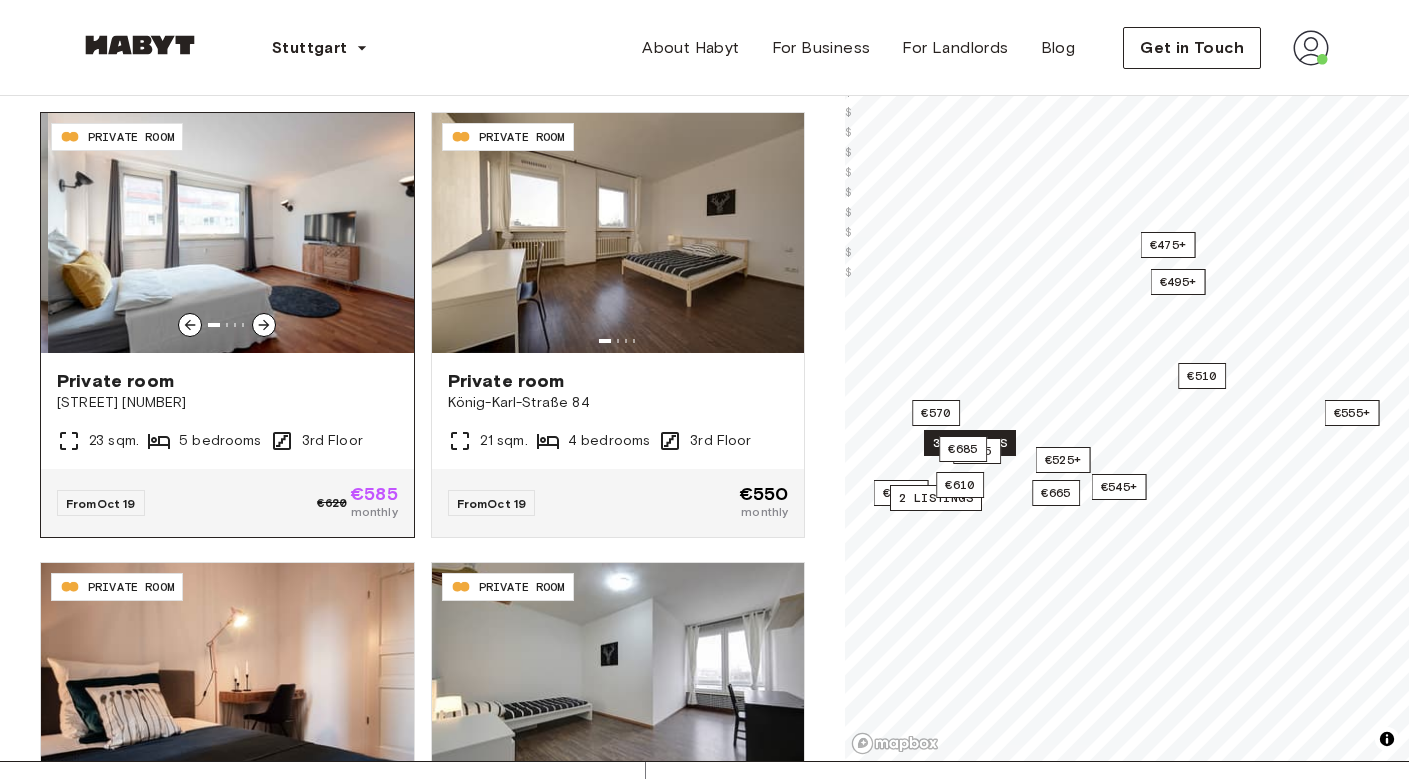 click 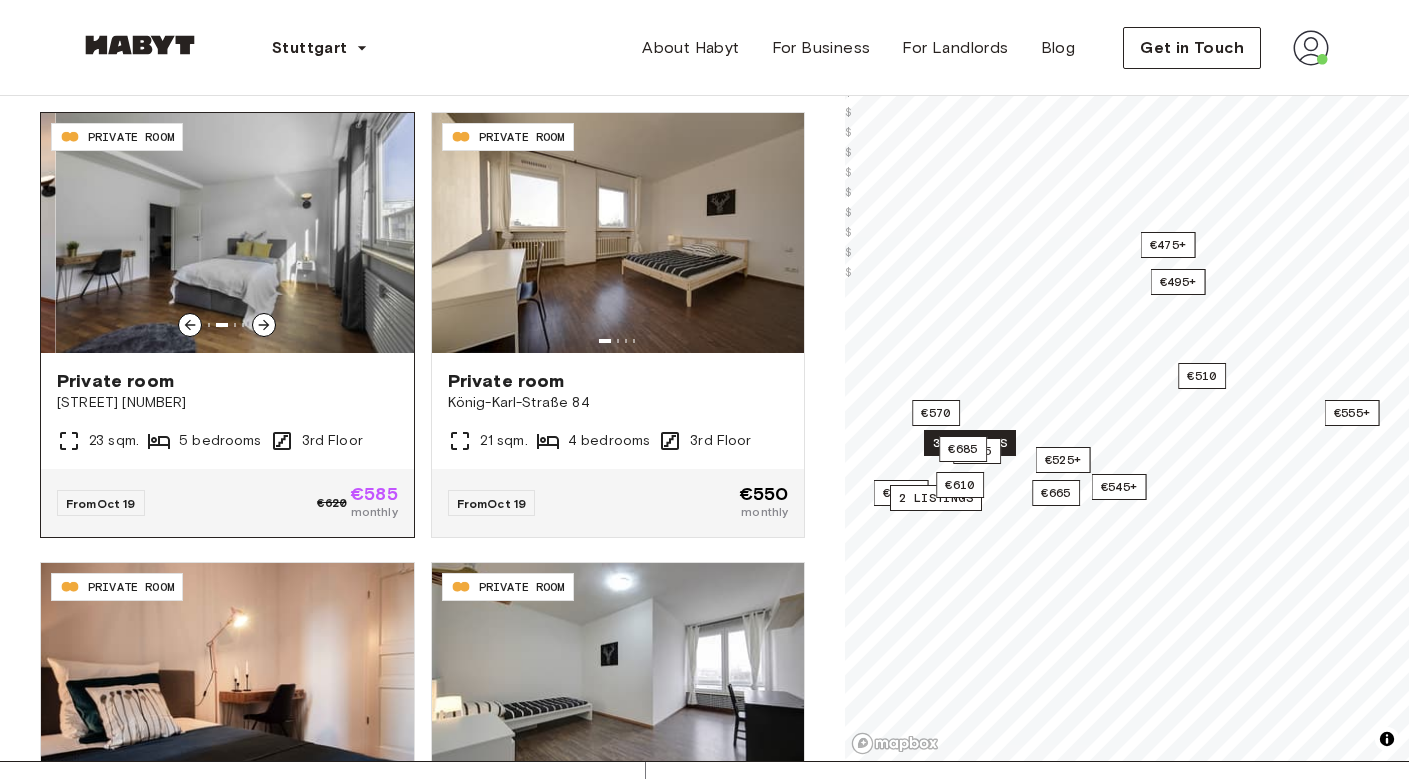 click 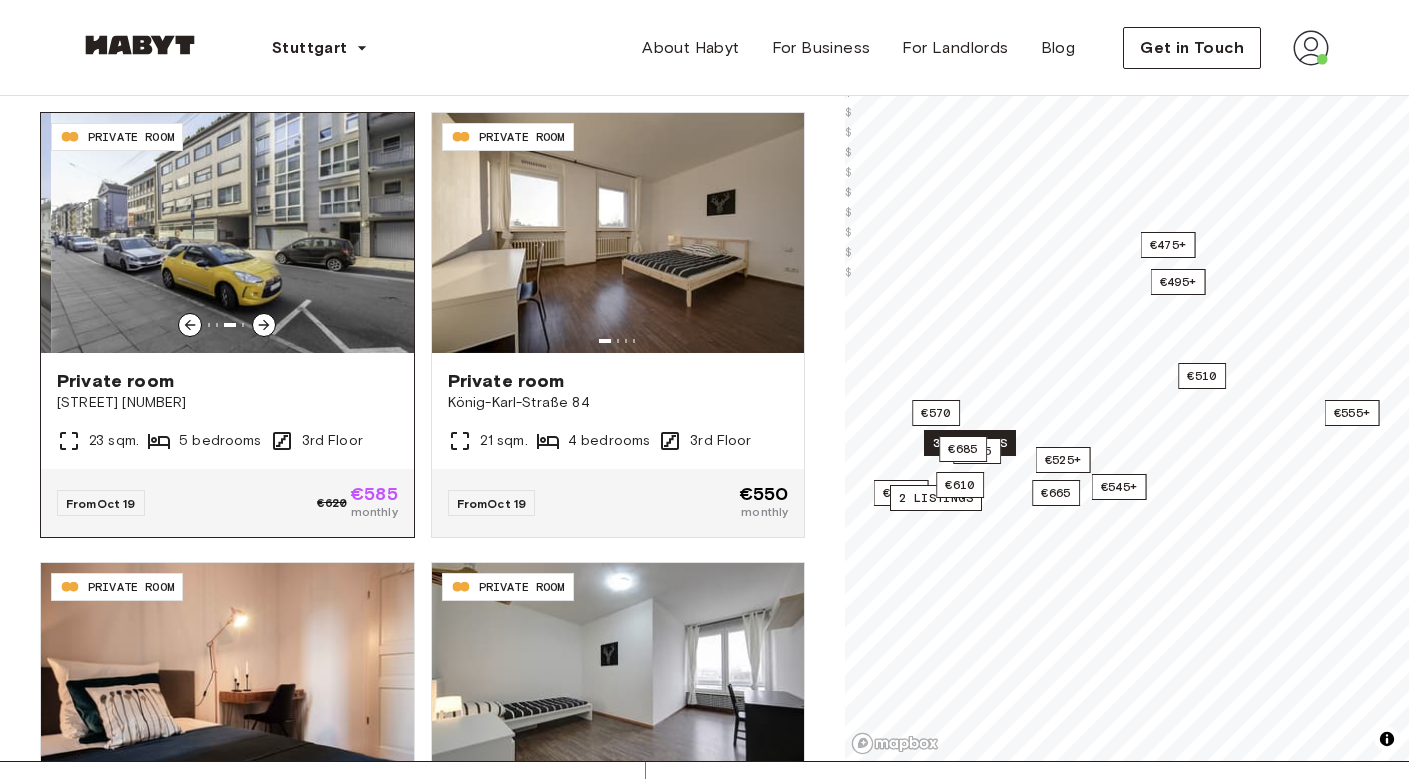 click 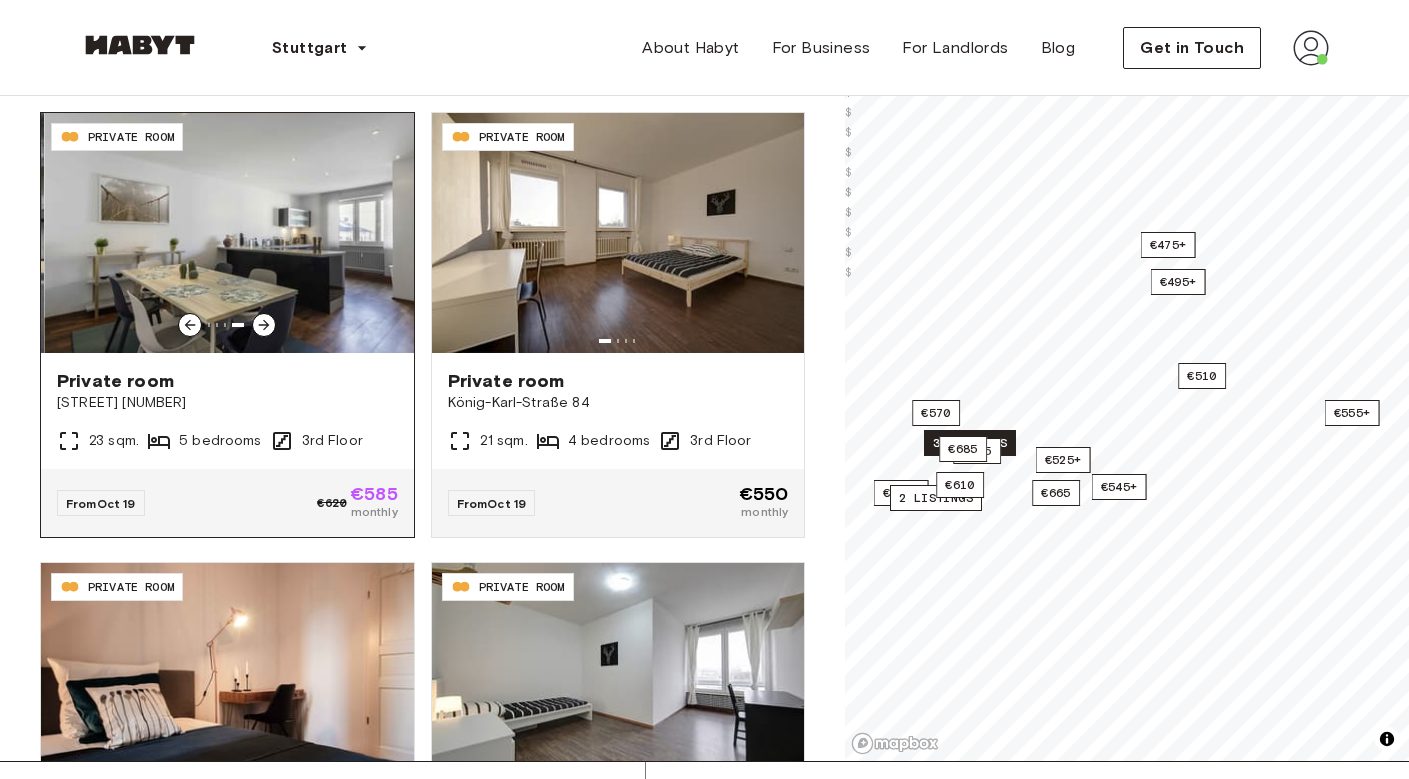 click 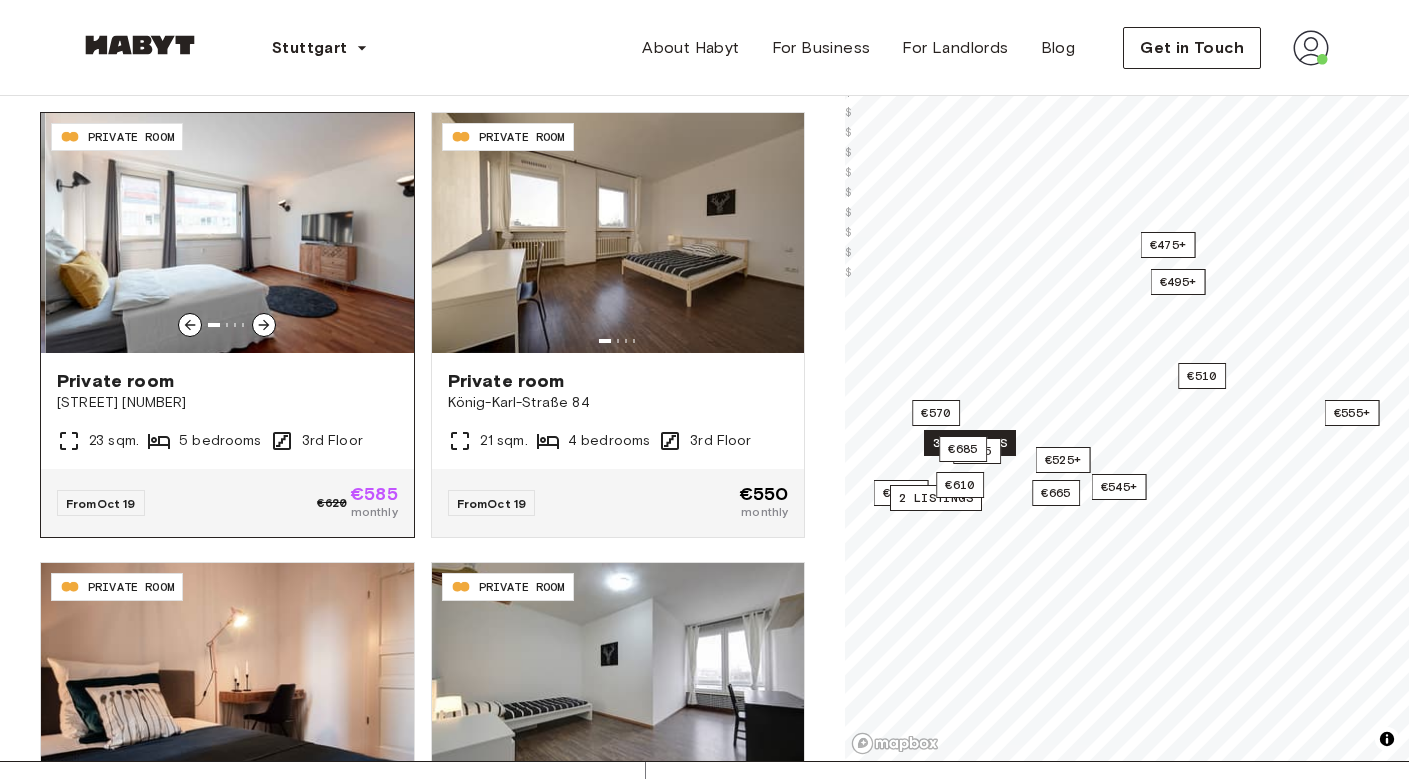 click 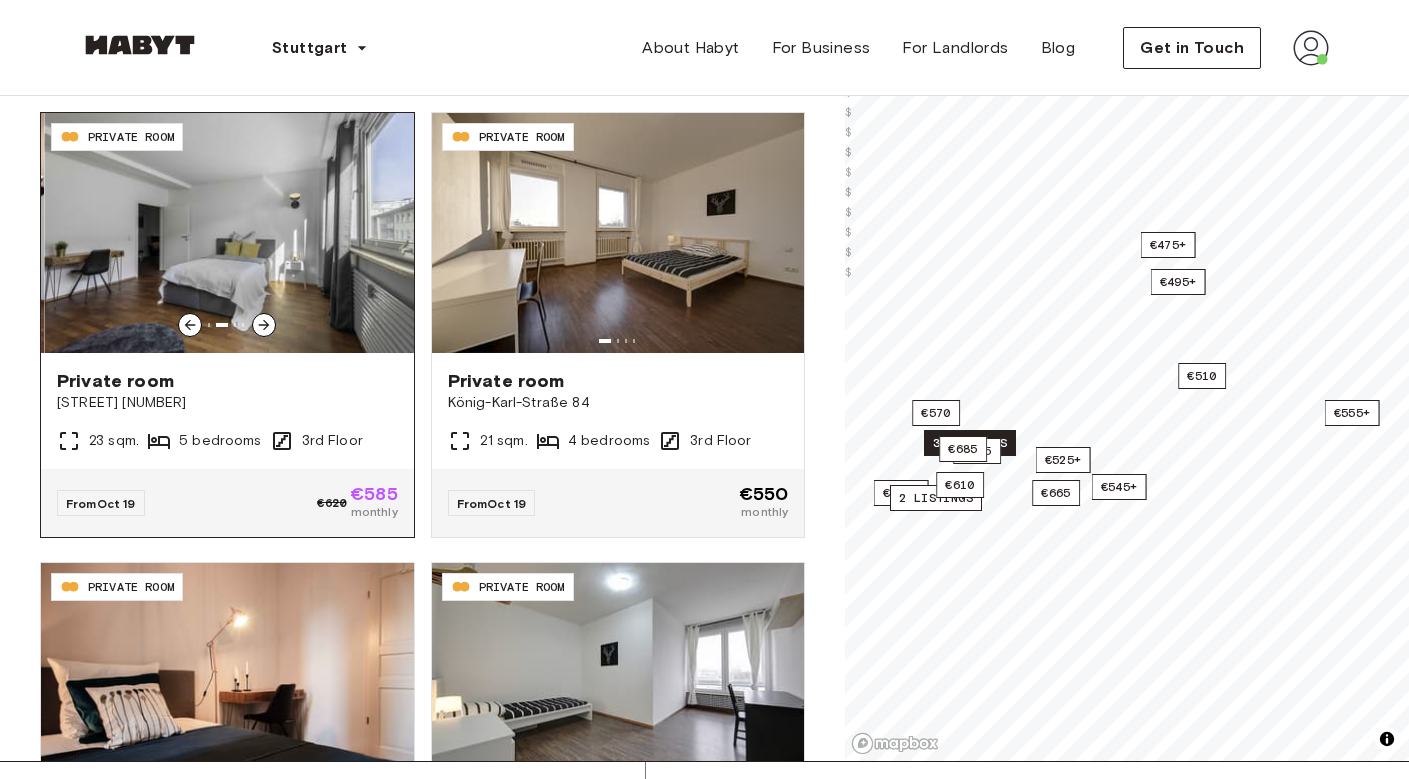 click 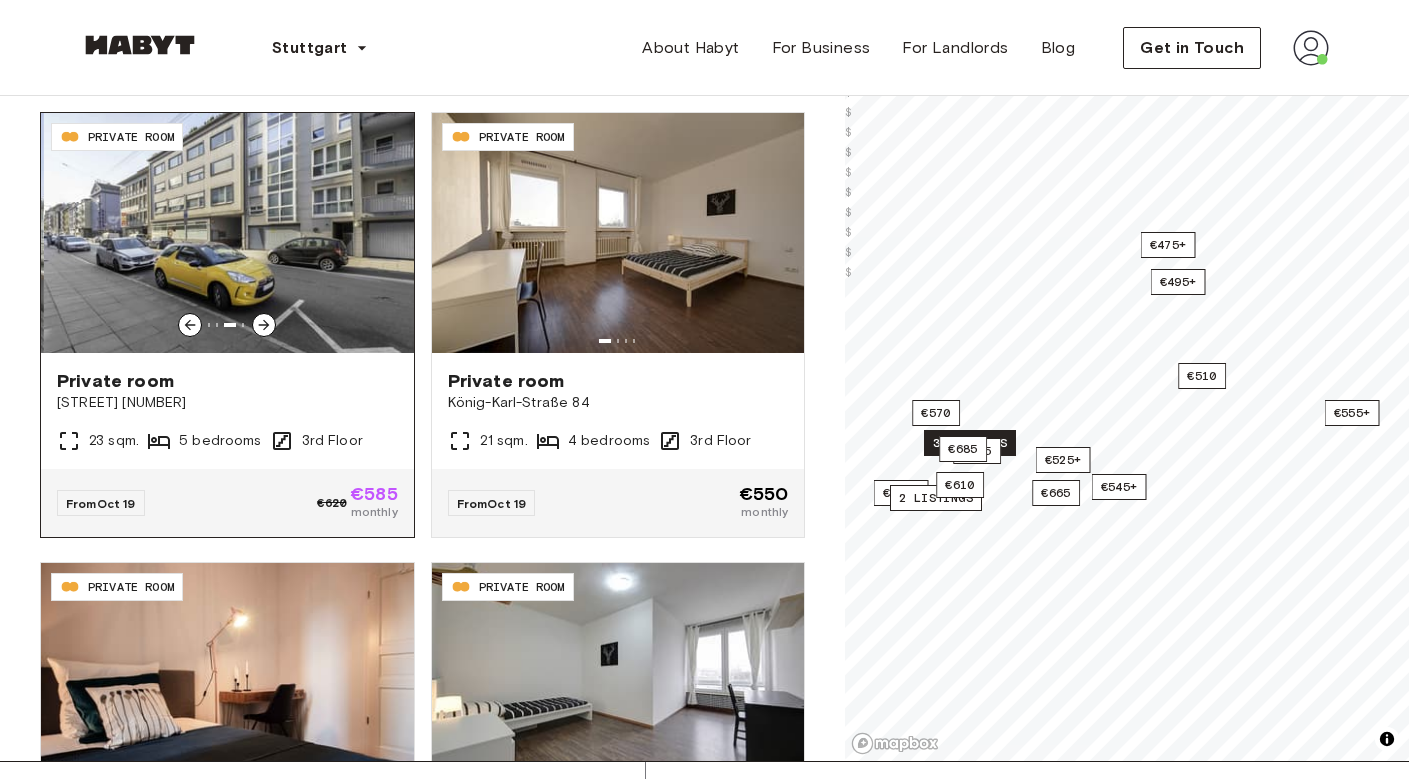click on "Private room" at bounding box center [227, 381] 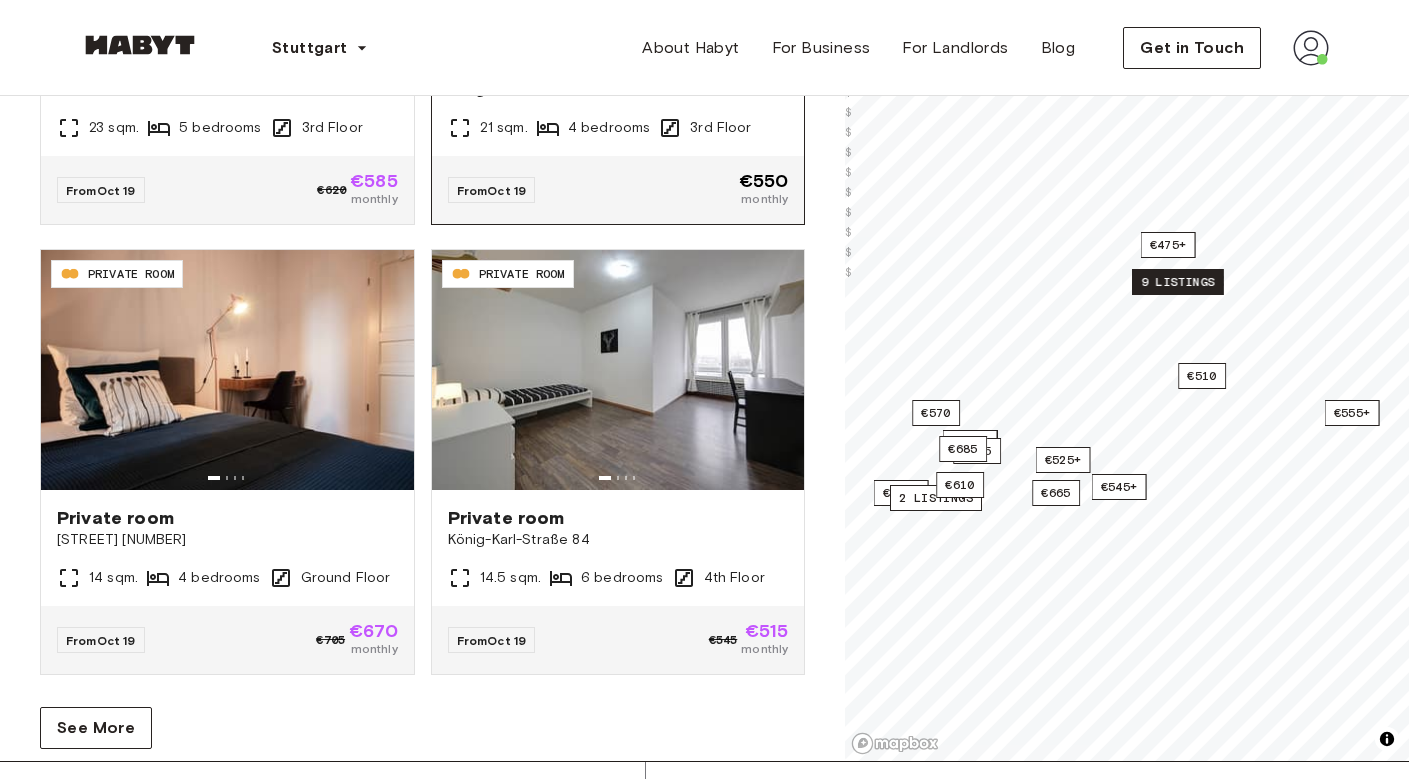 scroll, scrollTop: 8339, scrollLeft: 0, axis: vertical 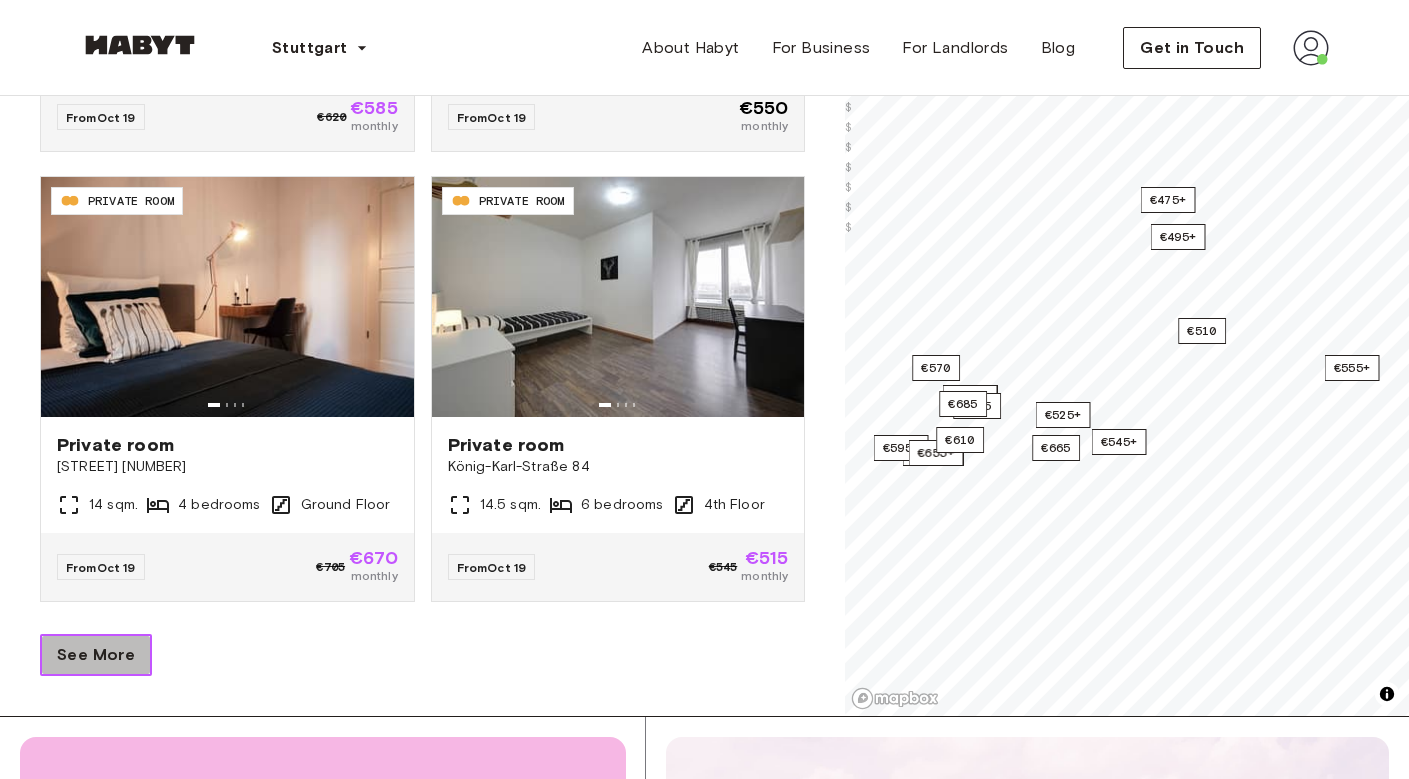 click on "See More" at bounding box center (96, 655) 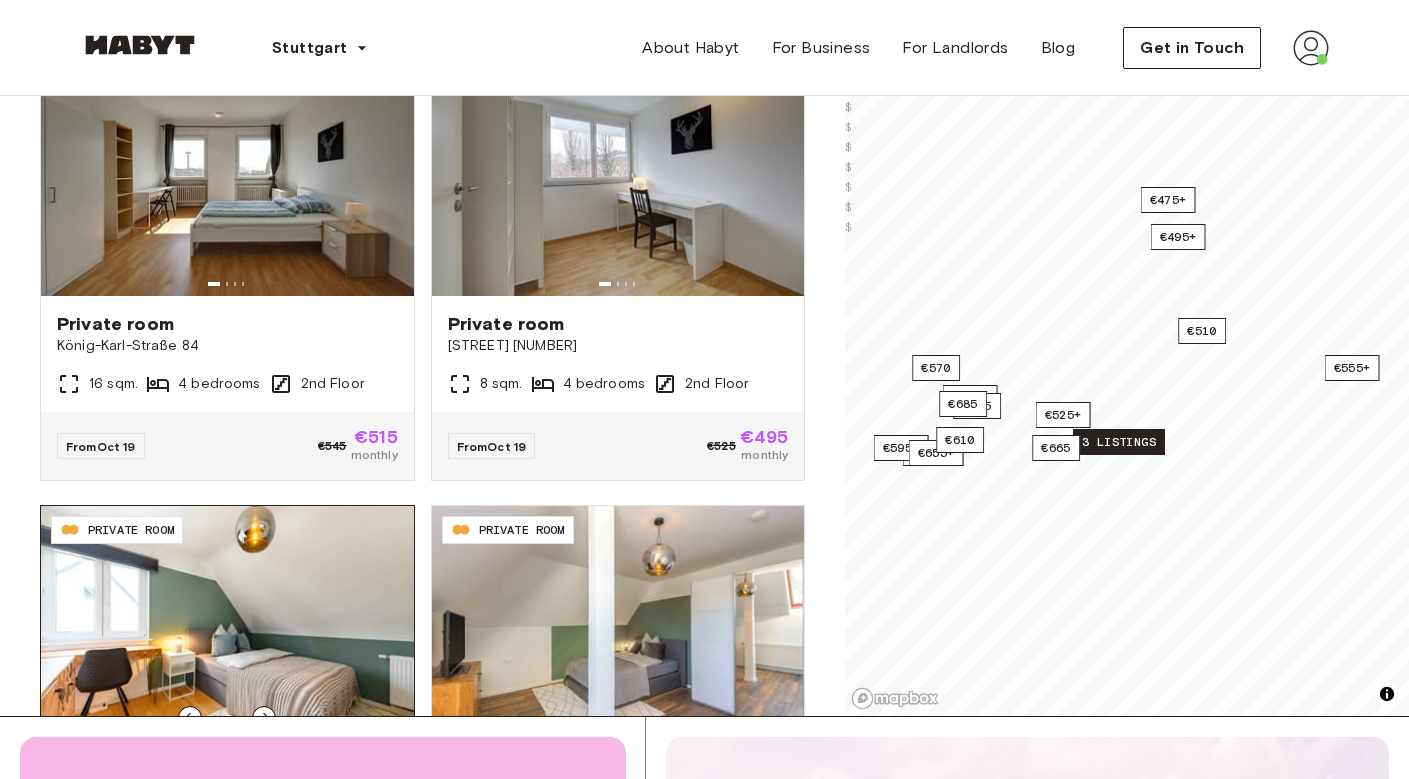 scroll, scrollTop: 8877, scrollLeft: 0, axis: vertical 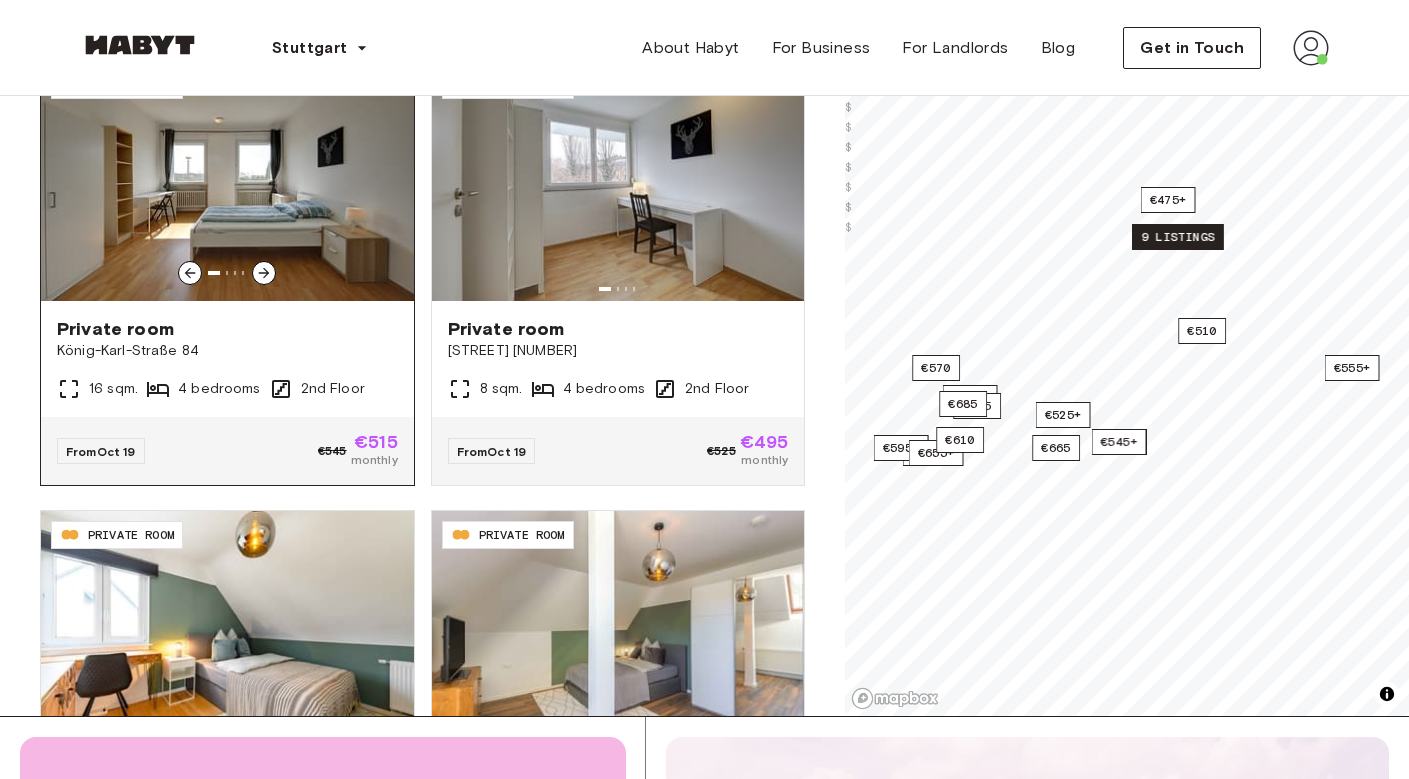 click 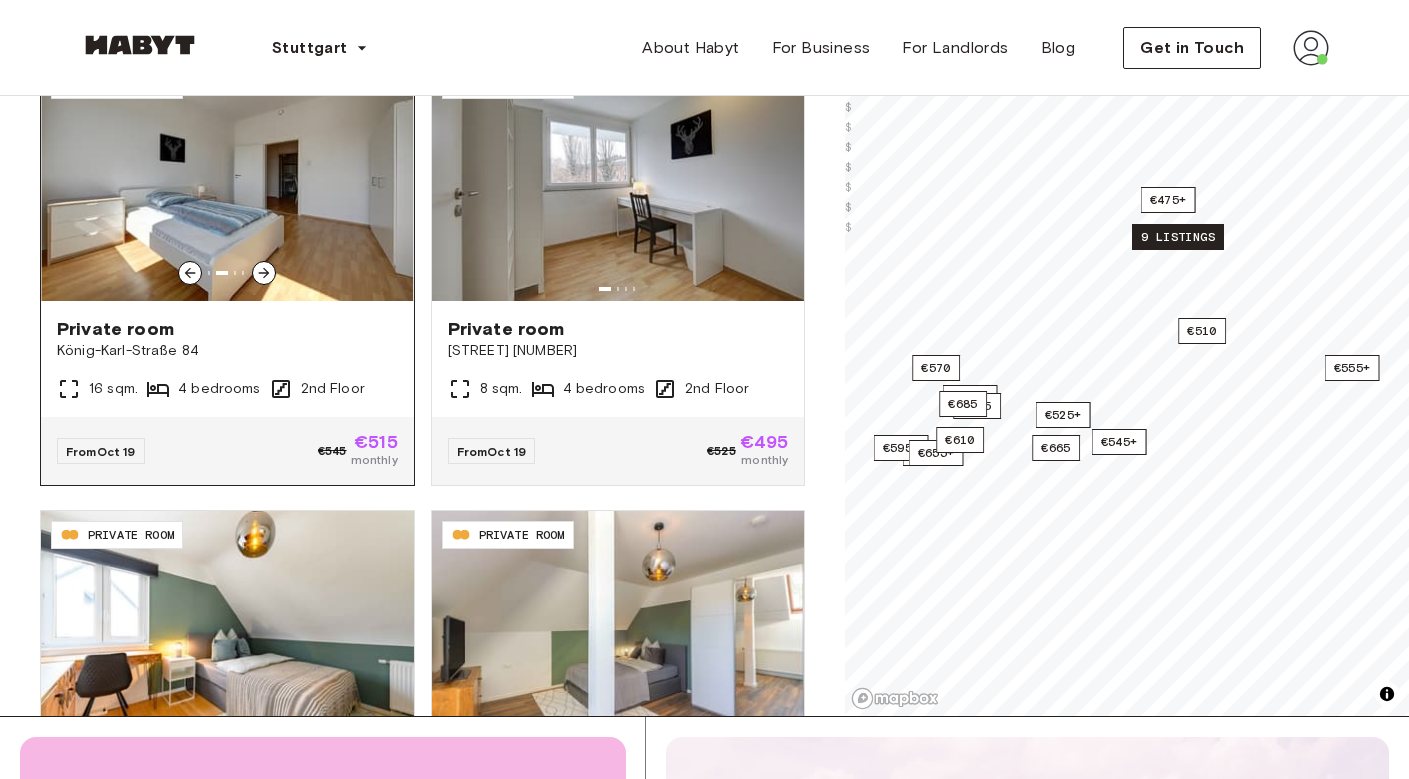click 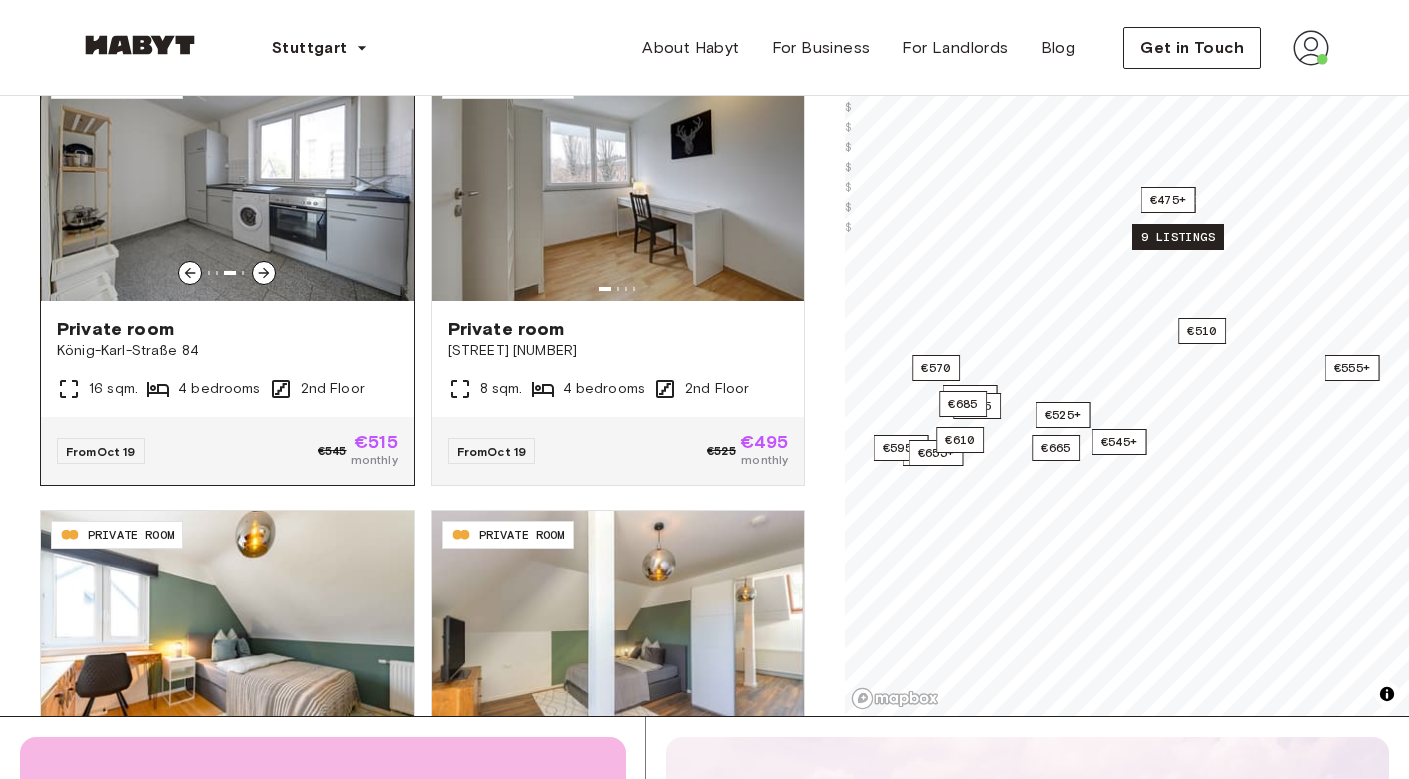 click 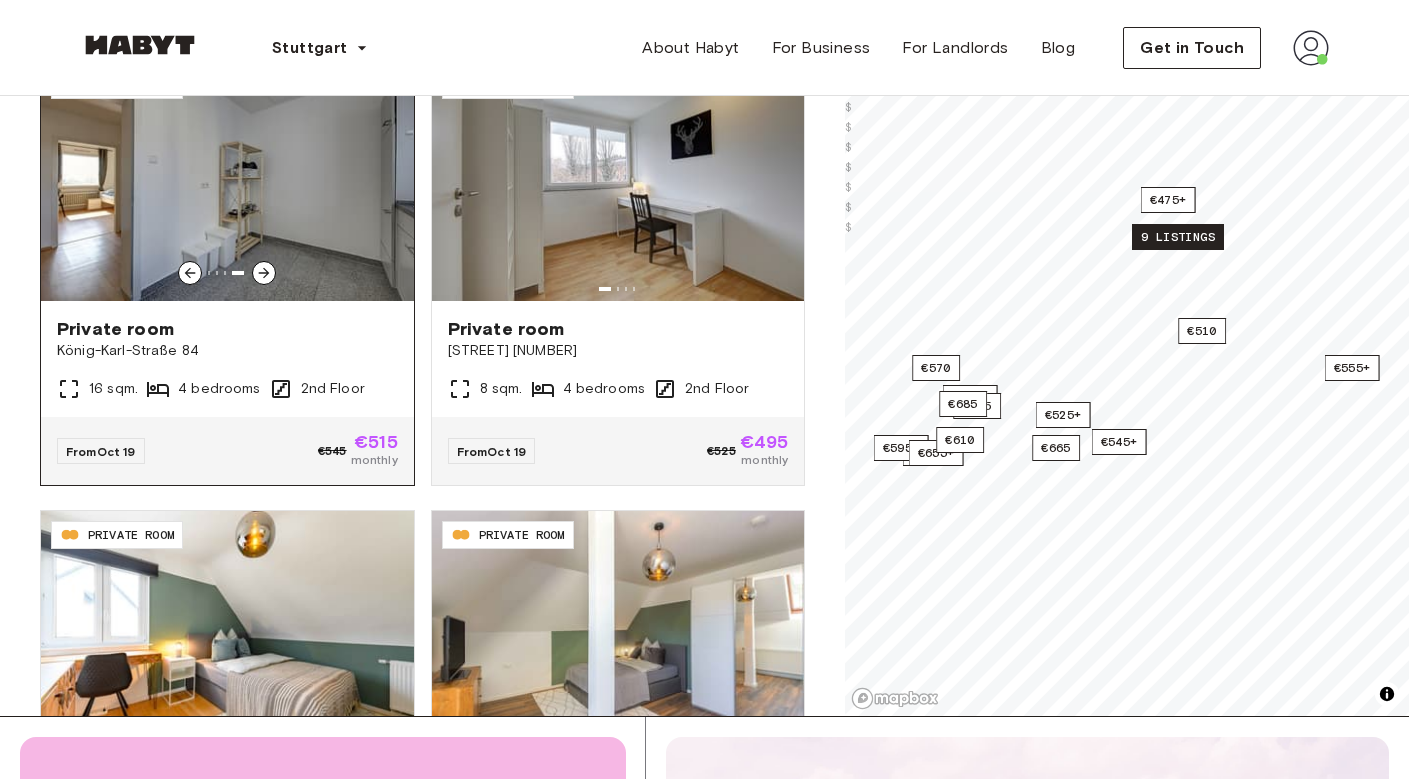 click 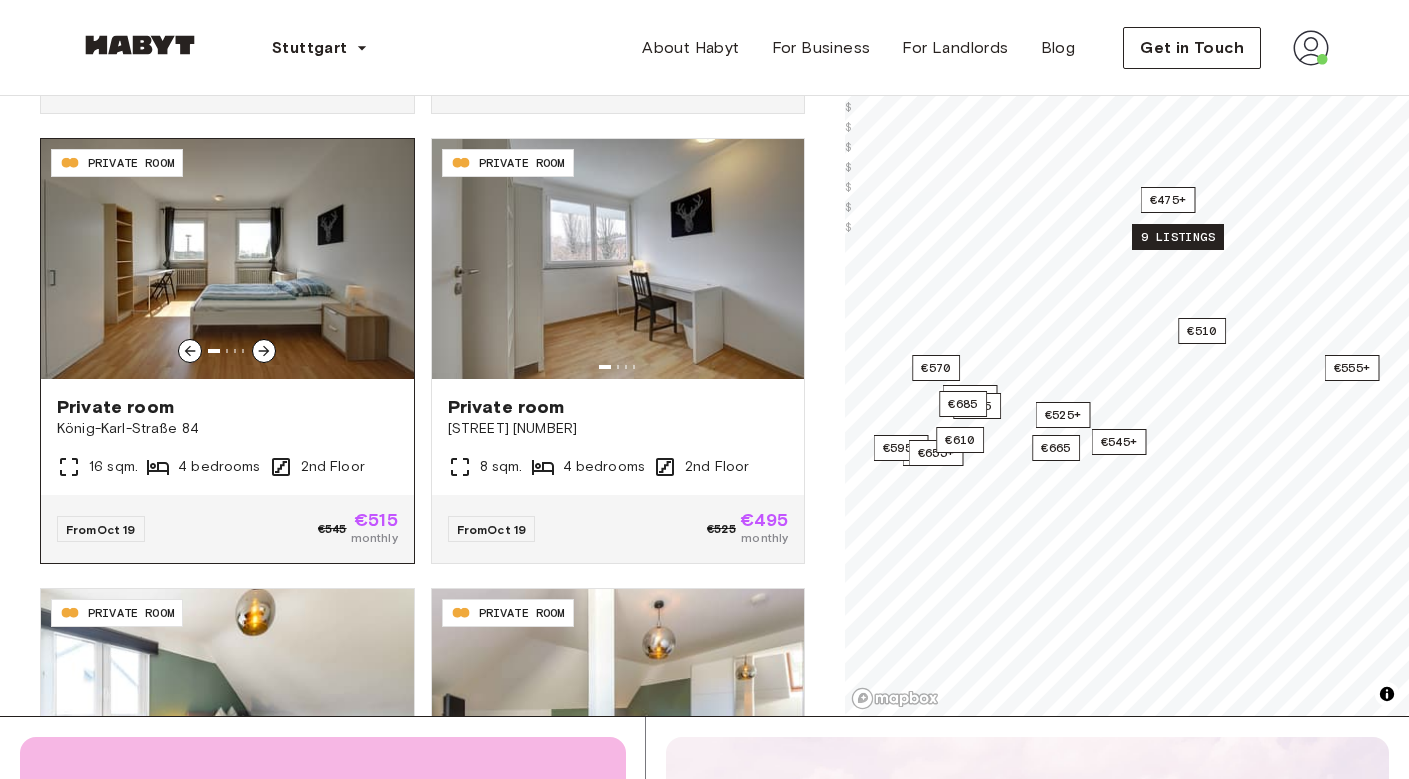 scroll, scrollTop: 8797, scrollLeft: 0, axis: vertical 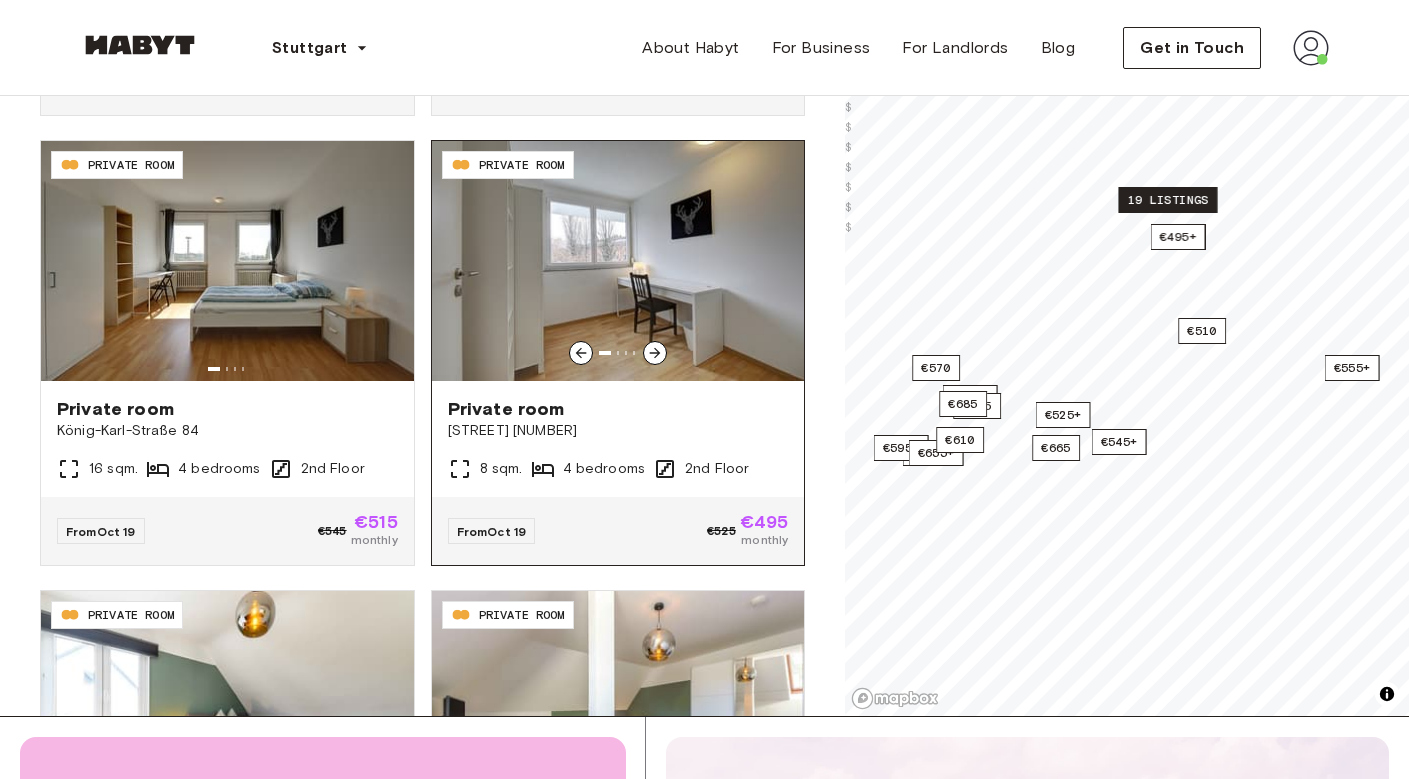 click 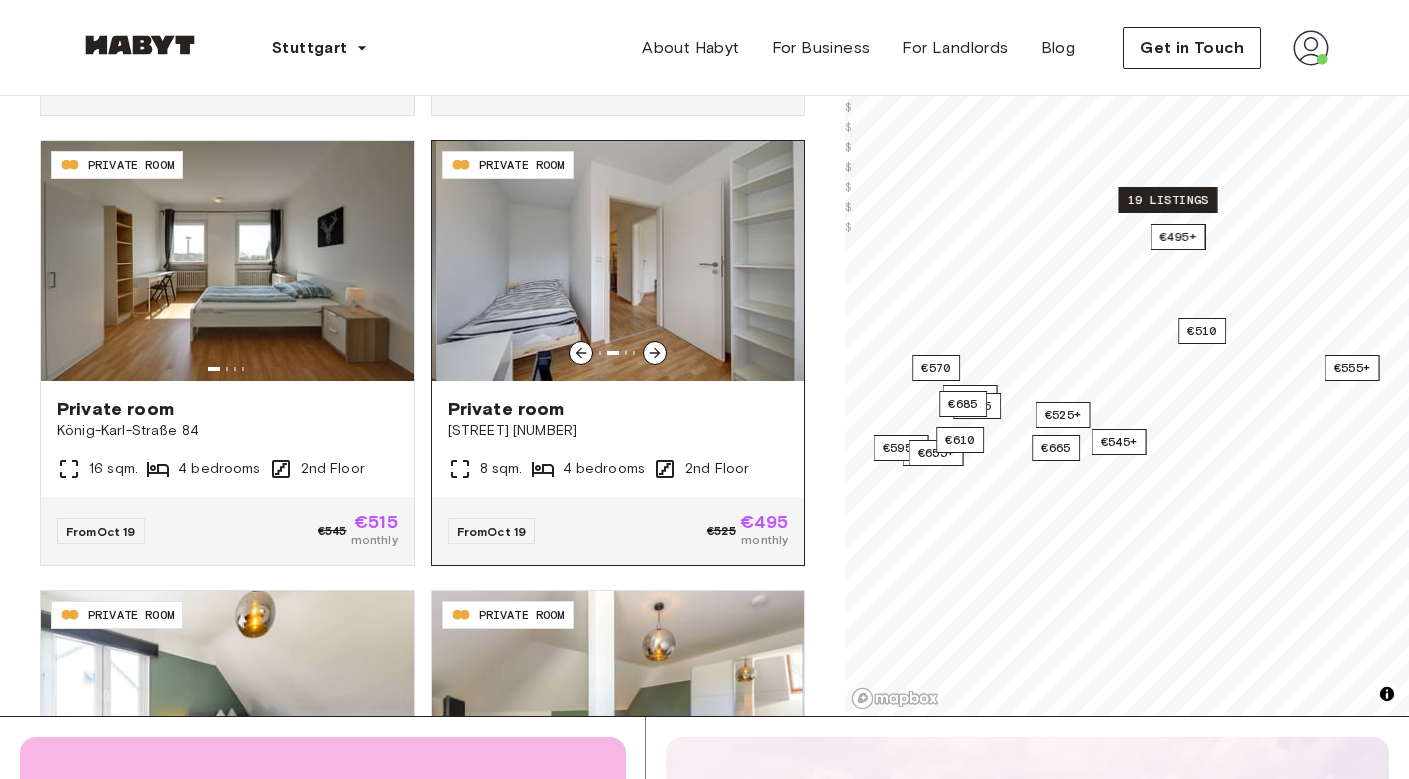 click 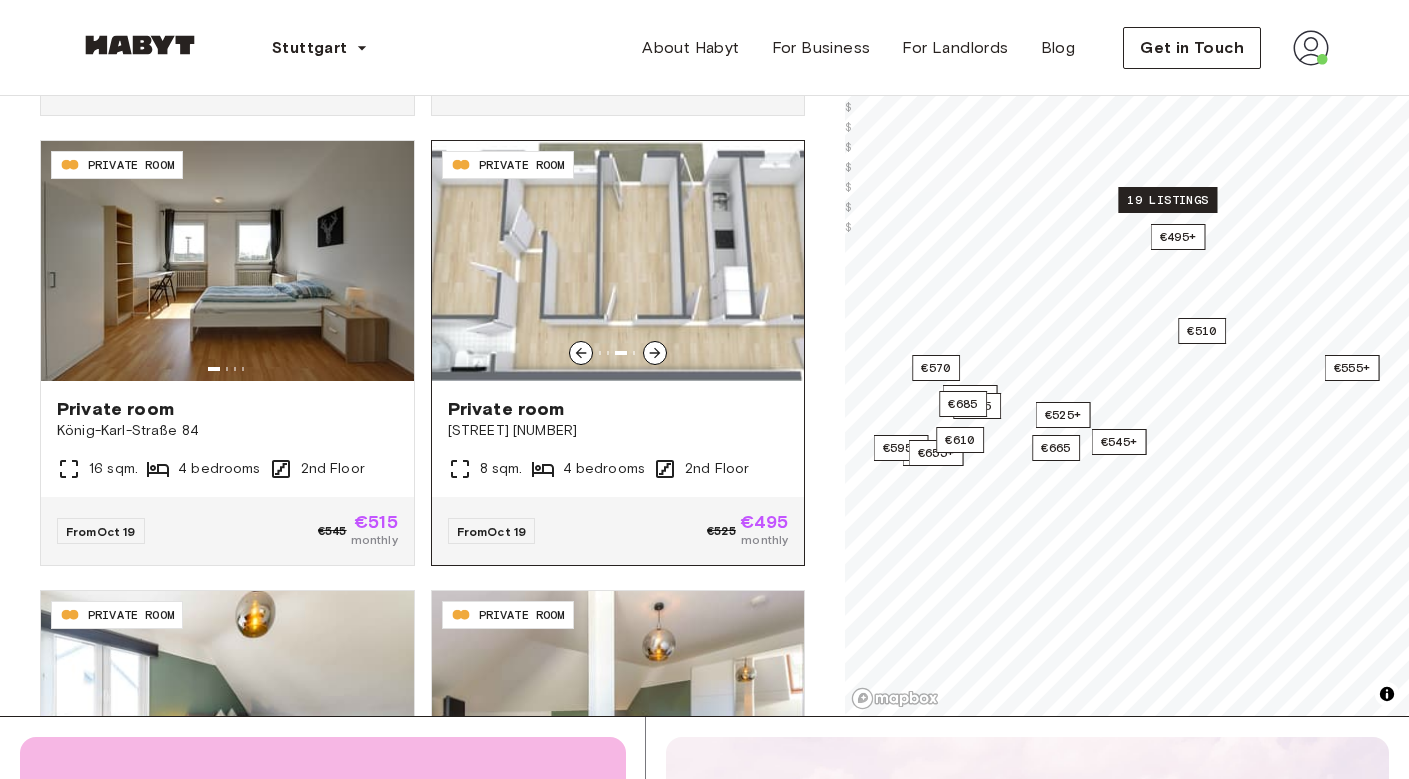 click 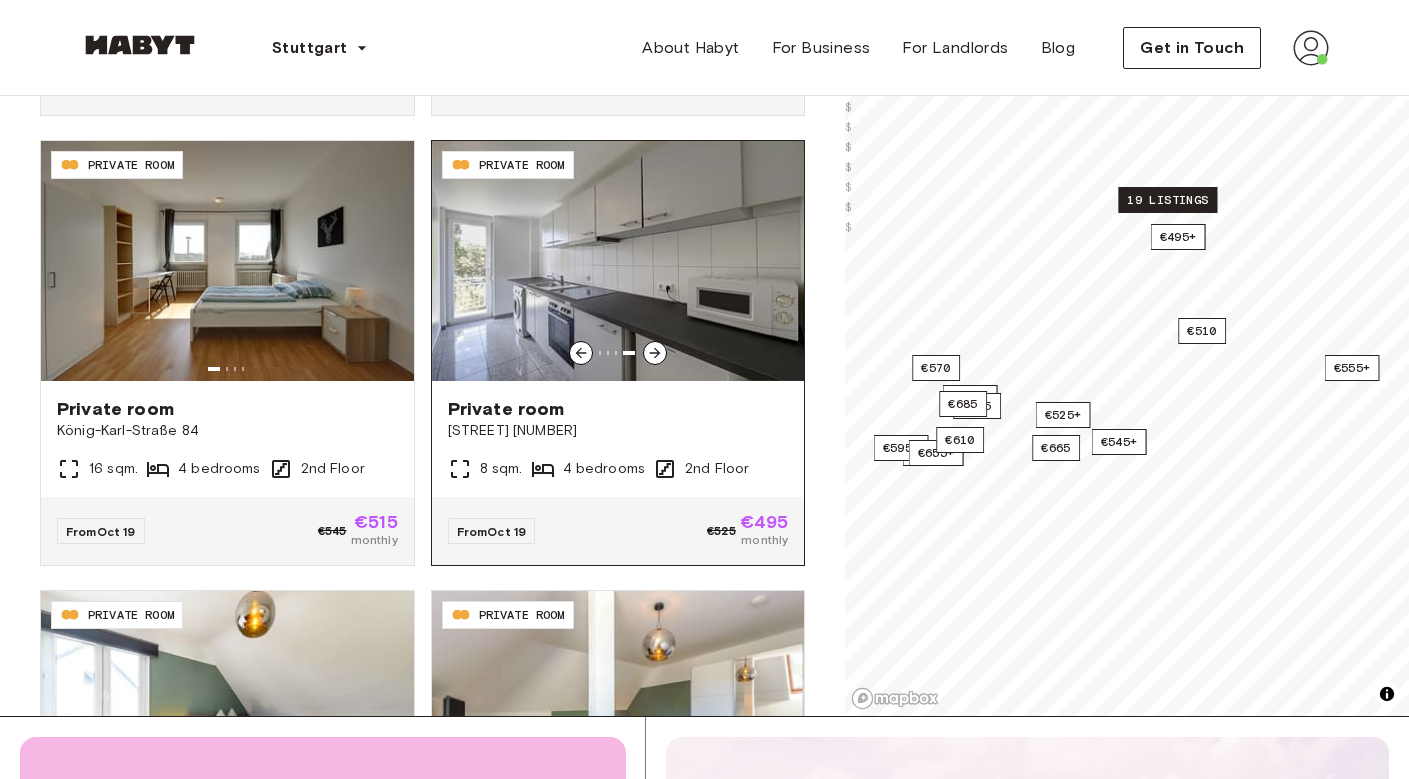 click 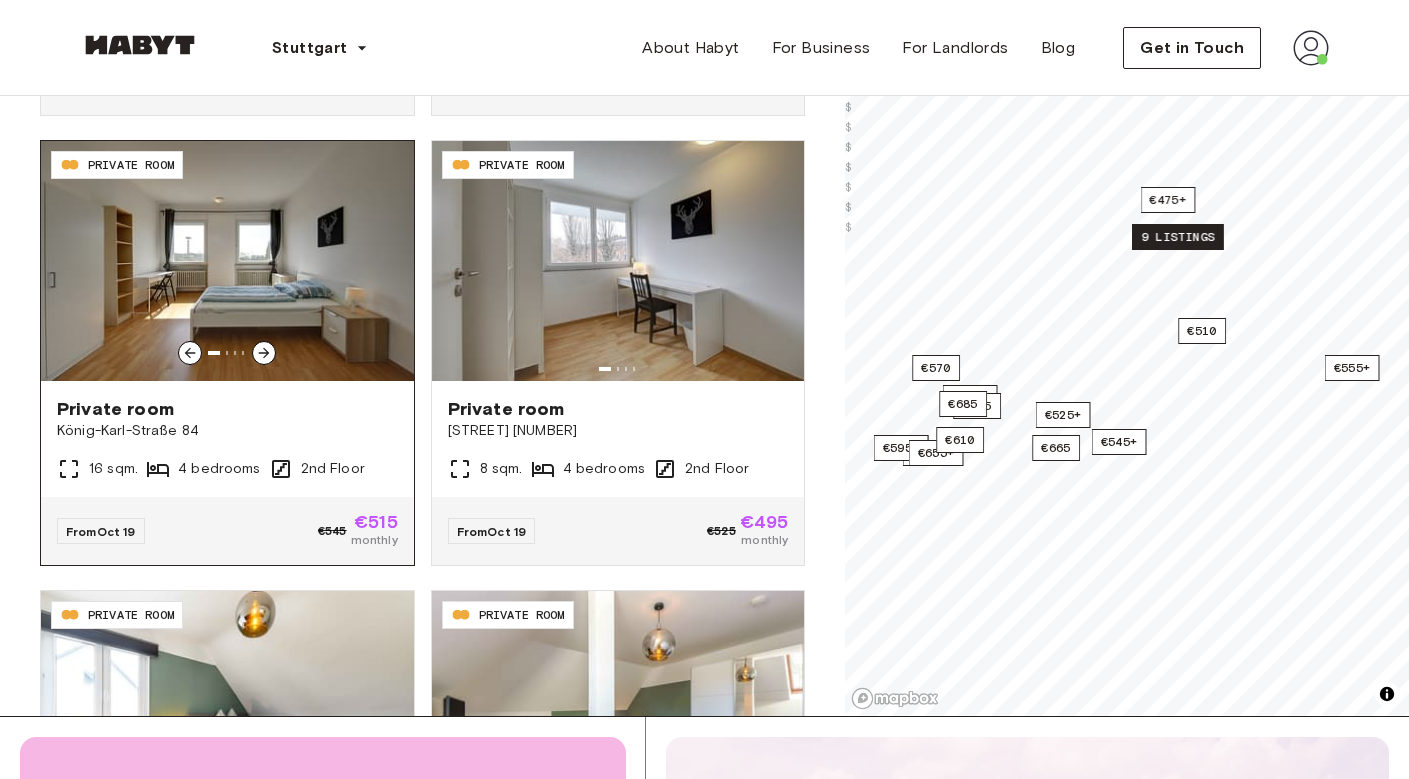 click 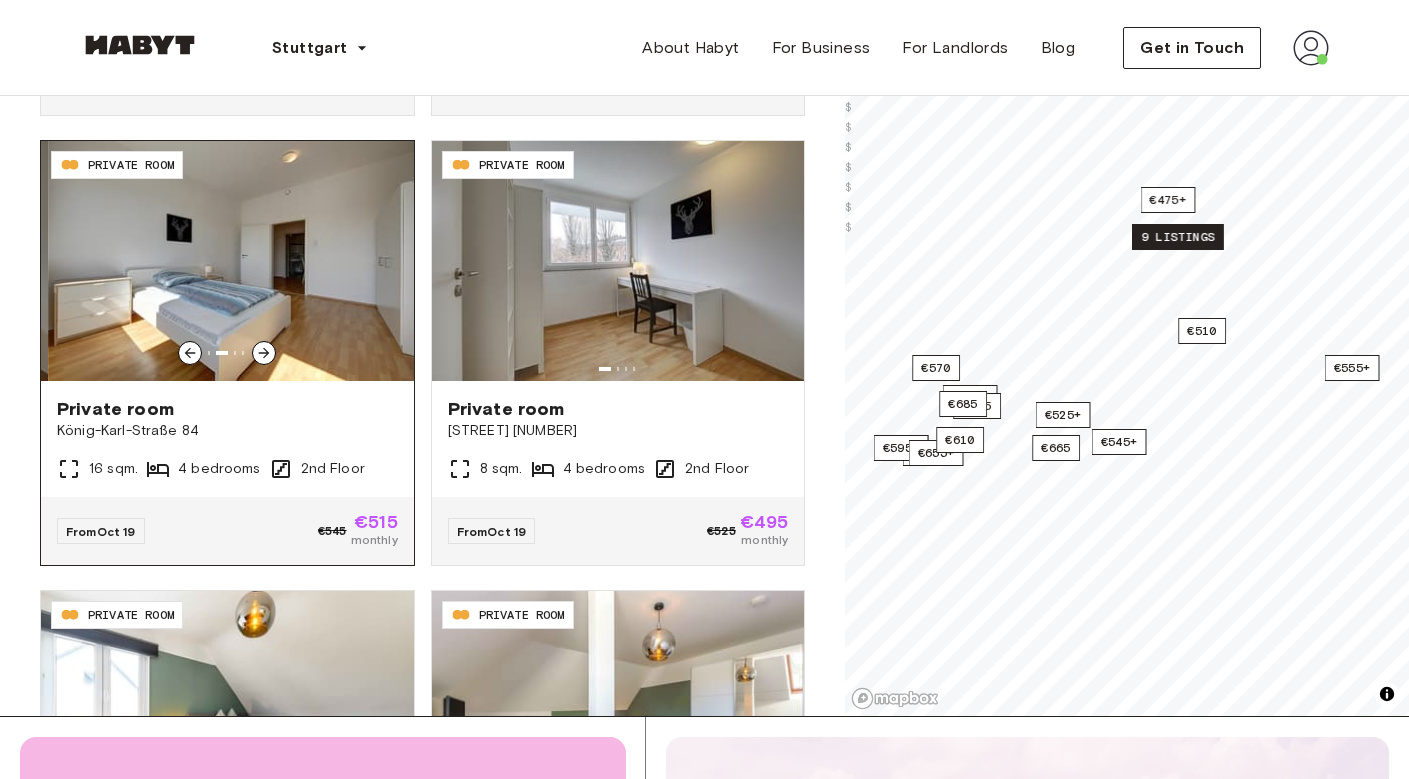click 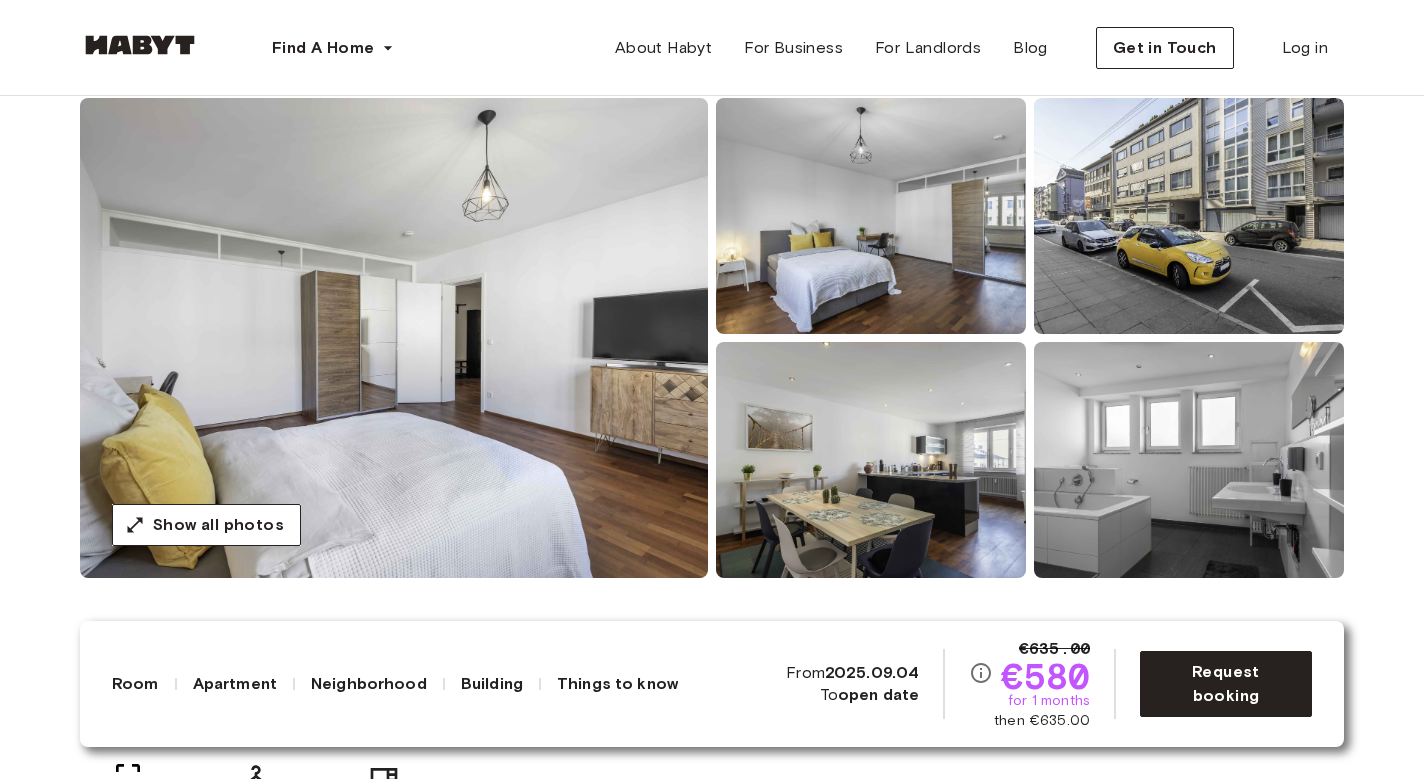 scroll, scrollTop: 245, scrollLeft: 0, axis: vertical 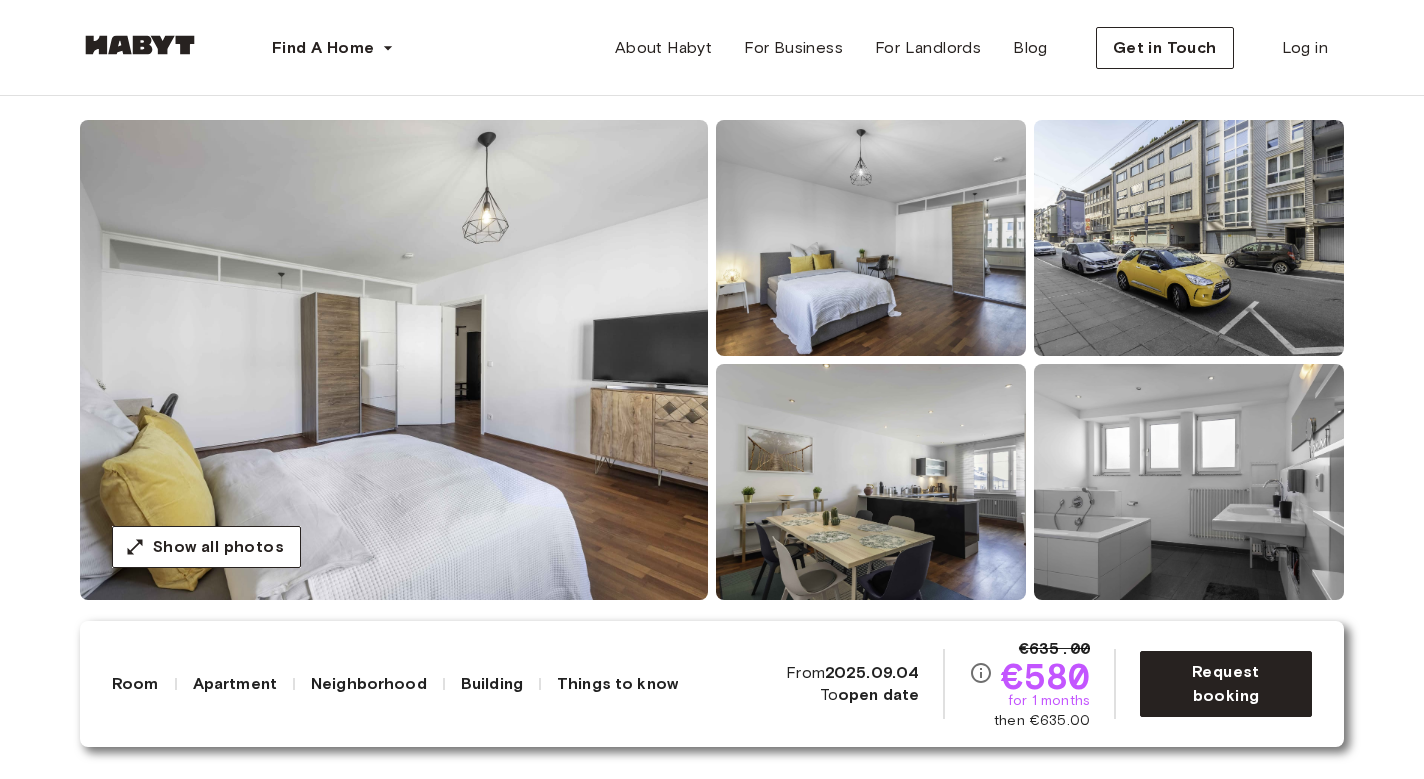 click at bounding box center (394, 360) 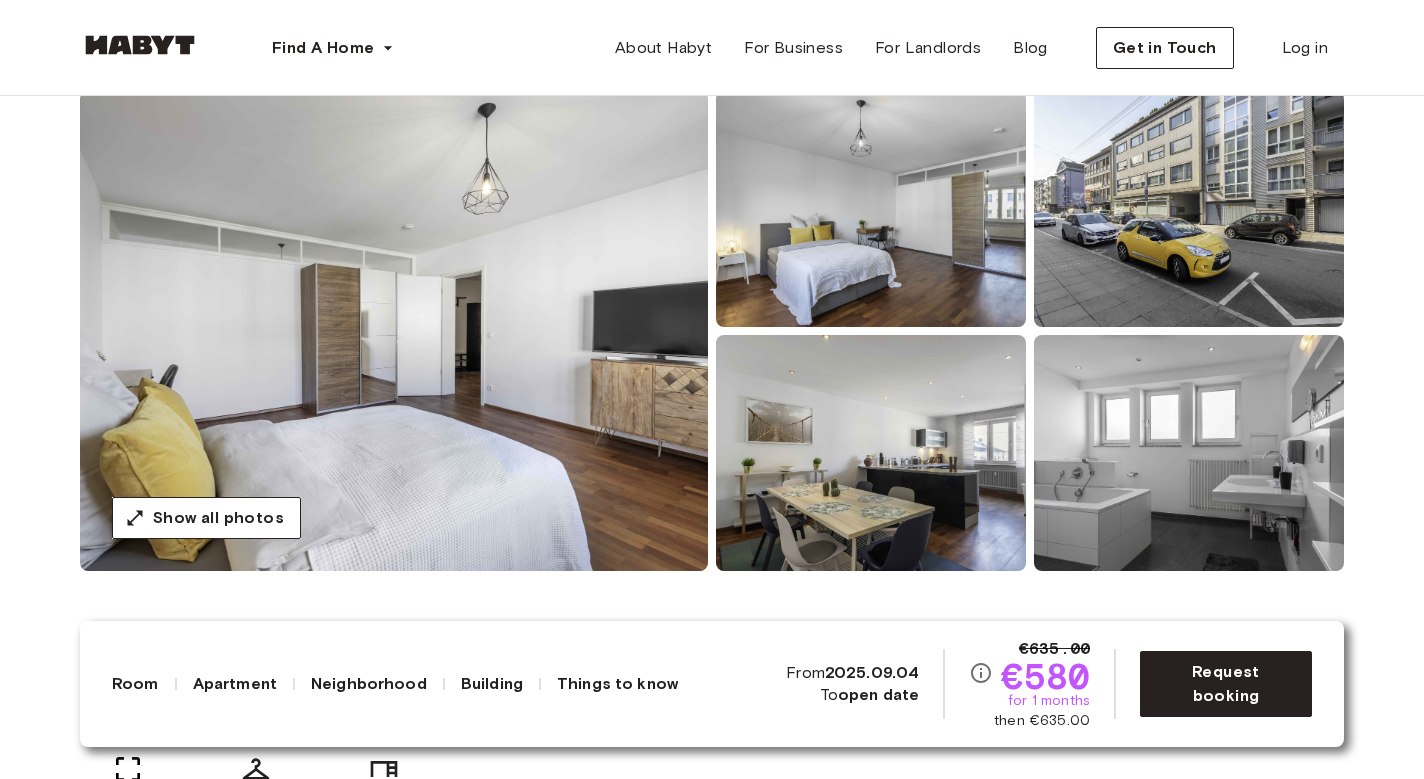 scroll, scrollTop: 206, scrollLeft: 0, axis: vertical 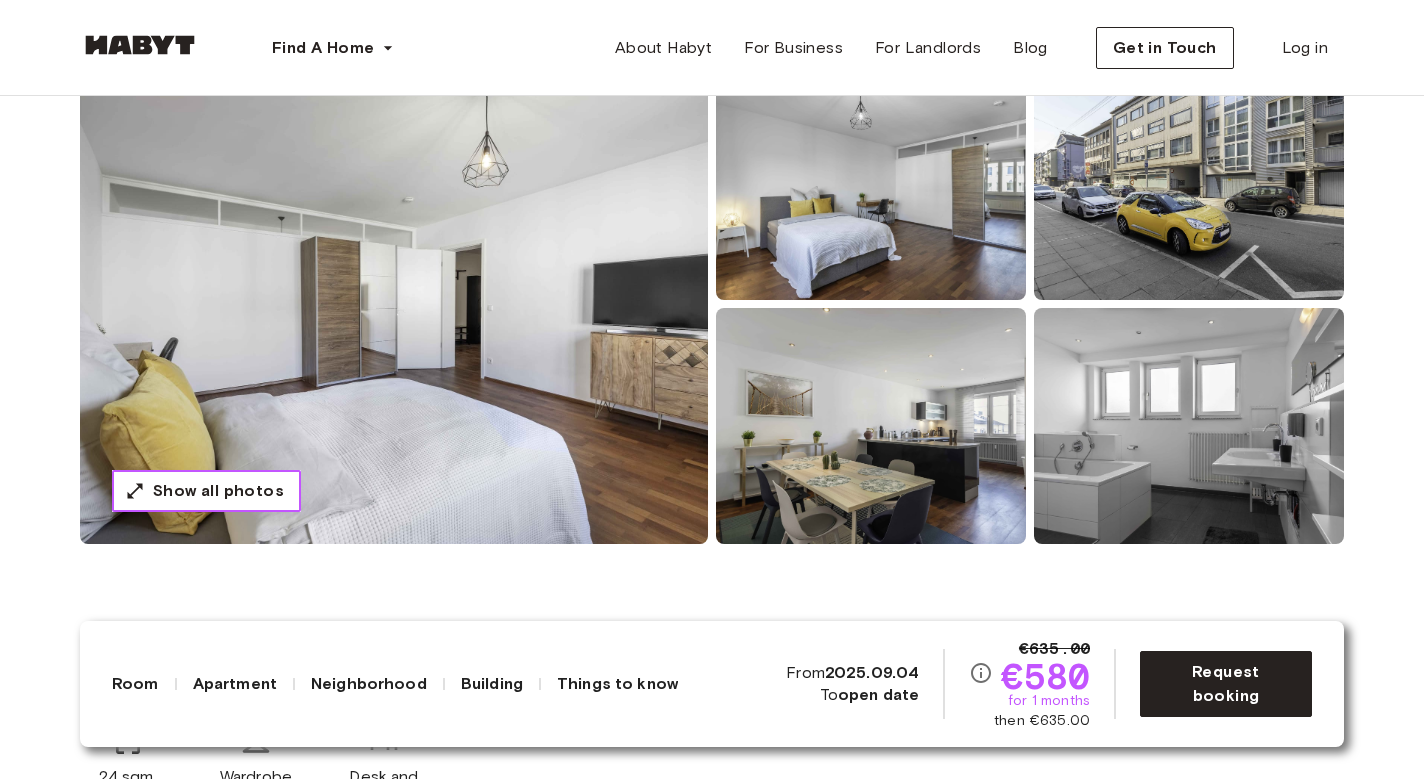 click on "Show all photos" at bounding box center [218, 491] 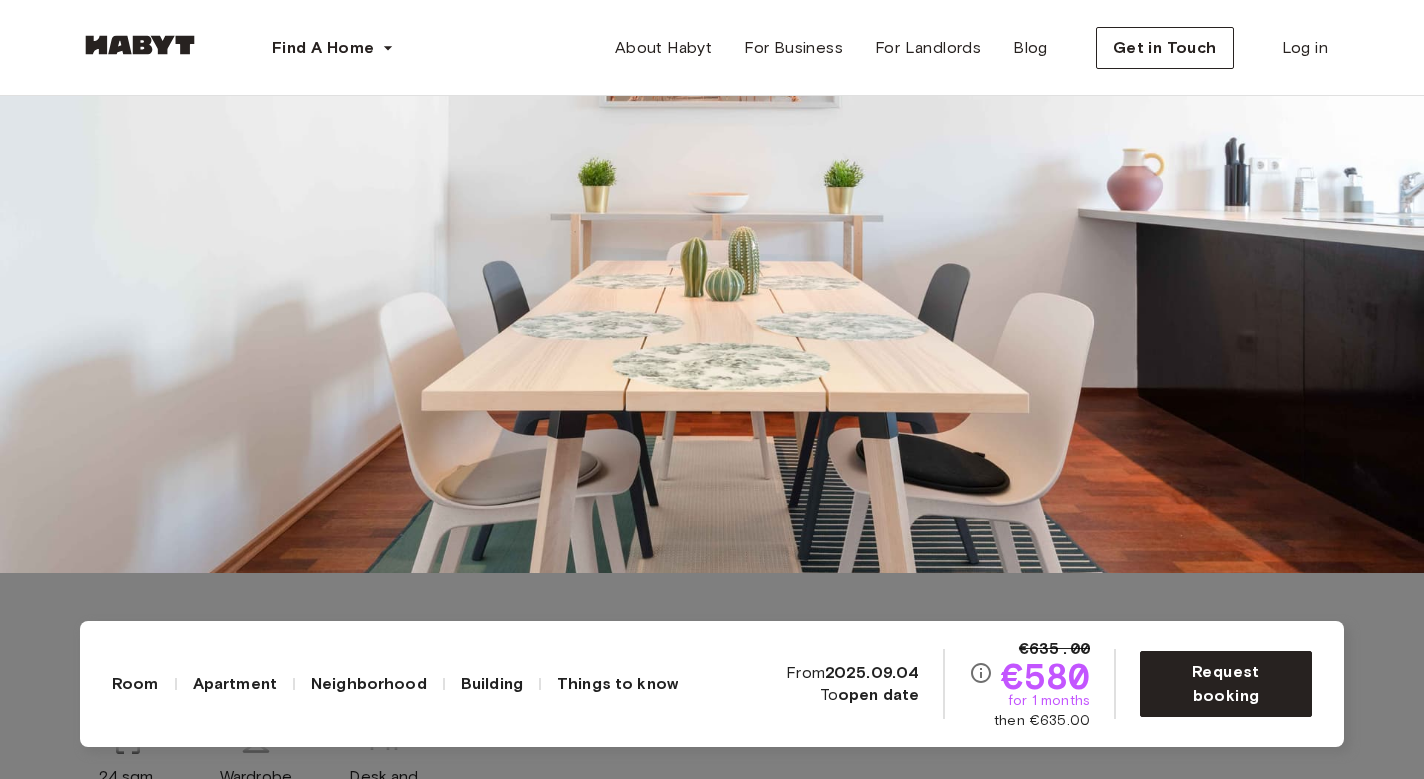 click at bounding box center (712, 183) 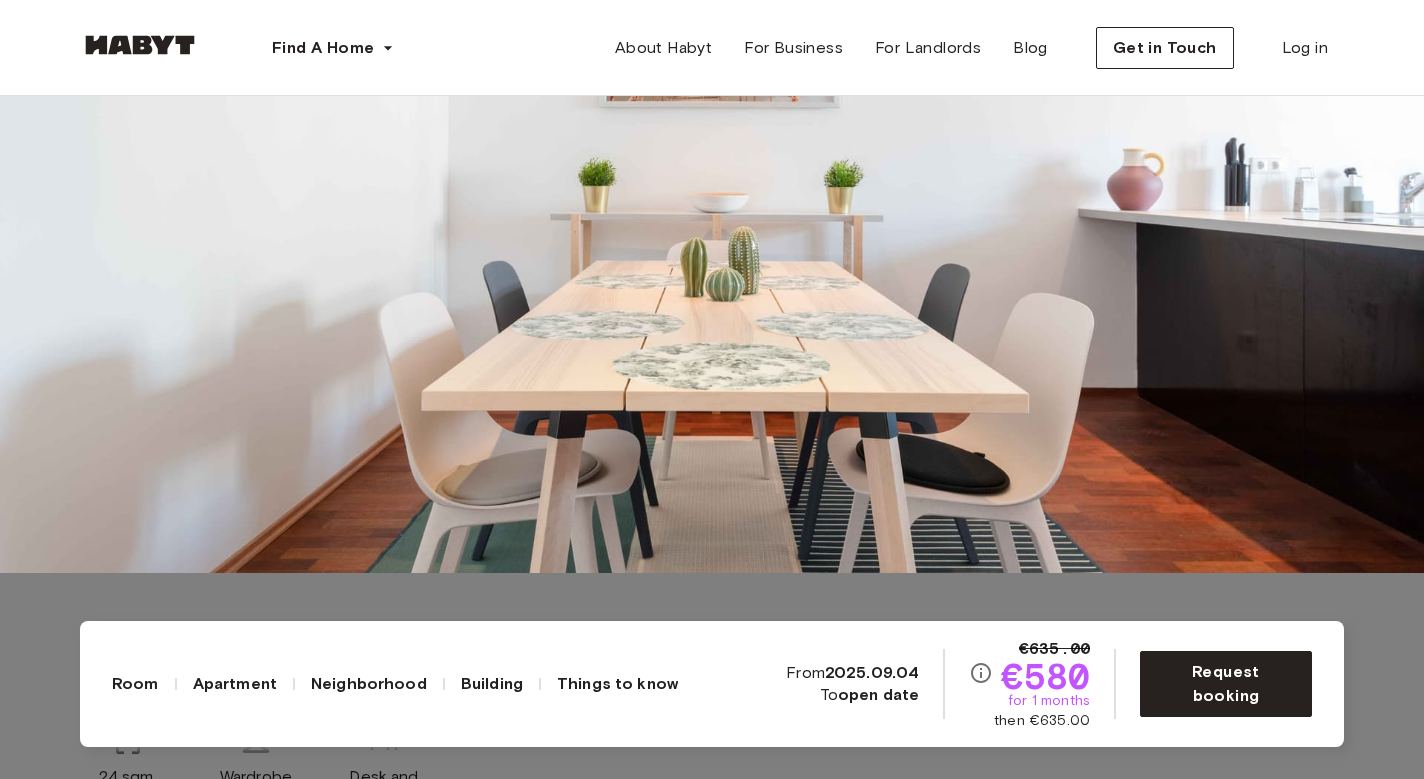 click at bounding box center (712, 183) 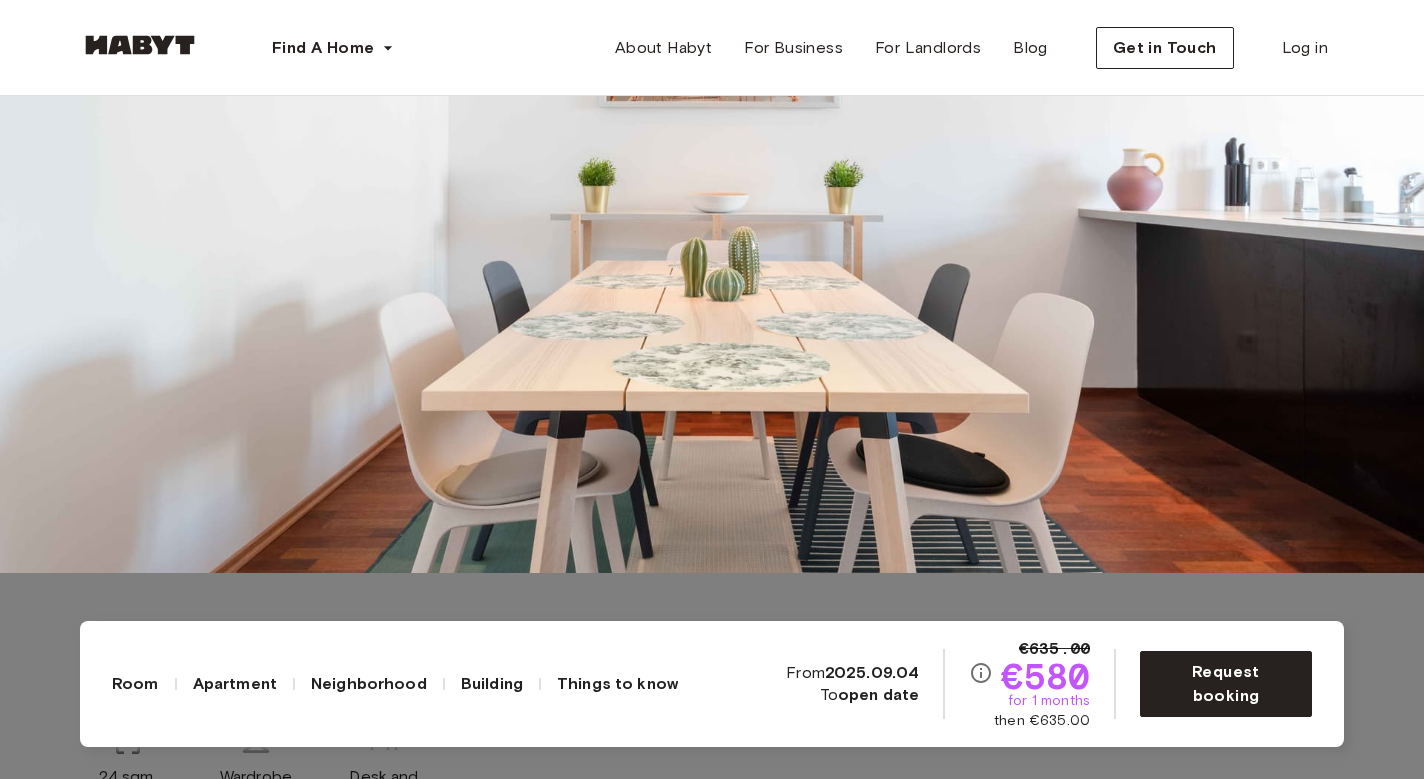 click at bounding box center (712, 183) 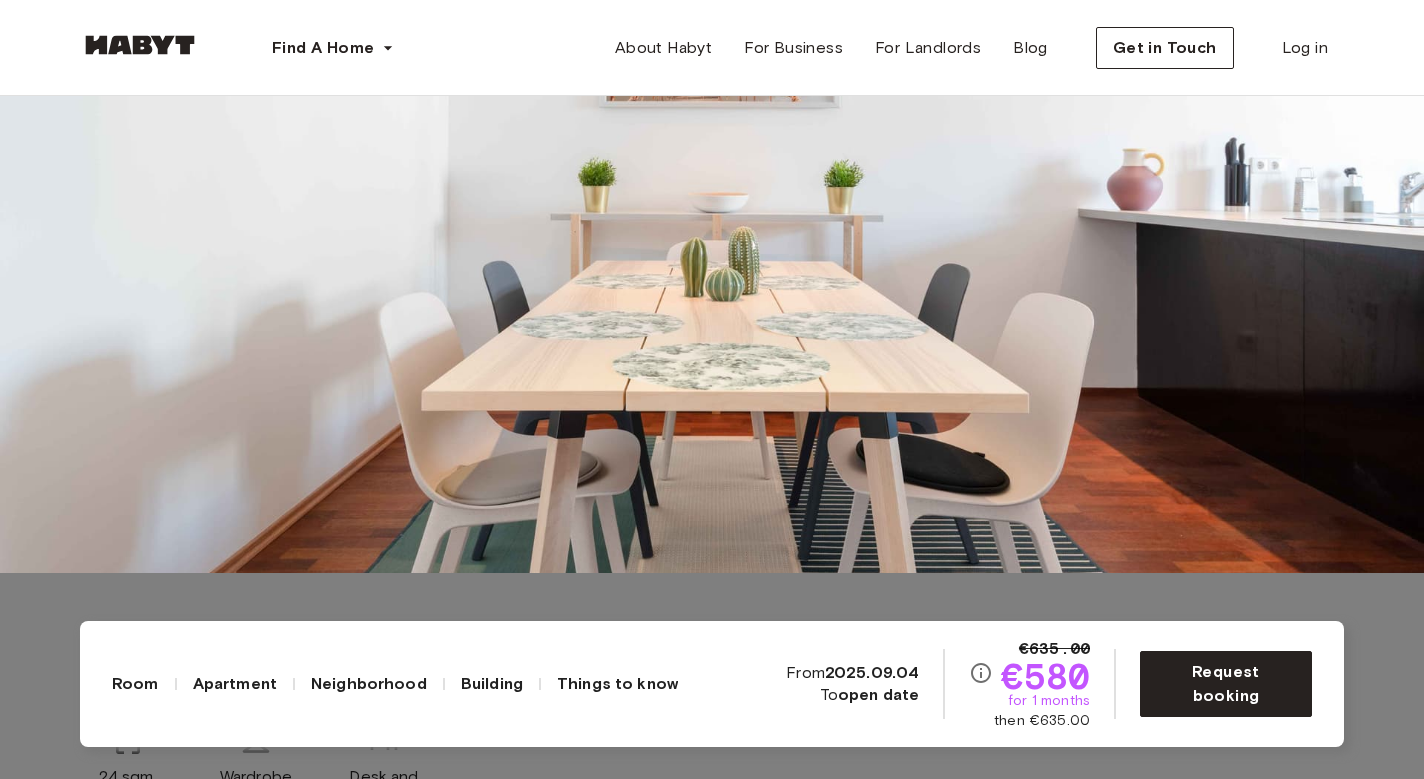 click at bounding box center [712, 183] 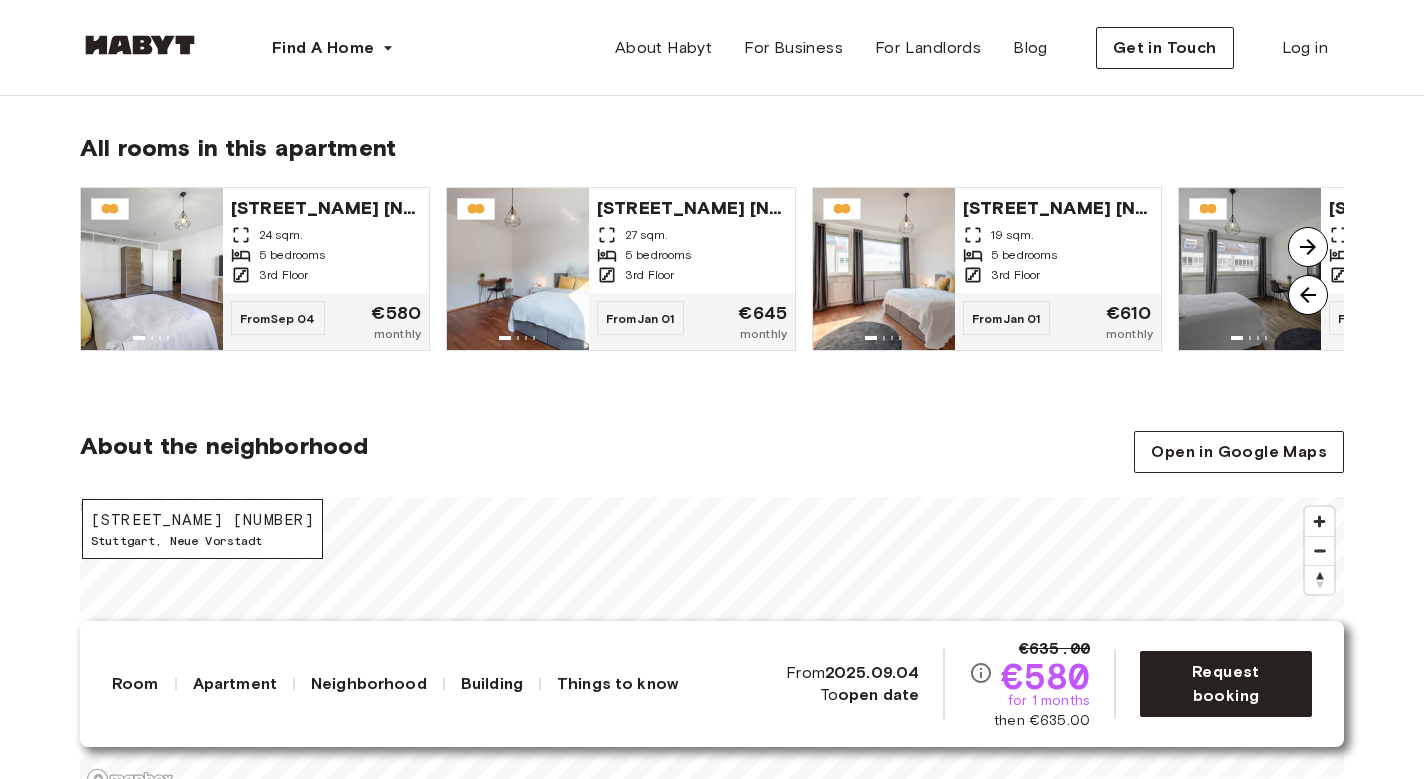 scroll, scrollTop: 1524, scrollLeft: 0, axis: vertical 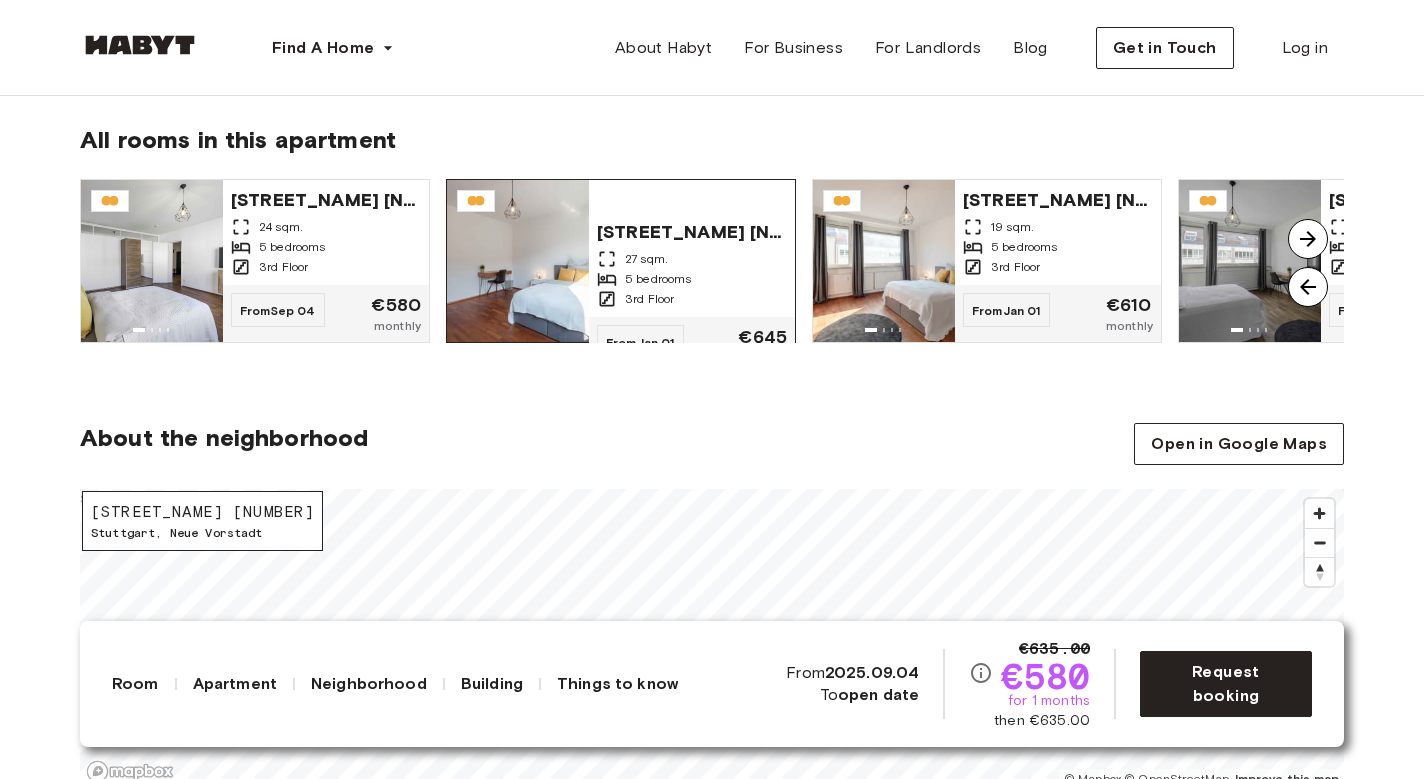 click 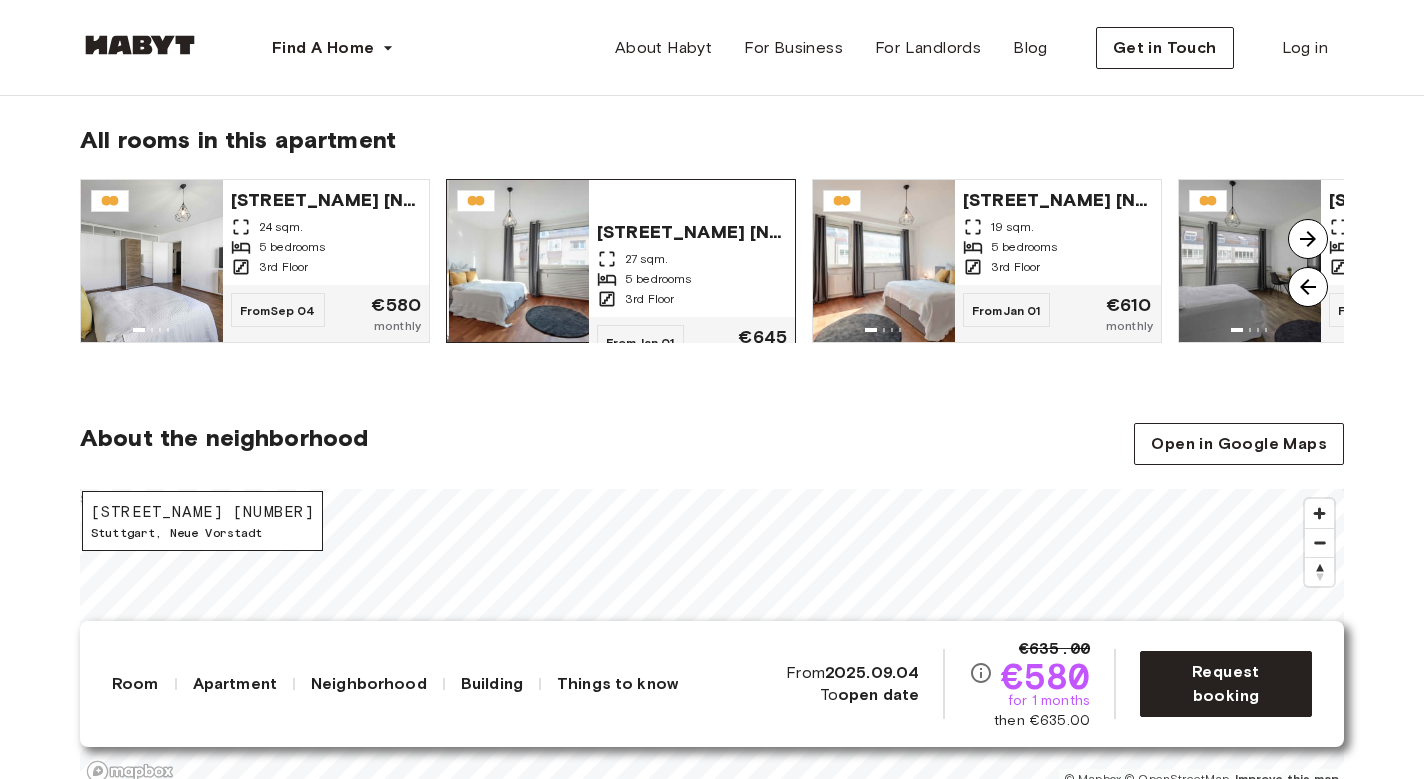 click 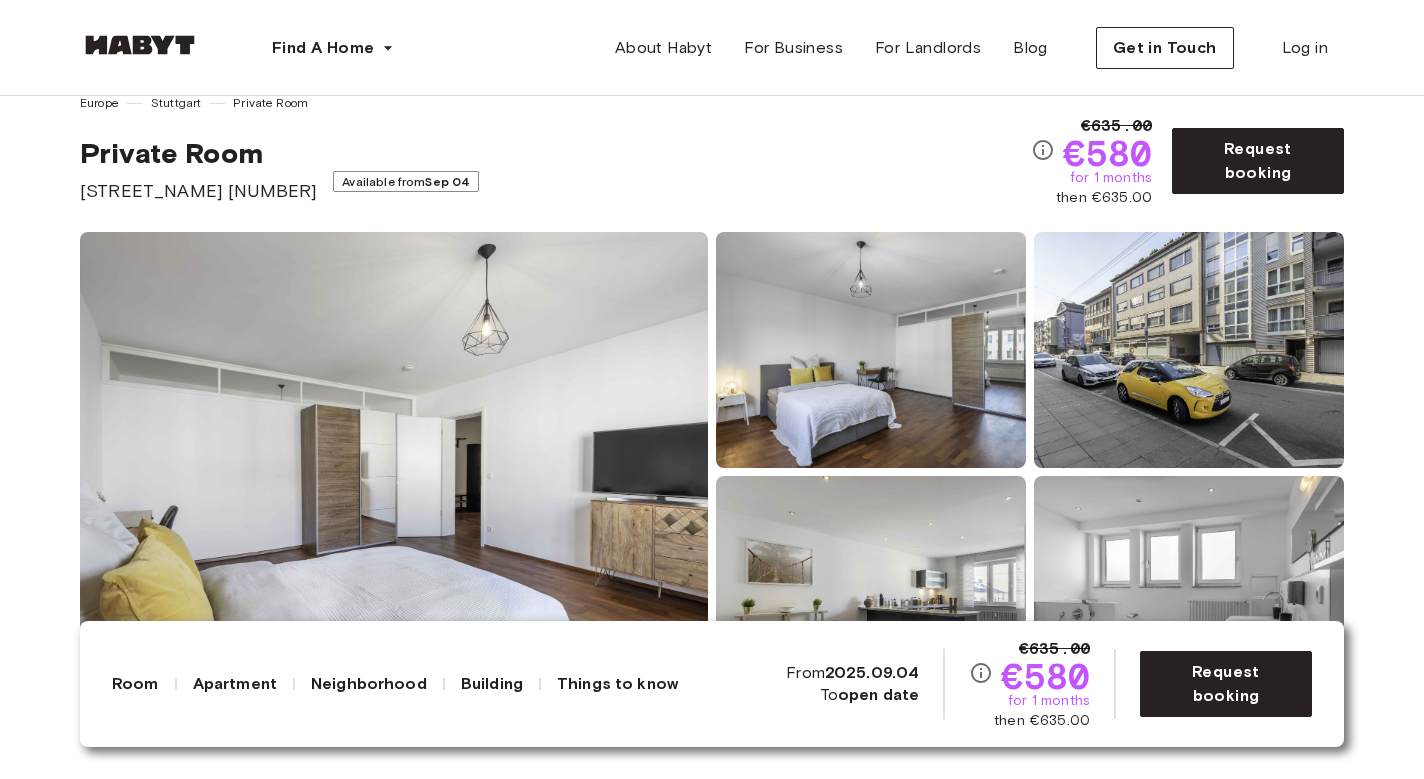 scroll, scrollTop: 0, scrollLeft: 0, axis: both 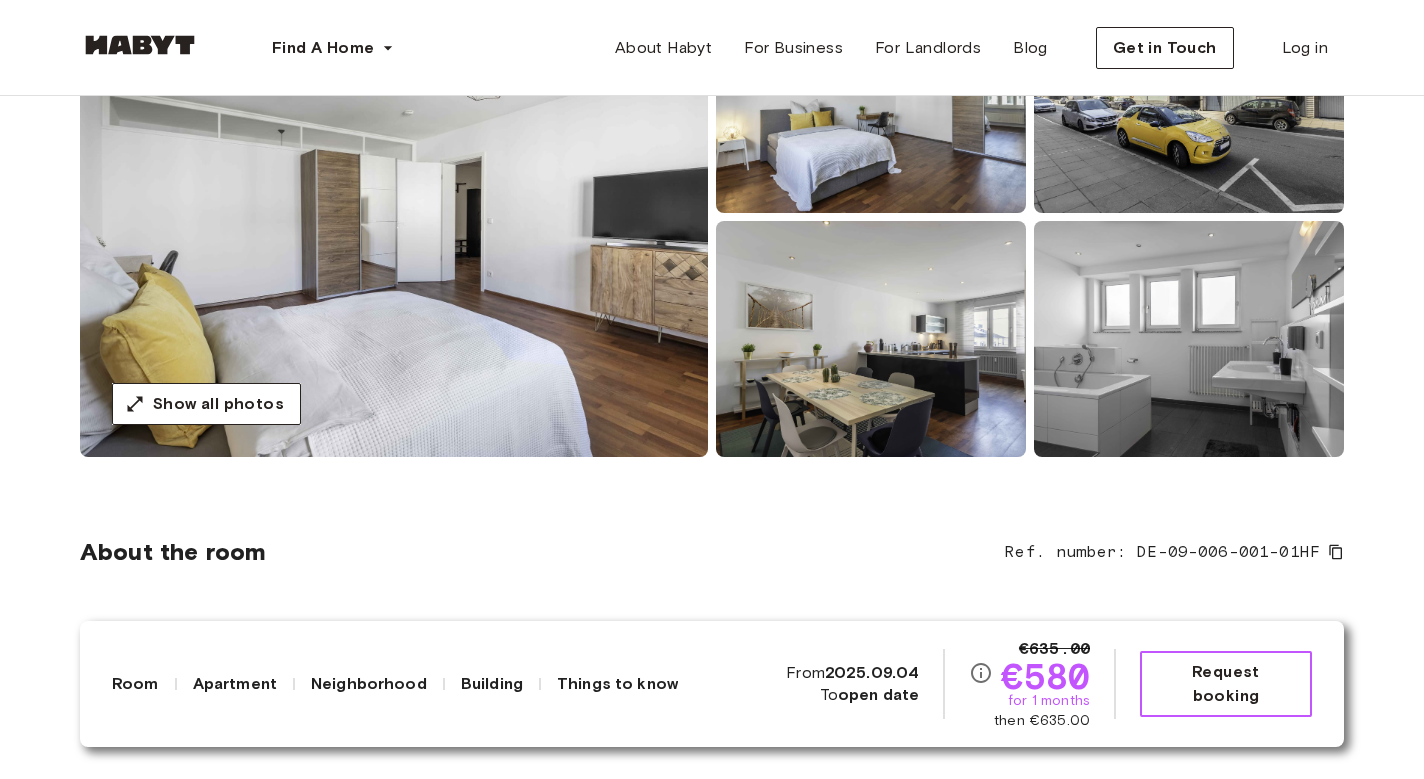 click on "Request booking" at bounding box center (1226, 684) 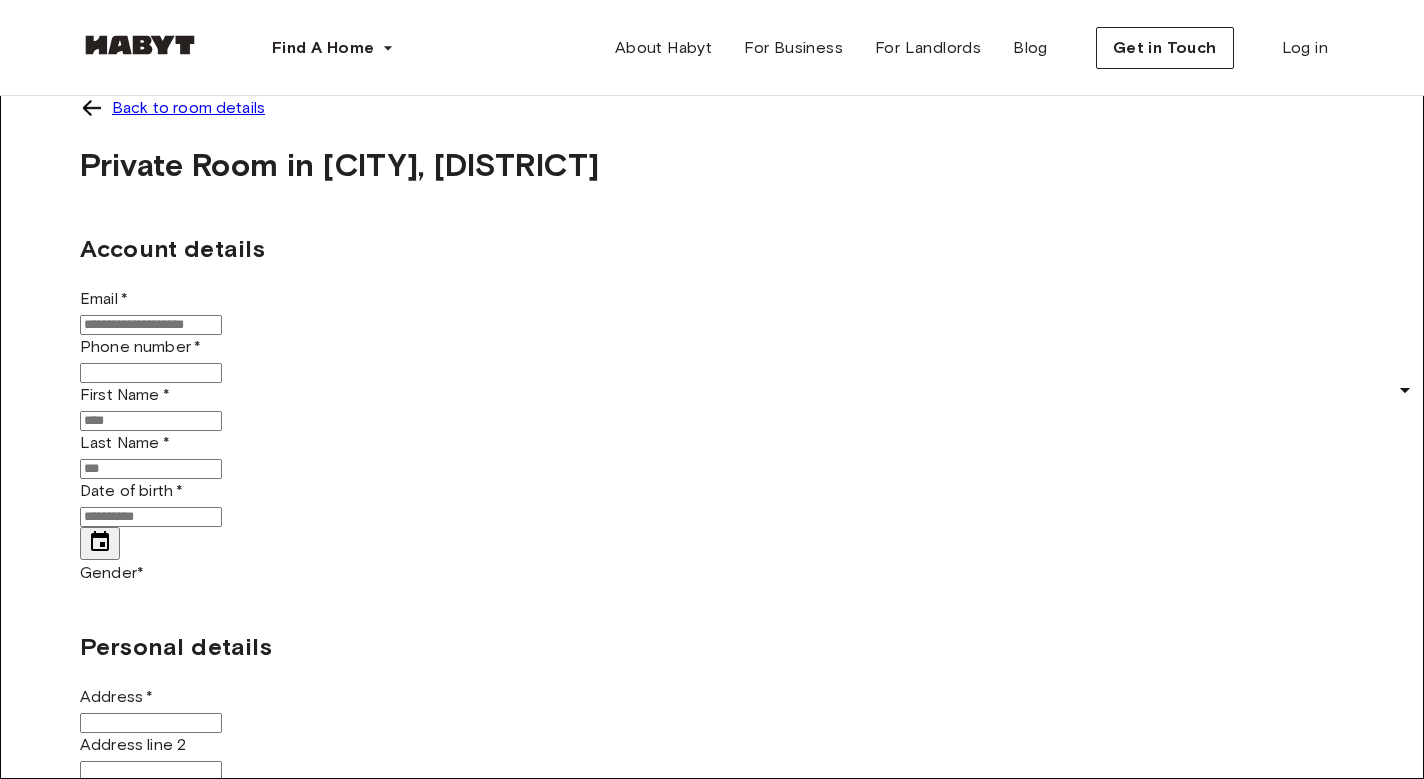 scroll, scrollTop: 0, scrollLeft: 0, axis: both 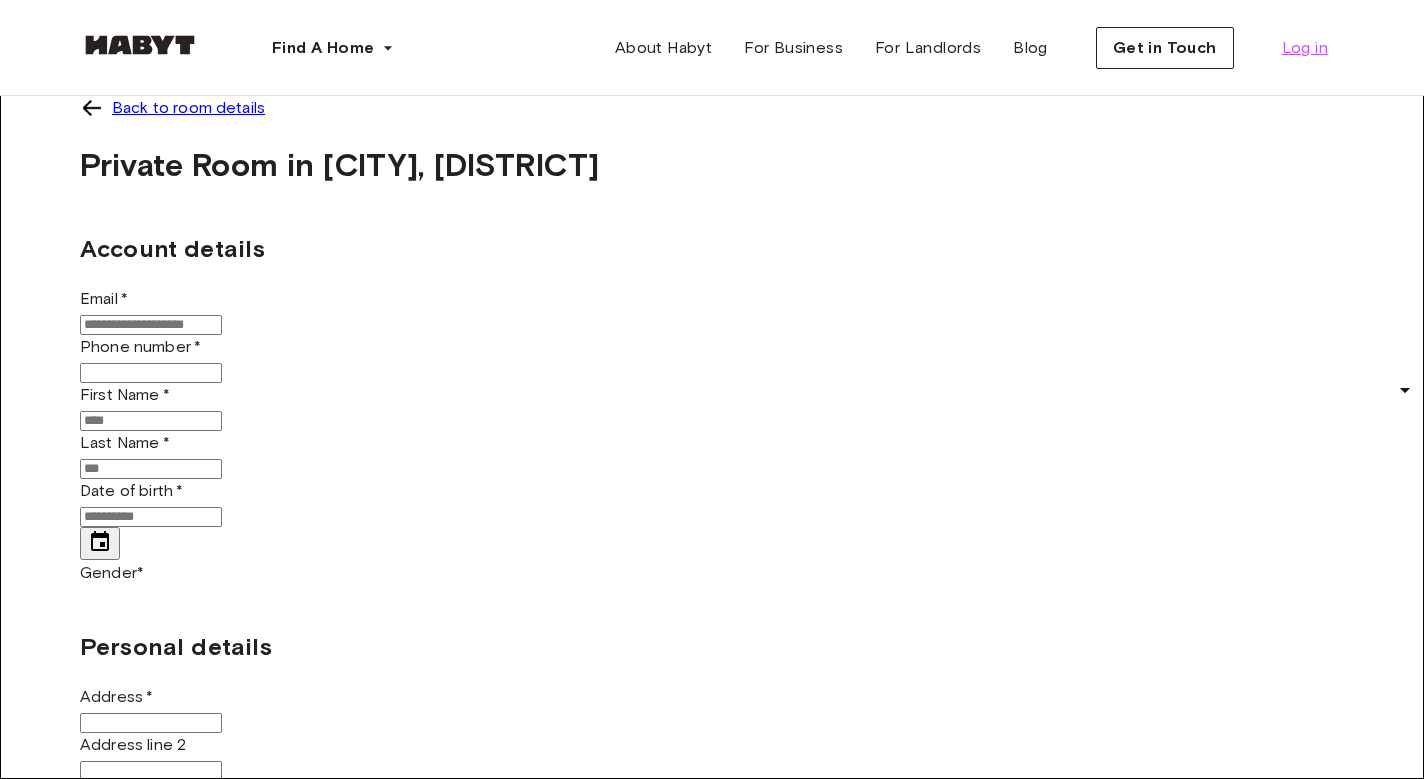 click on "Log in" at bounding box center (1305, 48) 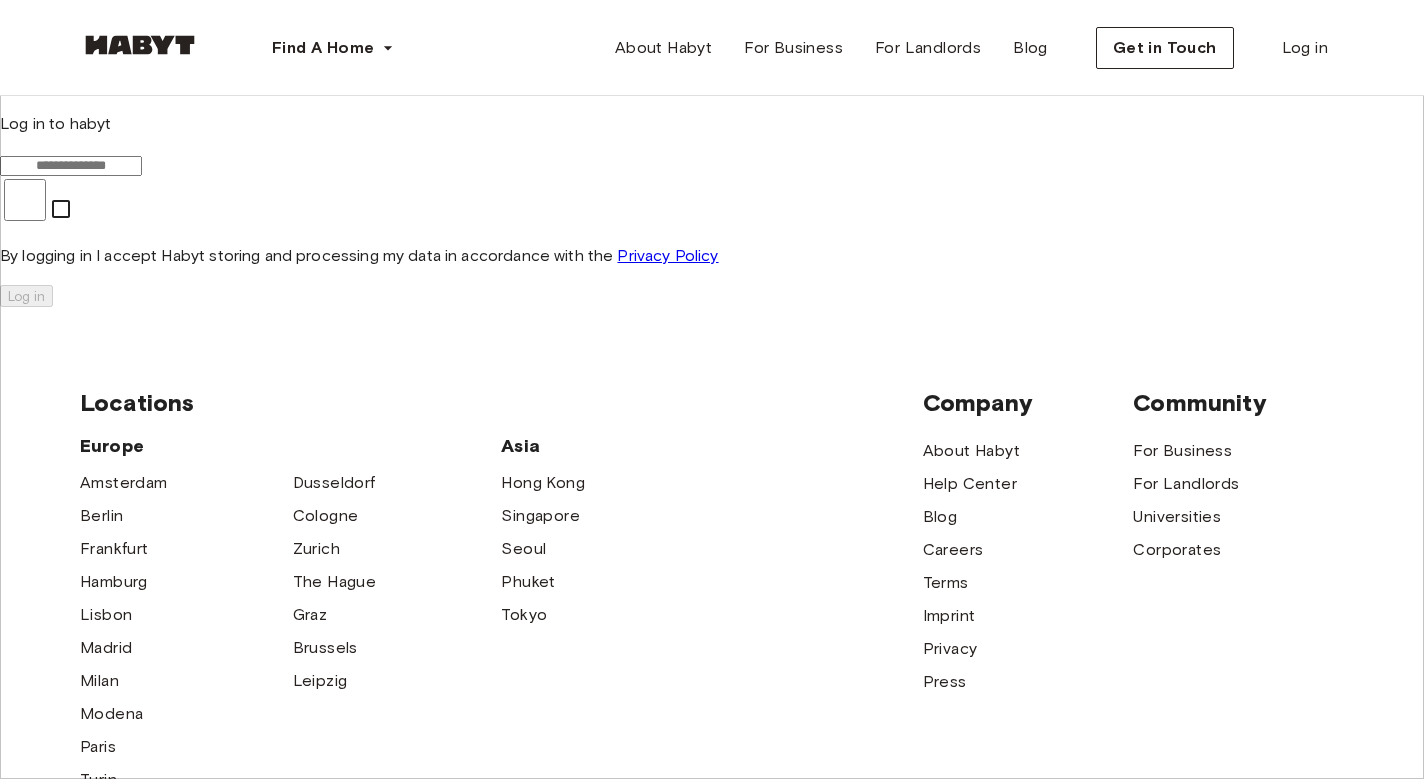 click at bounding box center [71, 166] 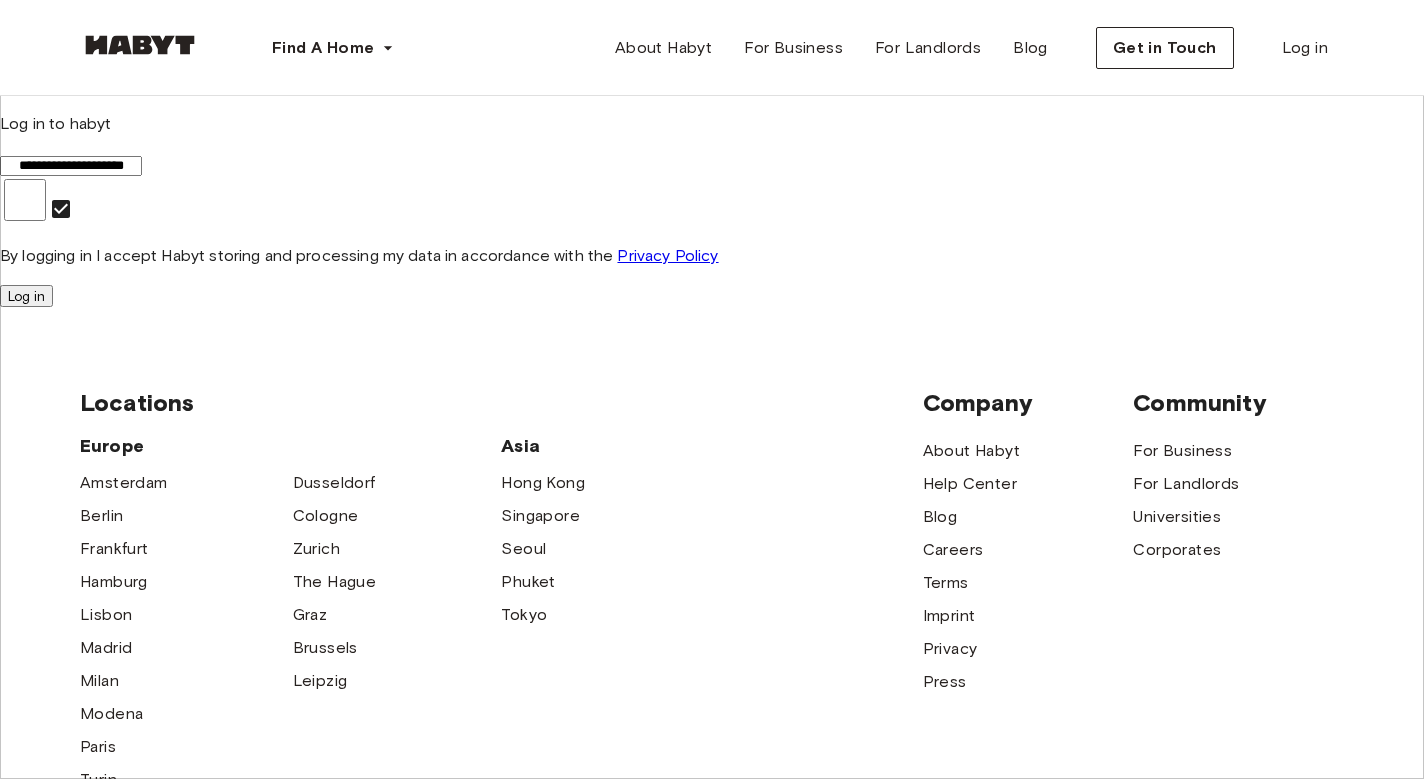 click on "Log in" at bounding box center [26, 296] 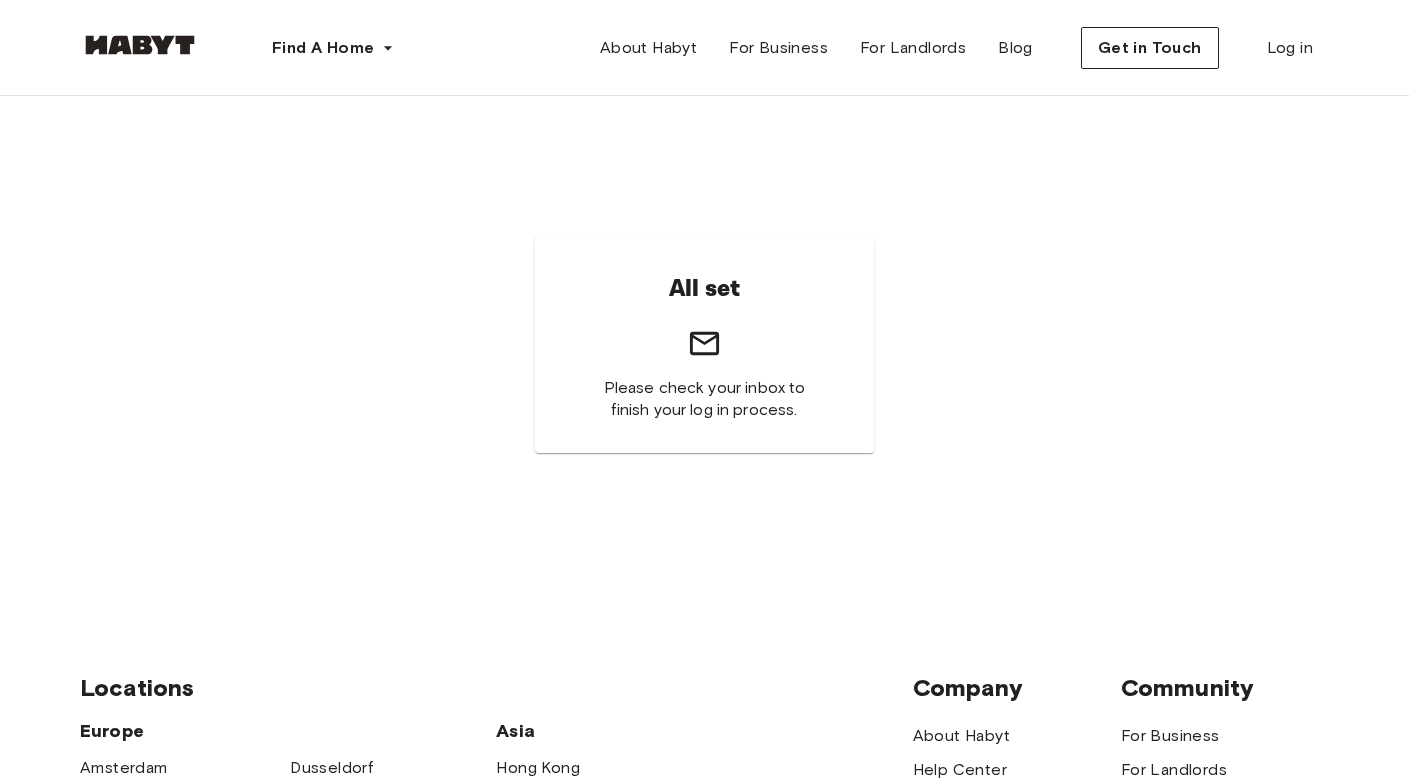 scroll, scrollTop: 0, scrollLeft: 0, axis: both 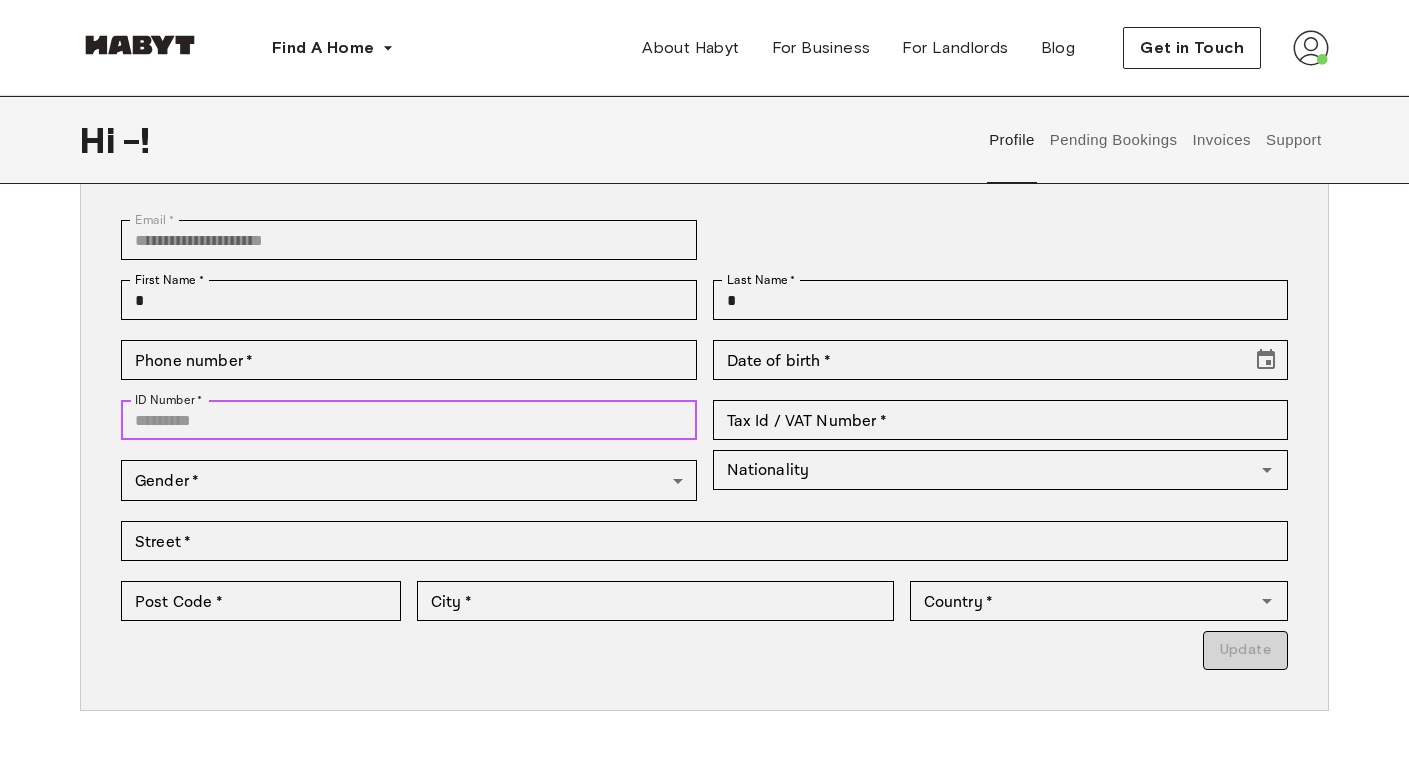 click on "ID Number   *" at bounding box center (409, 420) 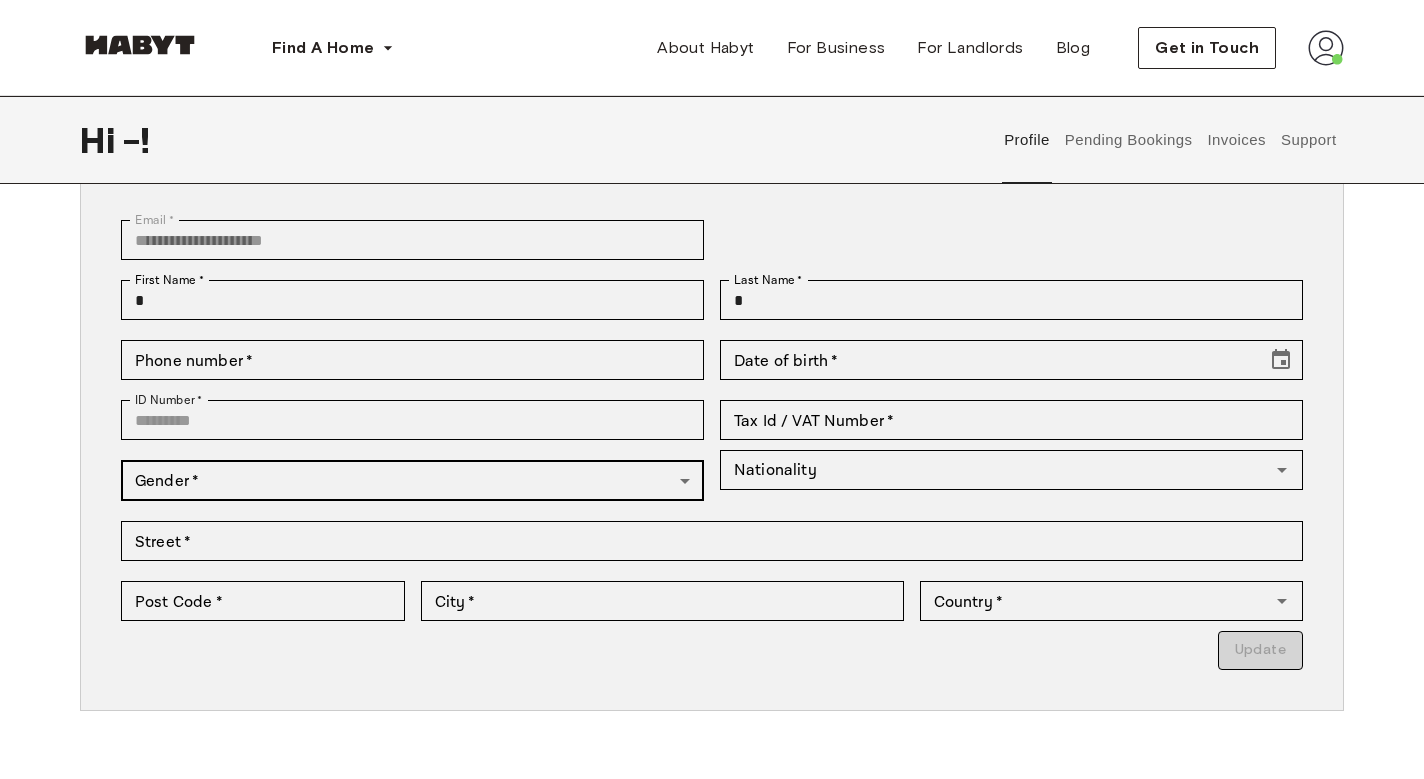 click on "**********" at bounding box center [712, 828] 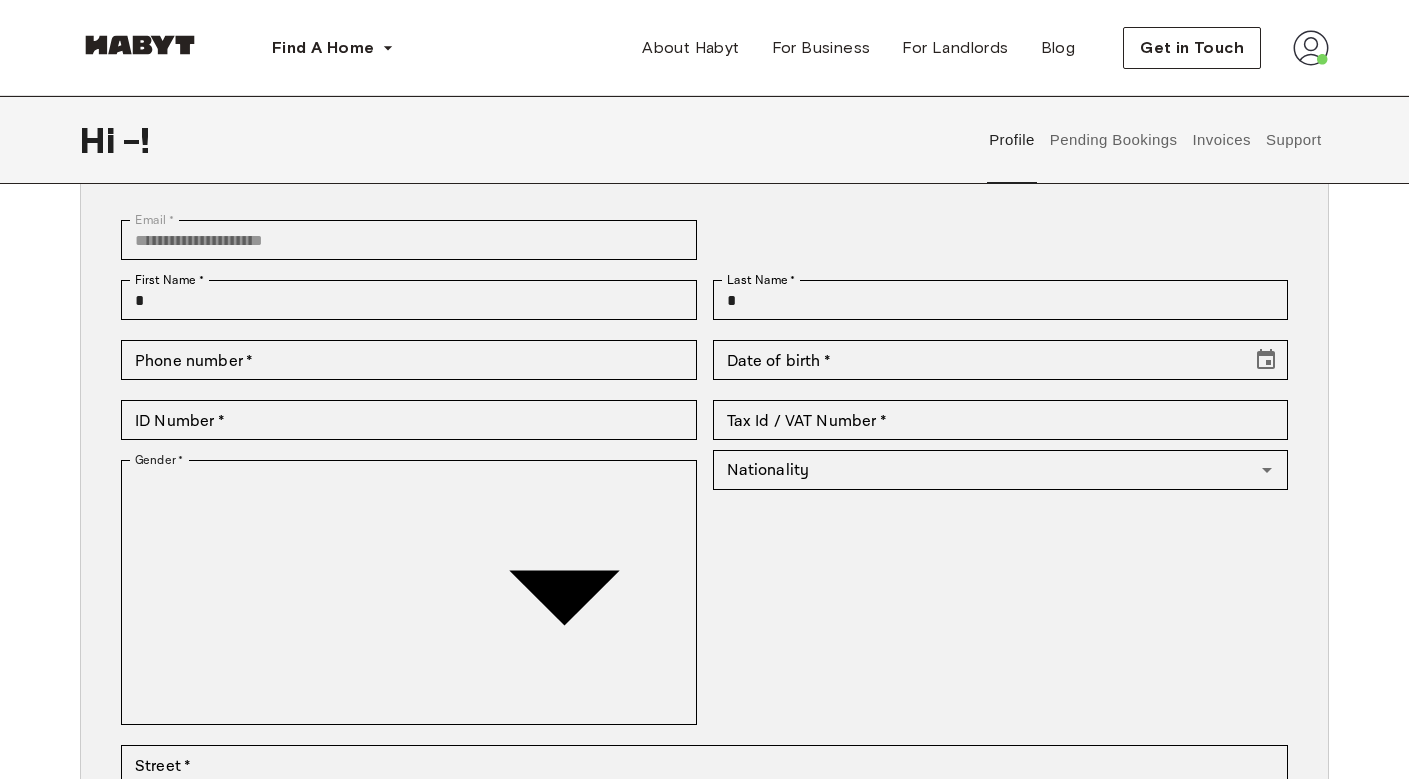 click at bounding box center [704, 2025] 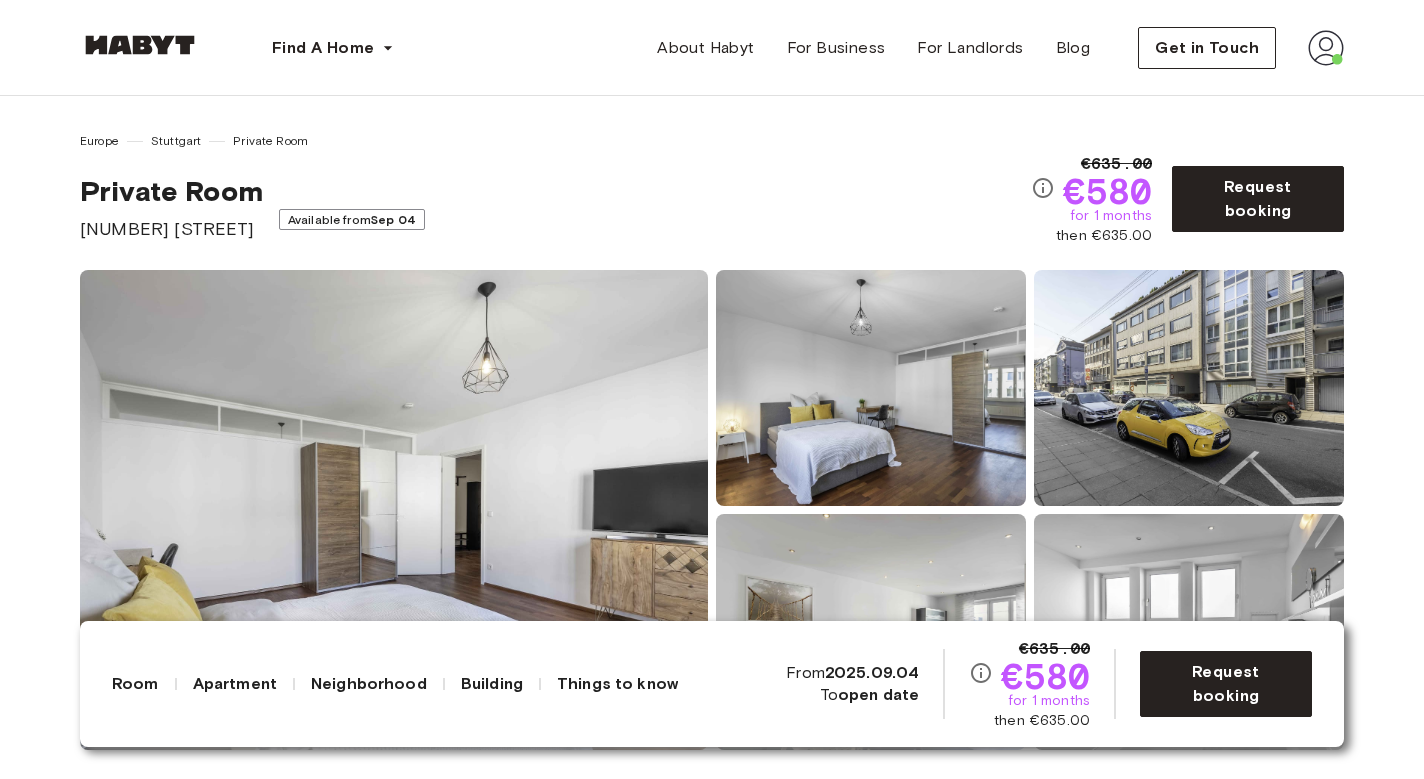 scroll, scrollTop: 0, scrollLeft: 0, axis: both 